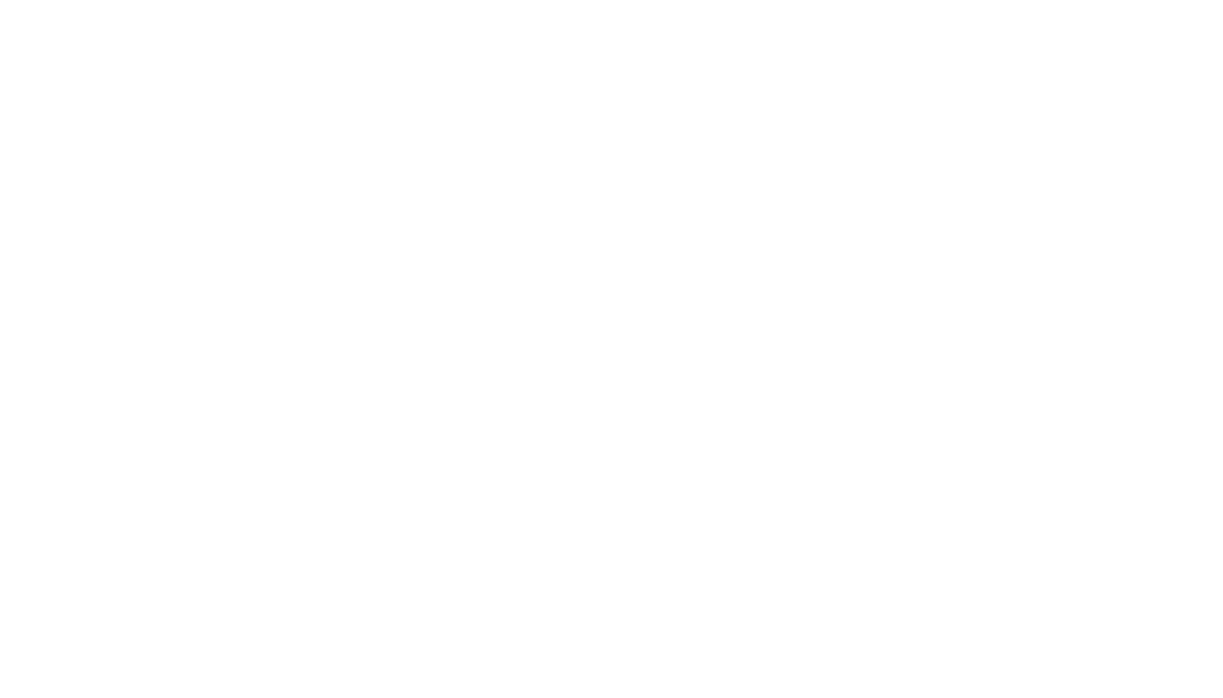 scroll, scrollTop: 0, scrollLeft: 0, axis: both 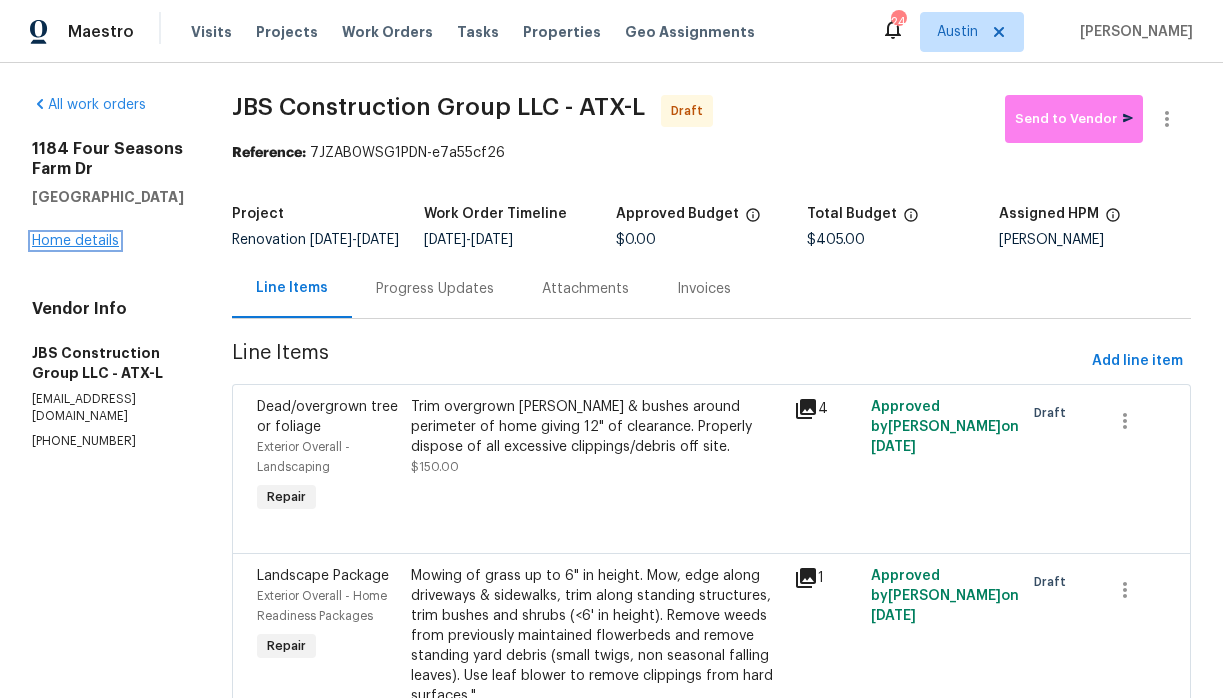click on "Home details" at bounding box center [75, 241] 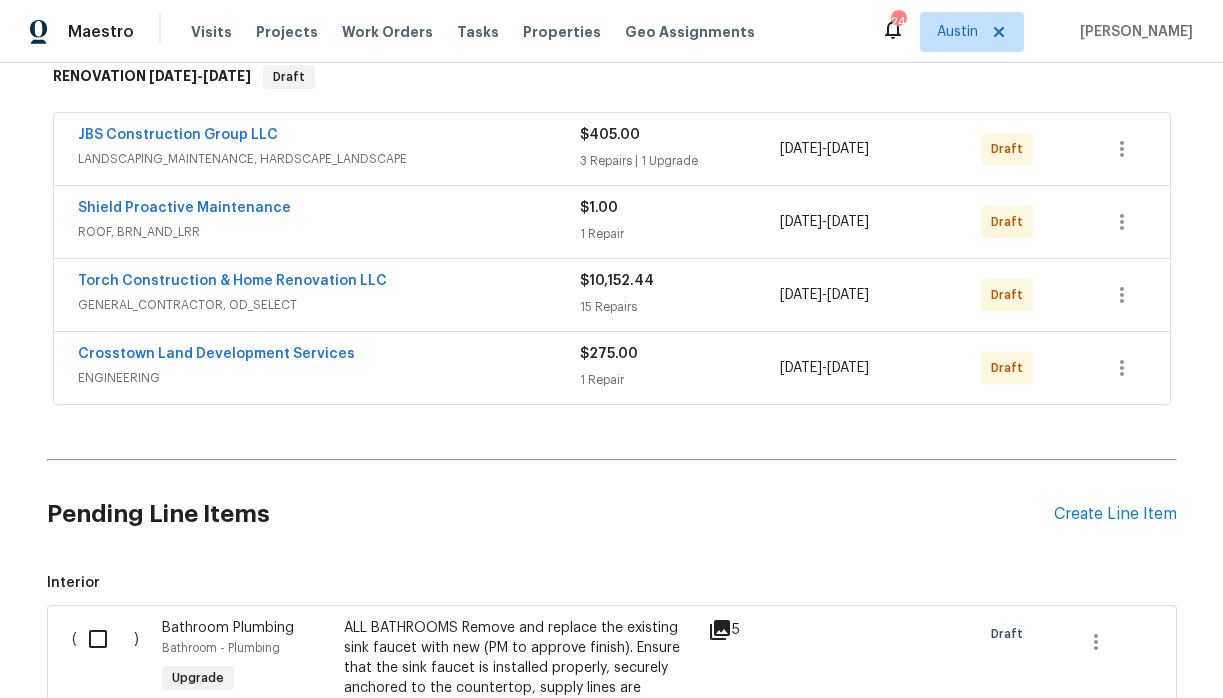 scroll, scrollTop: 324, scrollLeft: 0, axis: vertical 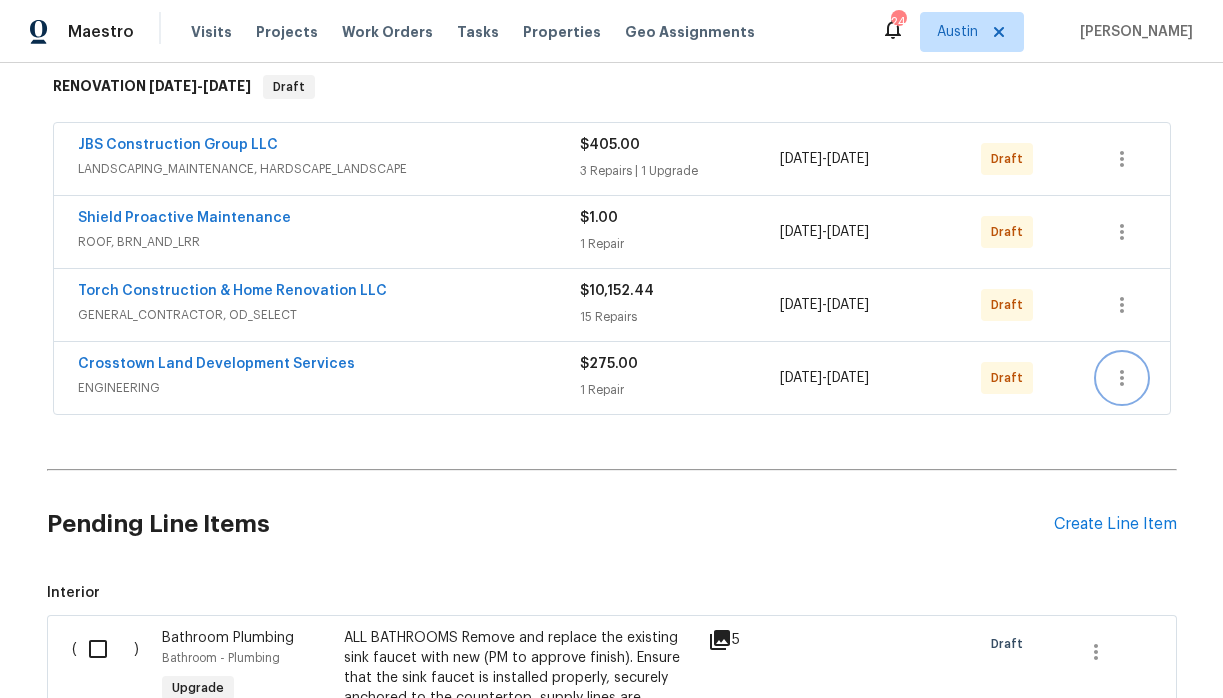 click 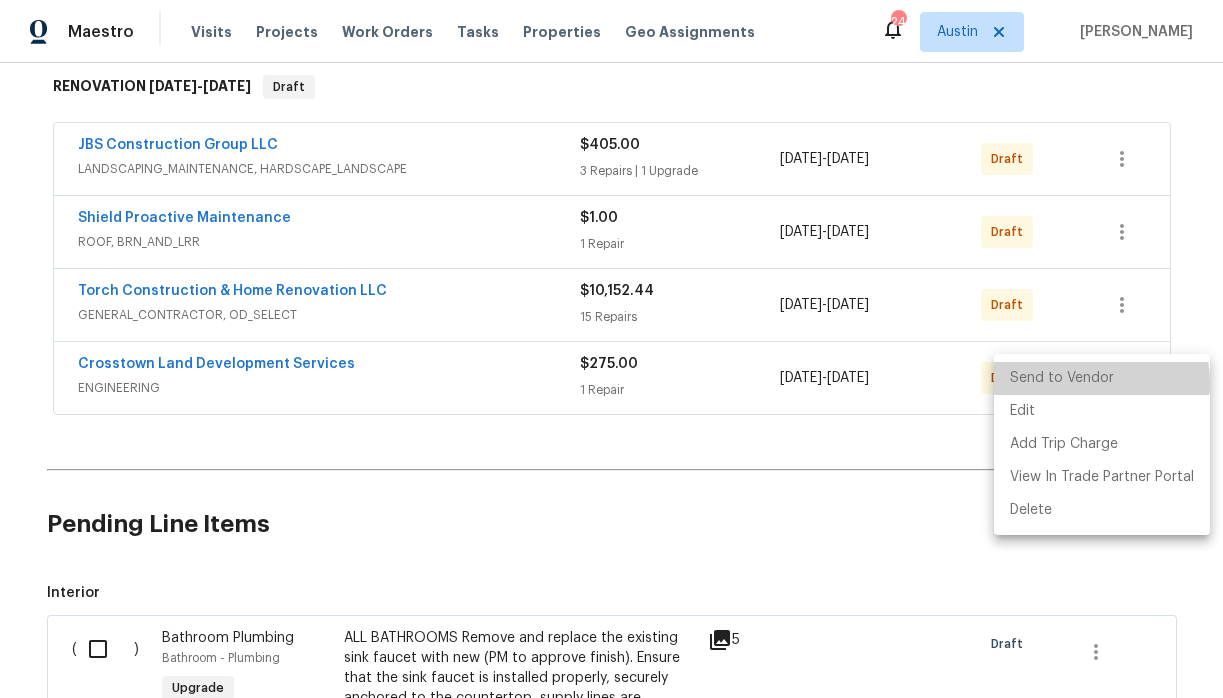 click on "Send to Vendor" at bounding box center (1102, 378) 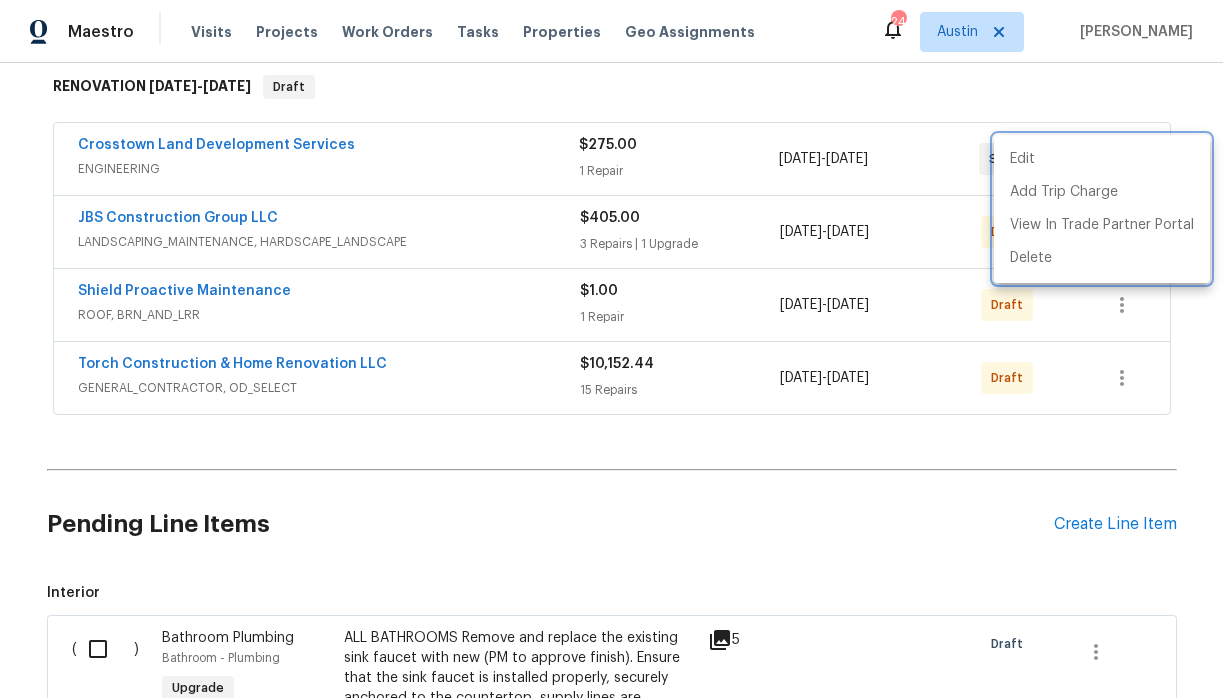 click at bounding box center (611, 349) 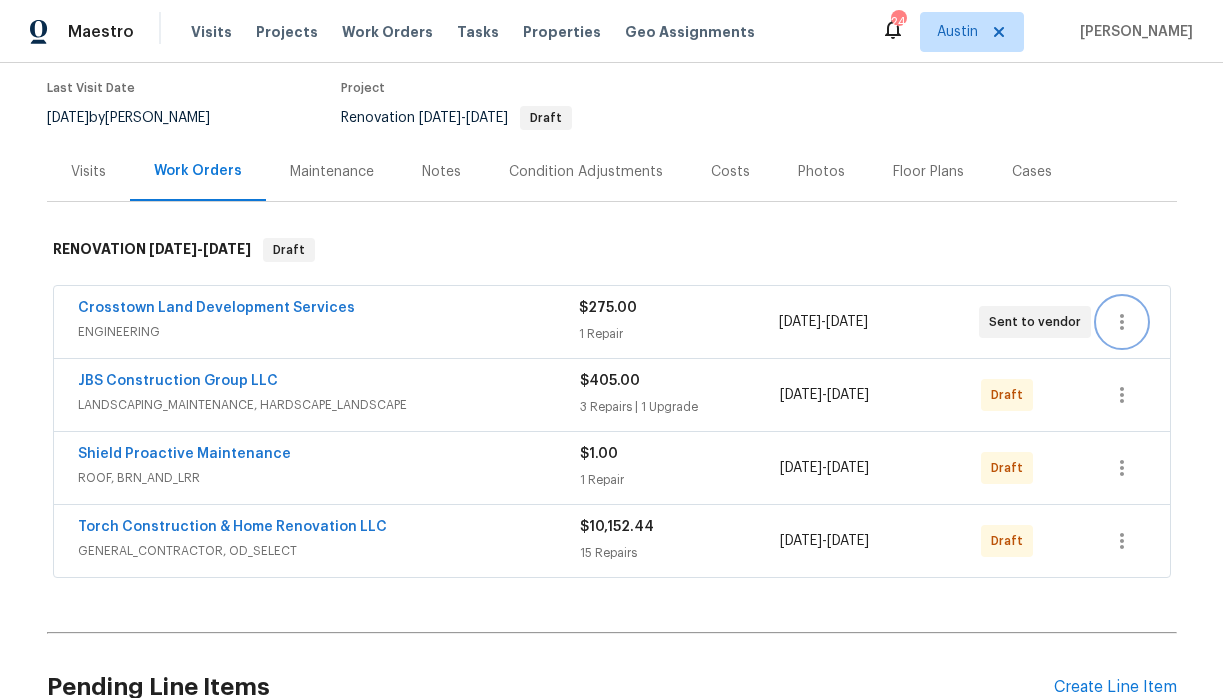 scroll, scrollTop: 52, scrollLeft: 0, axis: vertical 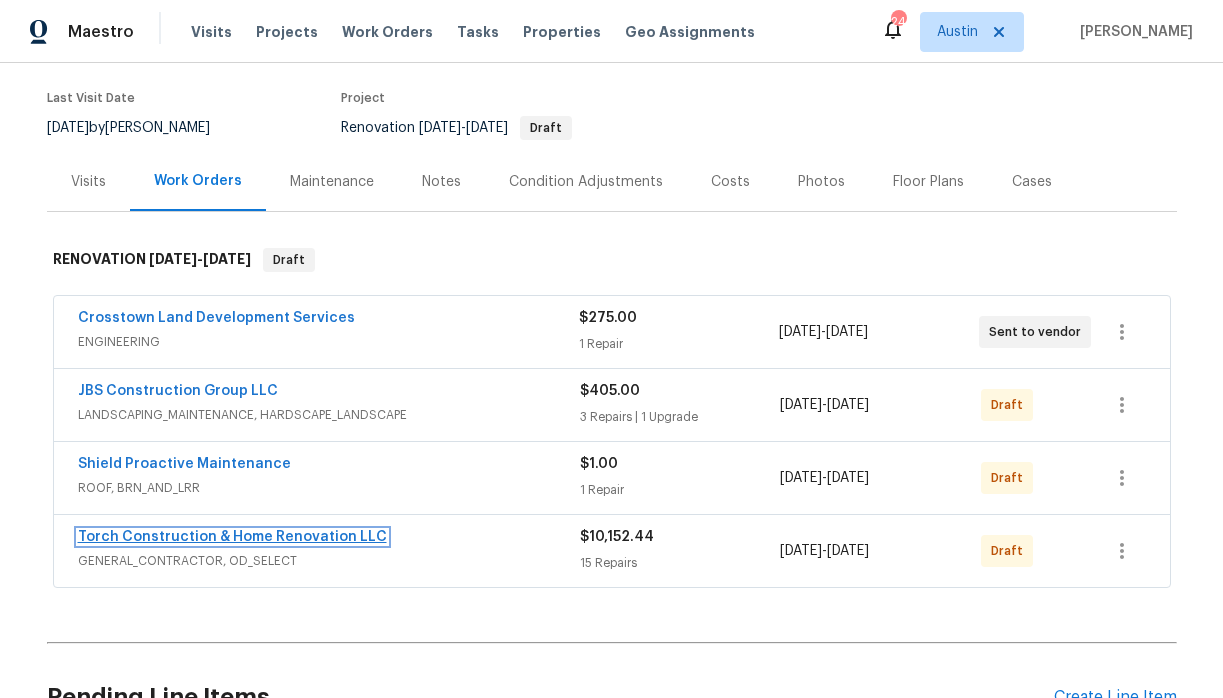 click on "Torch Construction & Home Renovation LLC" at bounding box center (232, 537) 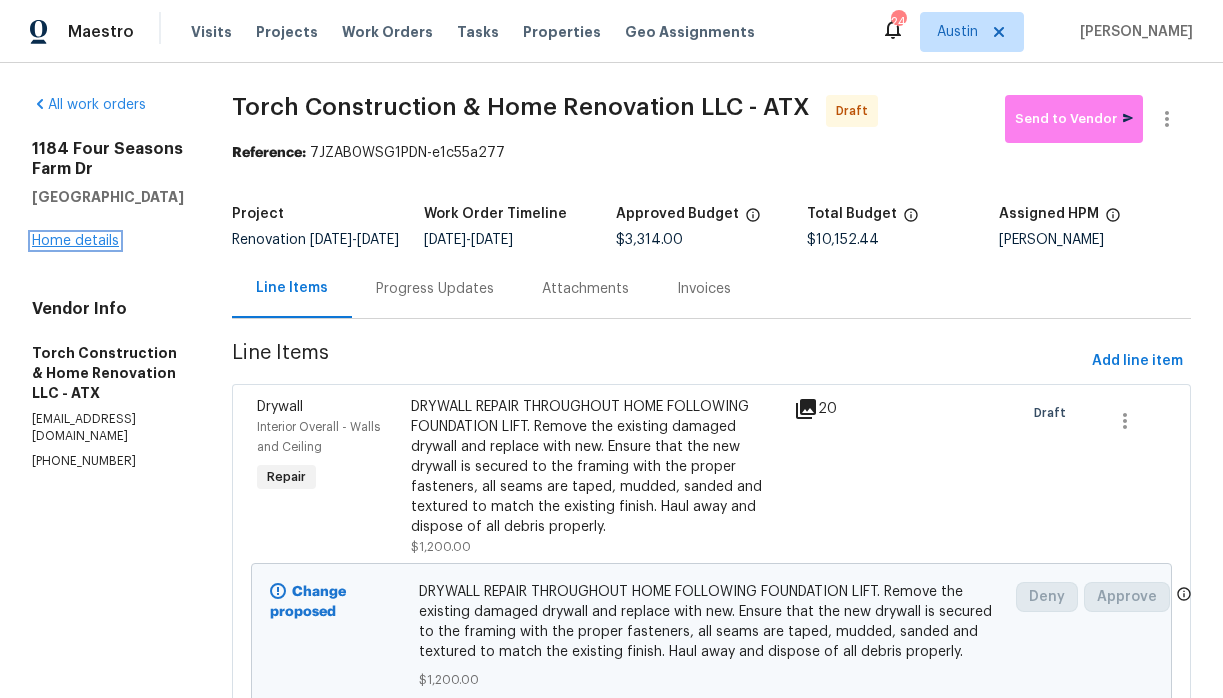 click on "Home details" at bounding box center [75, 241] 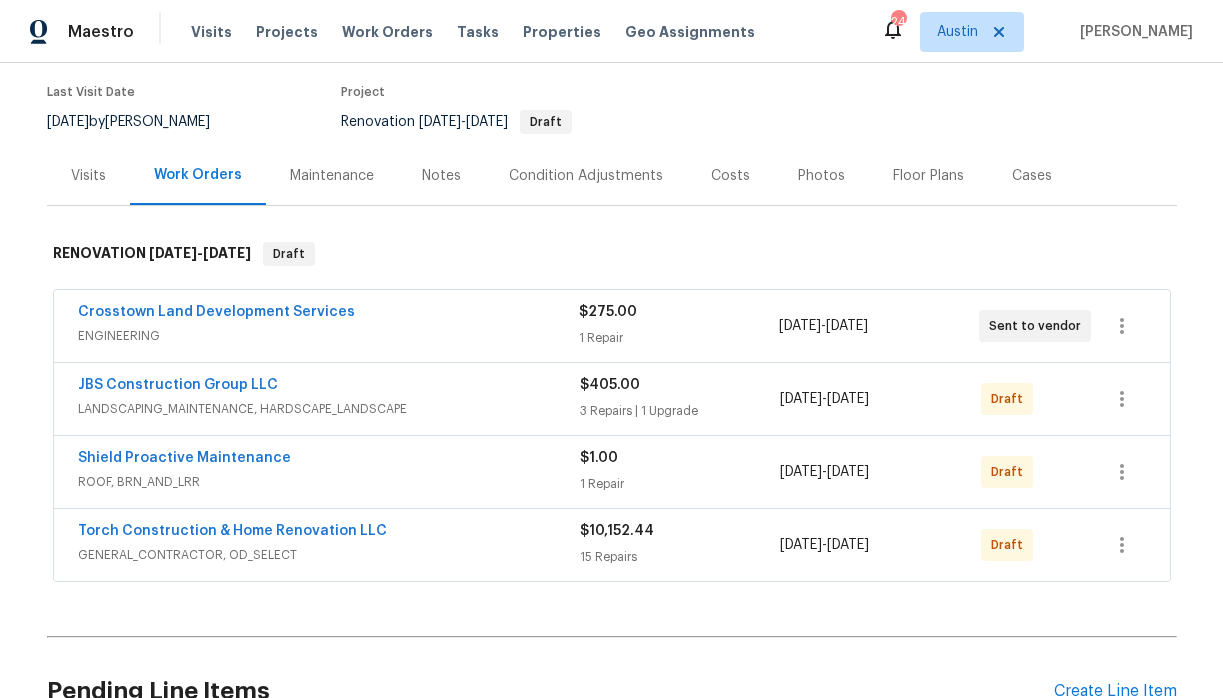scroll, scrollTop: 166, scrollLeft: 0, axis: vertical 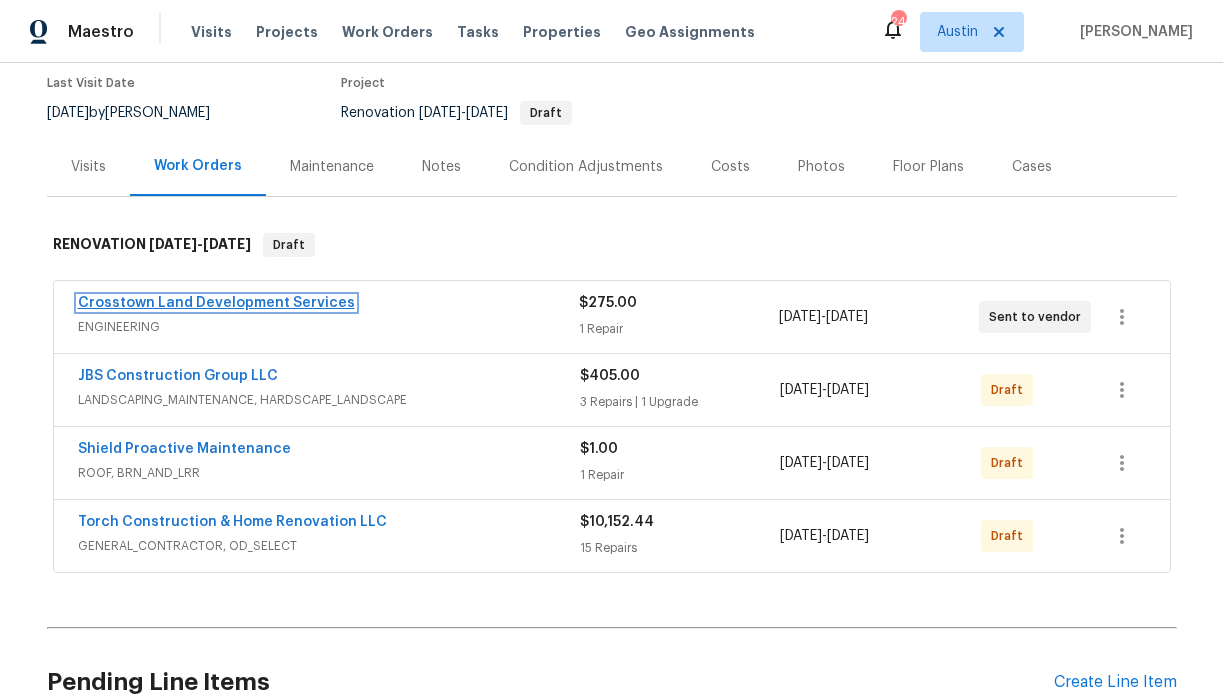 click on "Crosstown Land Development Services" at bounding box center (216, 303) 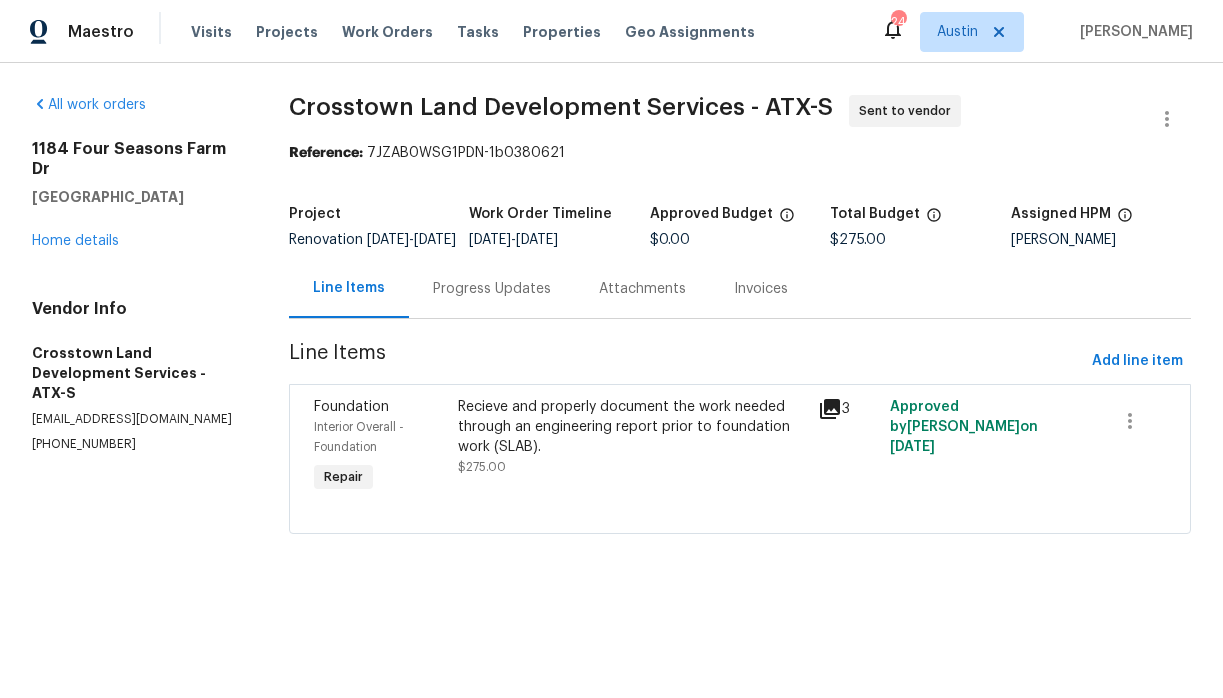 click on "Progress Updates" at bounding box center (492, 289) 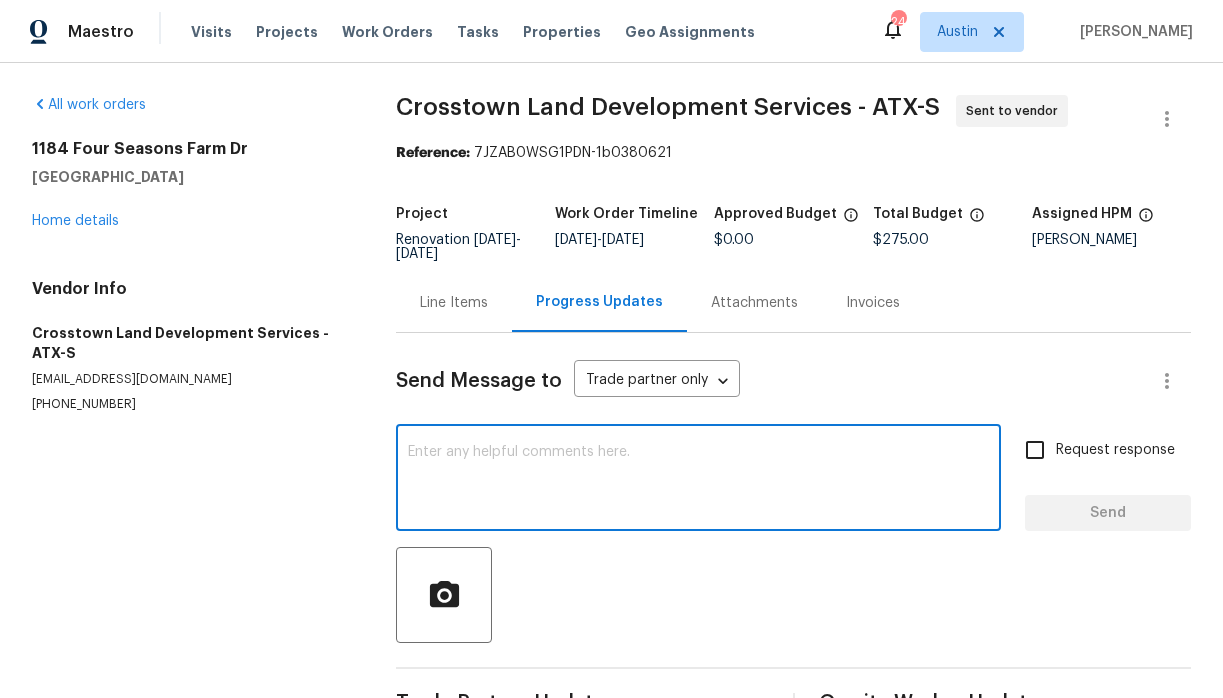 click at bounding box center [698, 480] 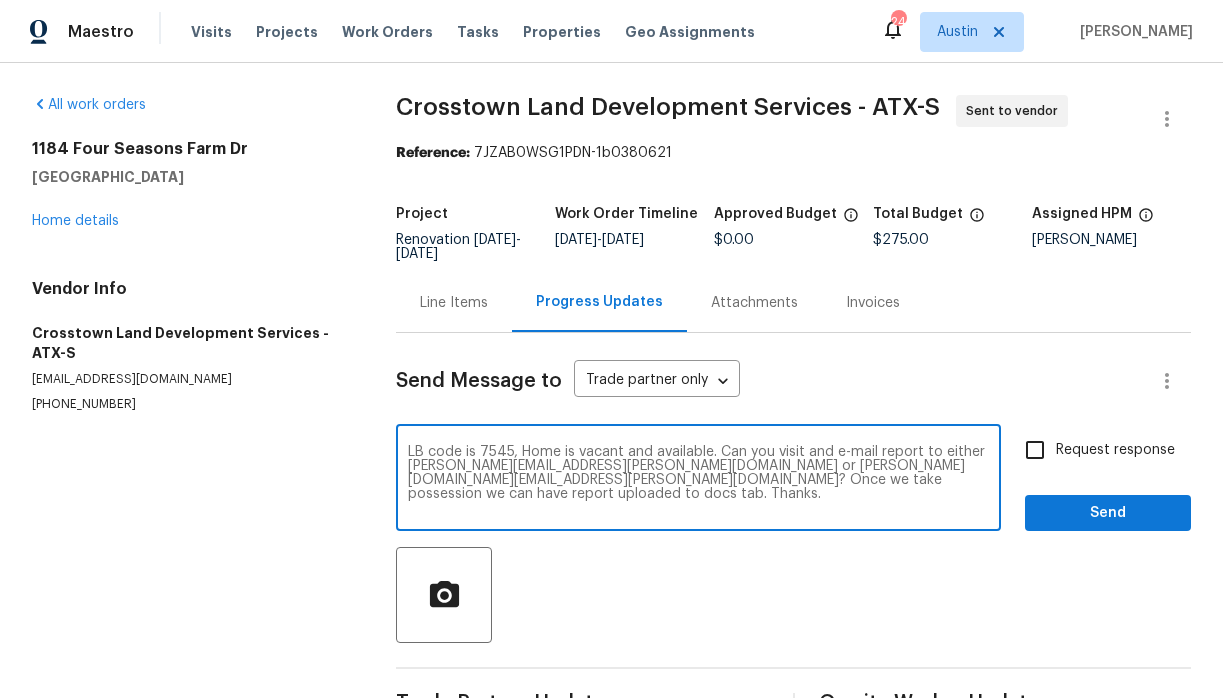 type on "LB code is 7545, Home is vacant and available. Can you visit and e-mail report to either chris.fuentes@opendoor.com or sheila.cooksey@opendoor.com? Once we take possession we can have report uploaded to docs tab. Thanks." 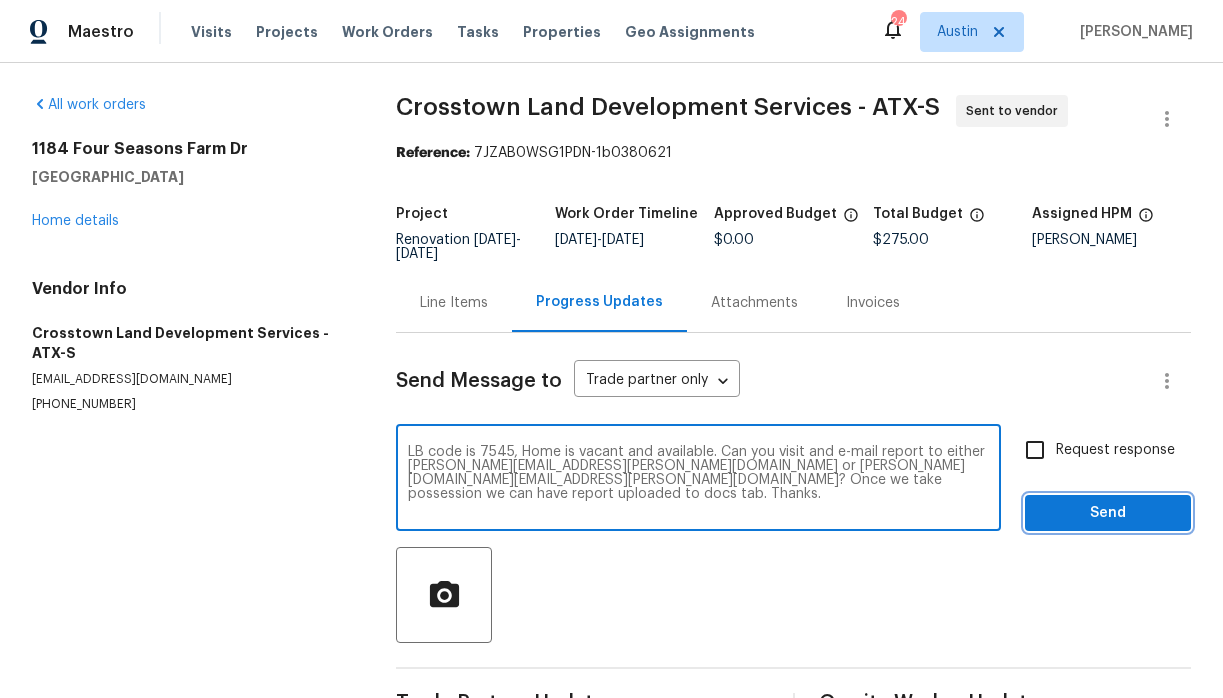 click on "Send" at bounding box center [1108, 513] 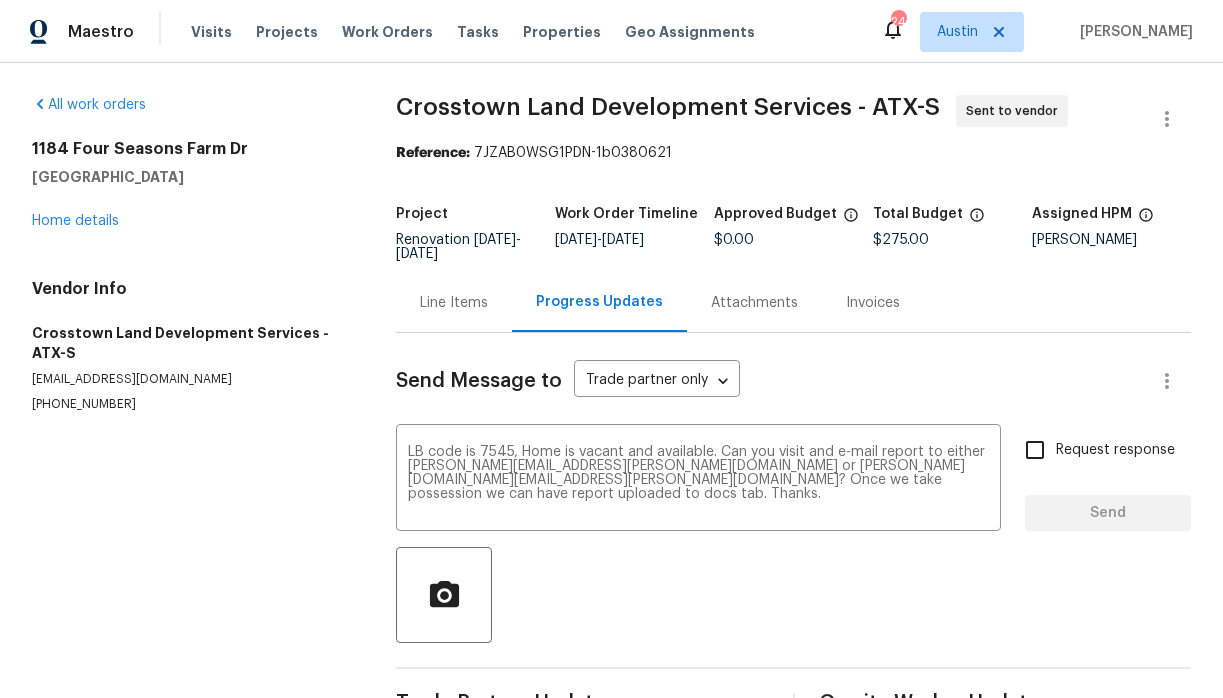 type 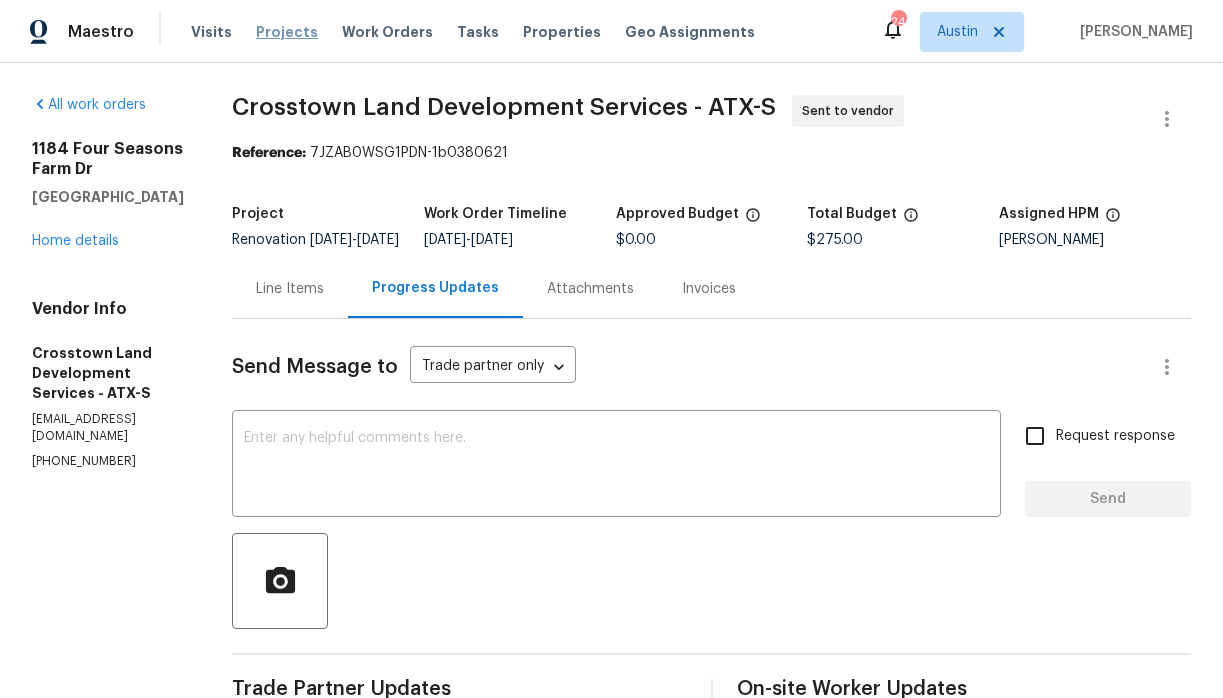 click on "Projects" at bounding box center (287, 32) 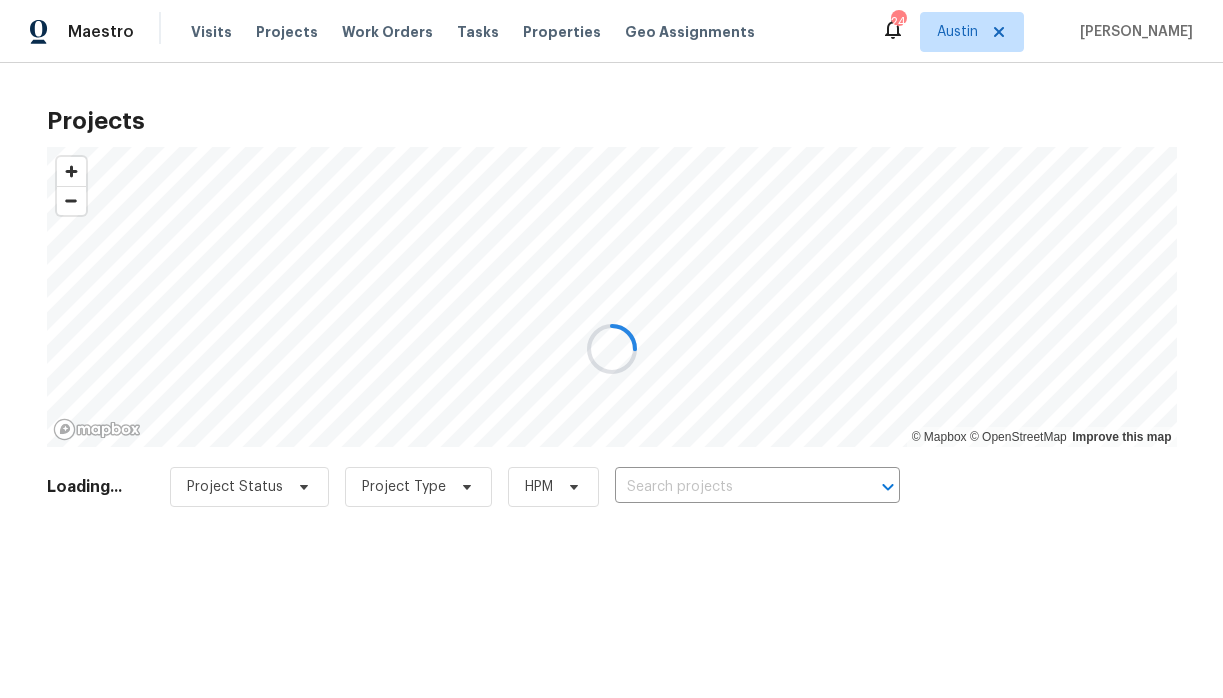 click at bounding box center (611, 349) 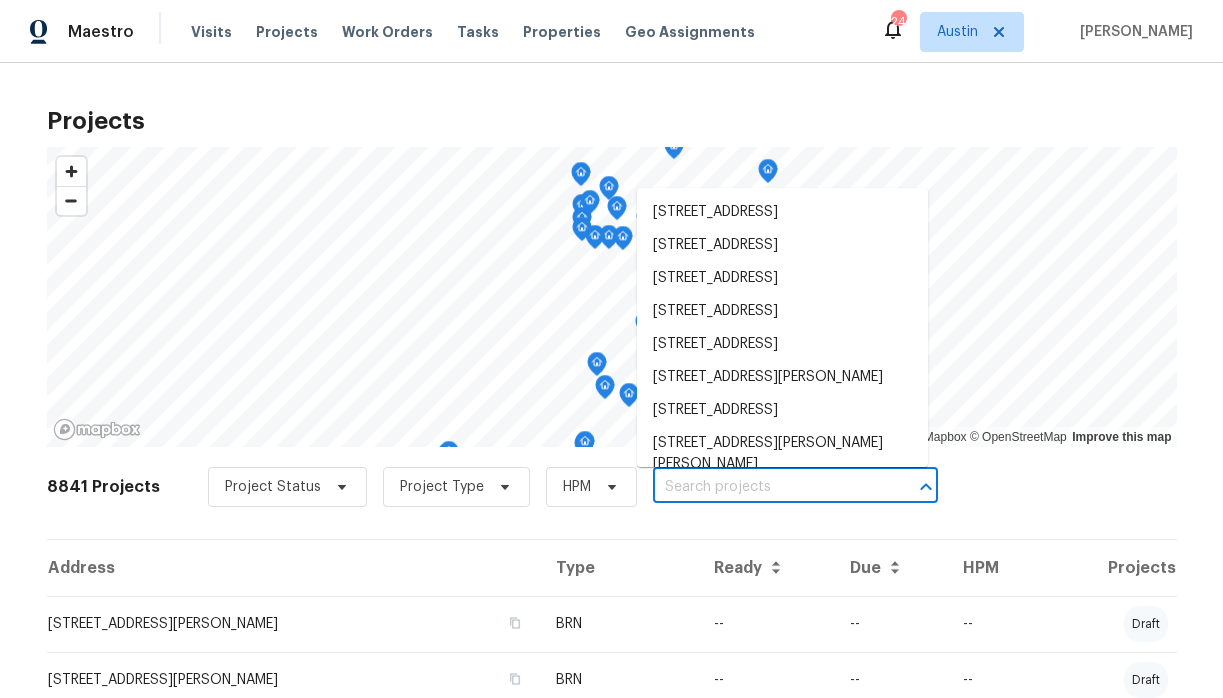click at bounding box center (767, 487) 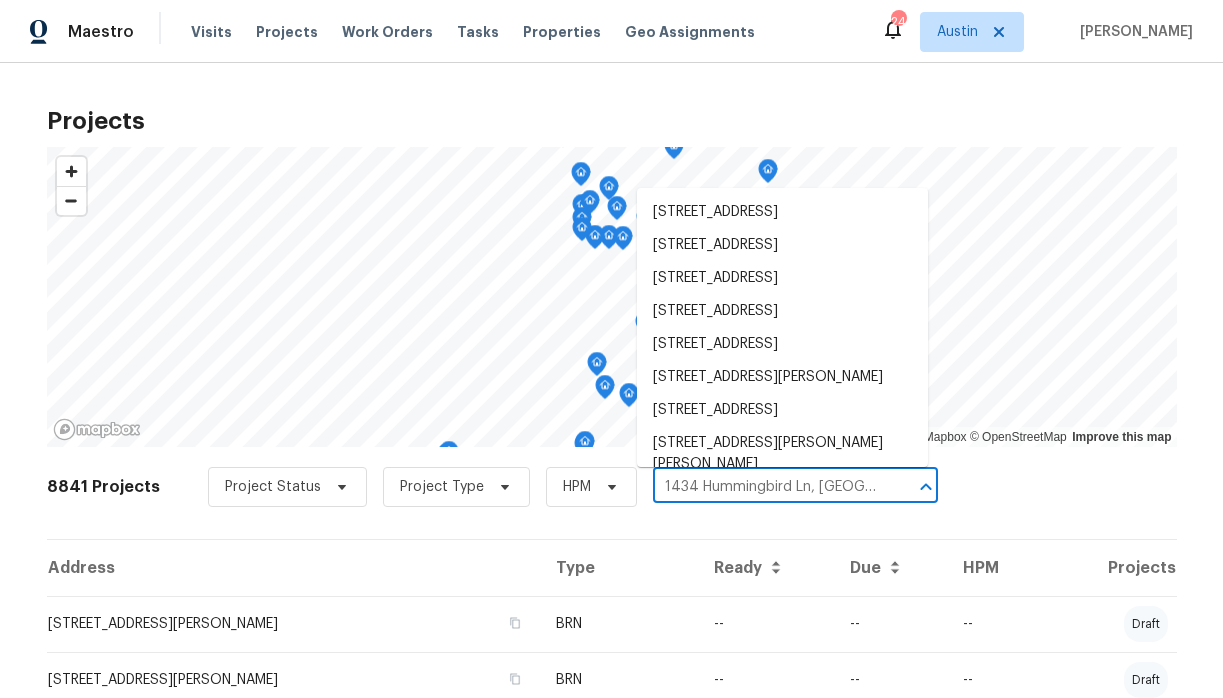 scroll, scrollTop: 0, scrollLeft: 41, axis: horizontal 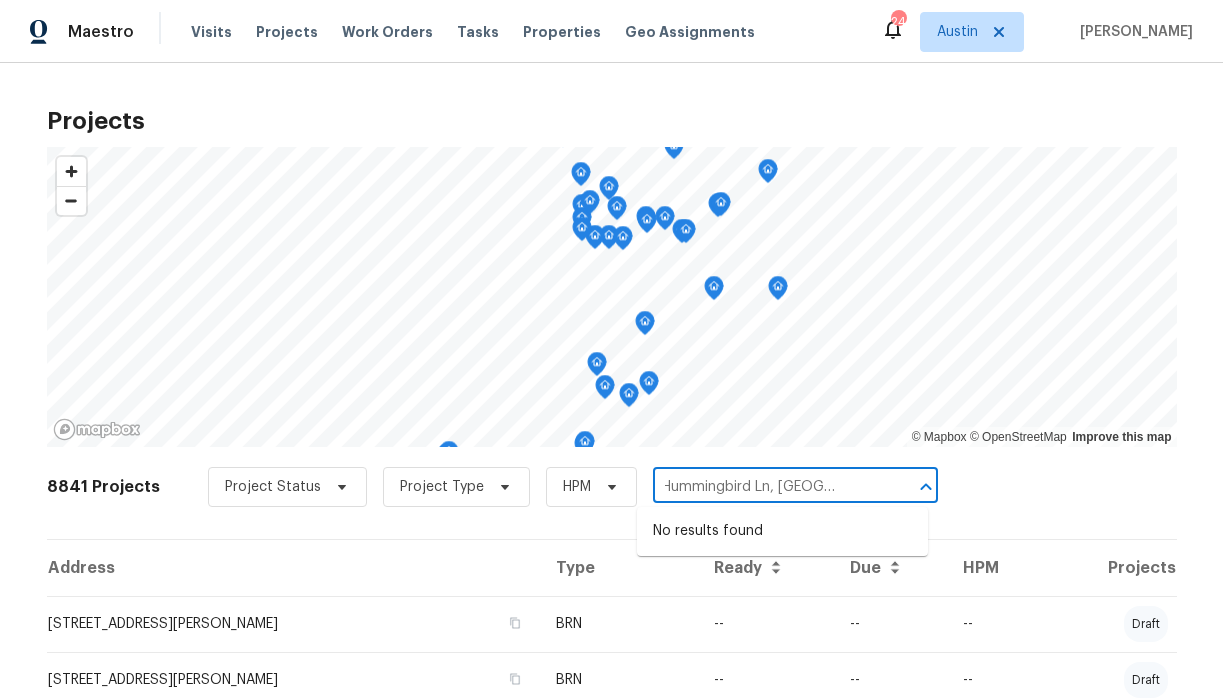 type on "1434 Hummingbird Ln, [GEOGRAPHIC_DATA], [GEOGRAPHIC_DATA] 78155" 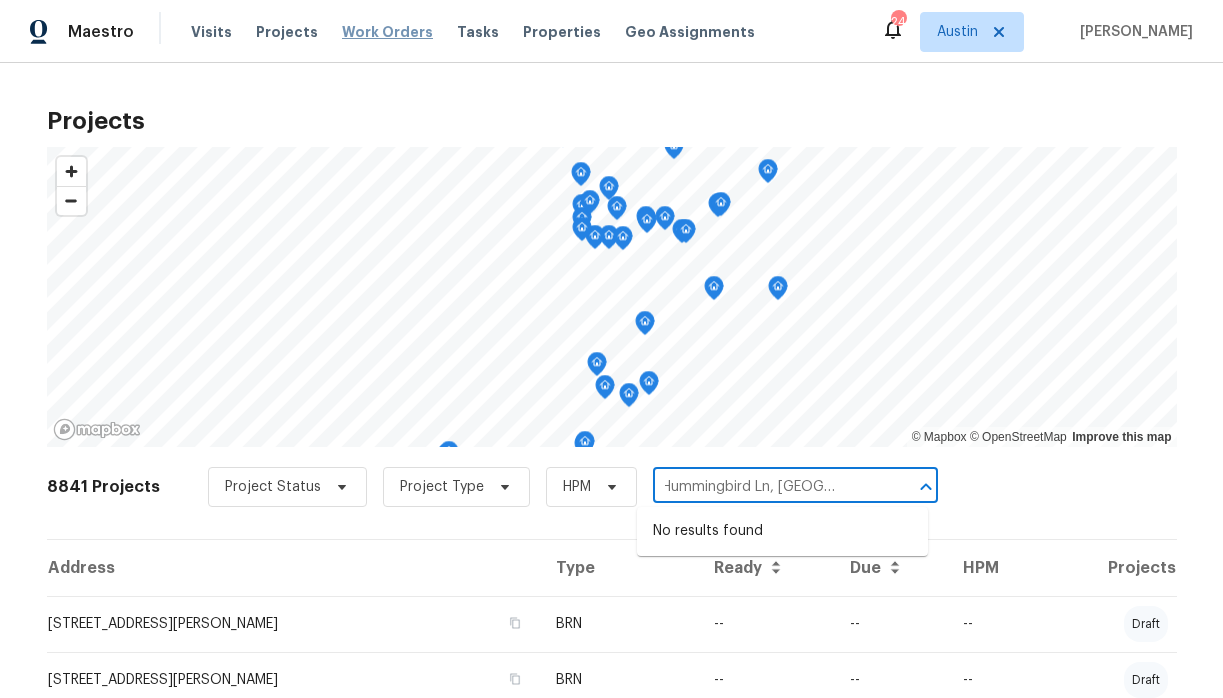 type 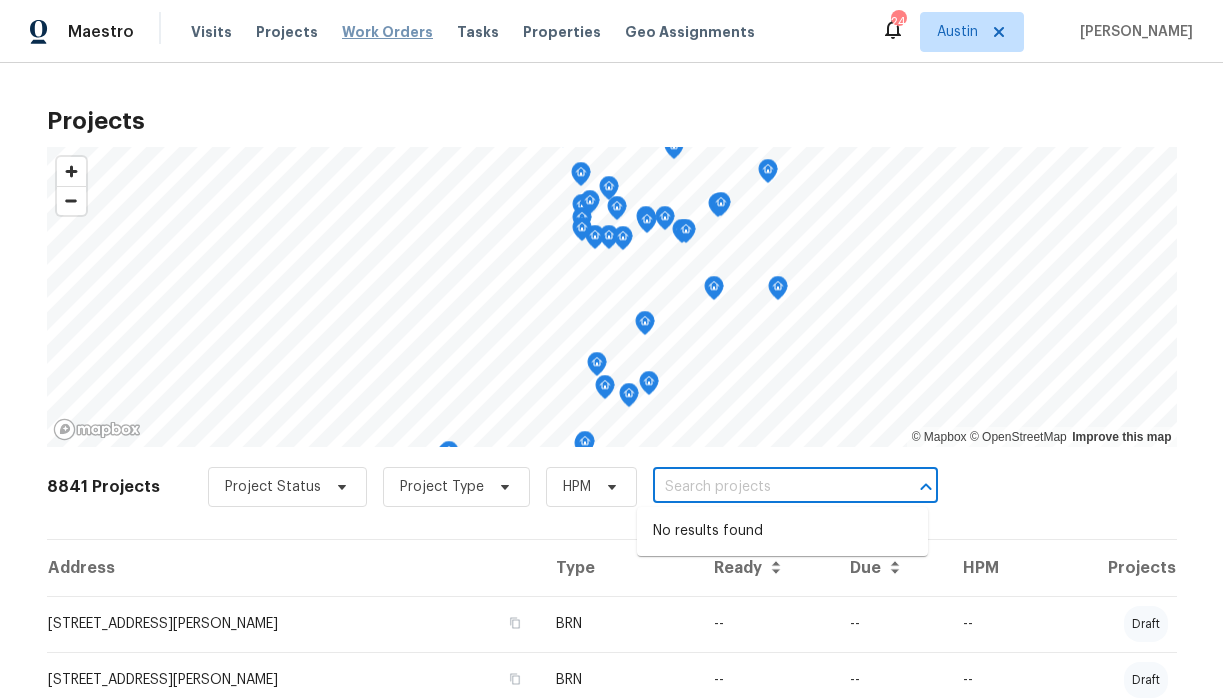 click on "Work Orders" at bounding box center [387, 32] 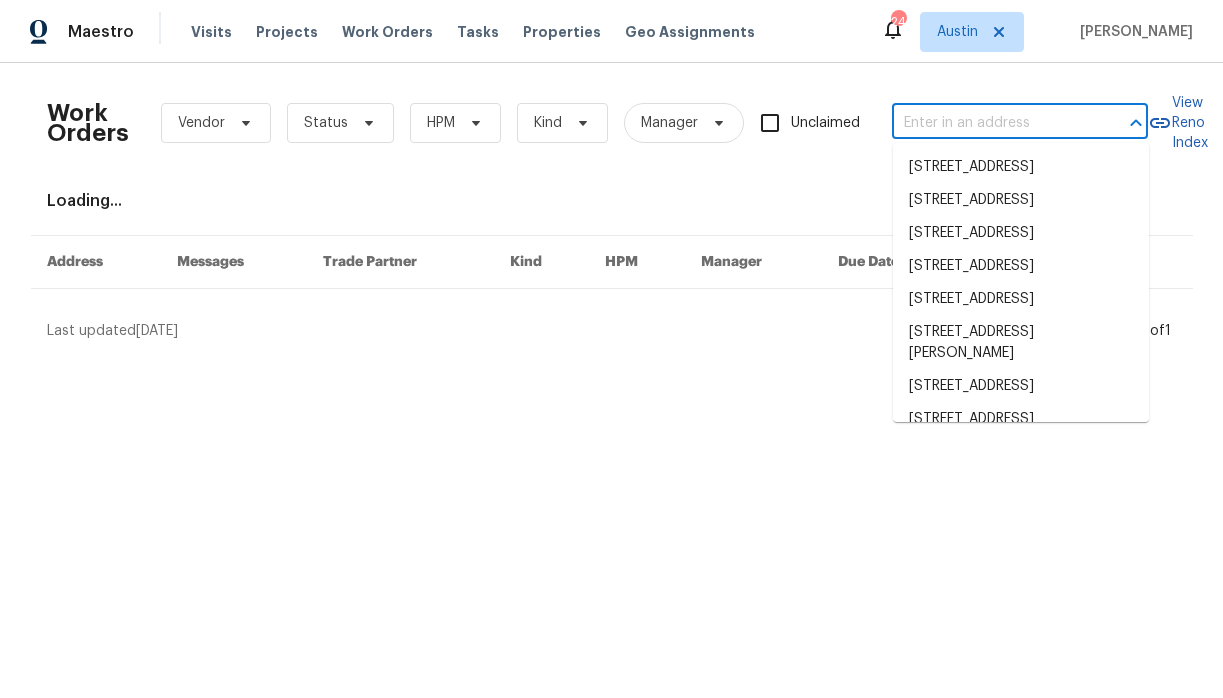 click at bounding box center [992, 123] 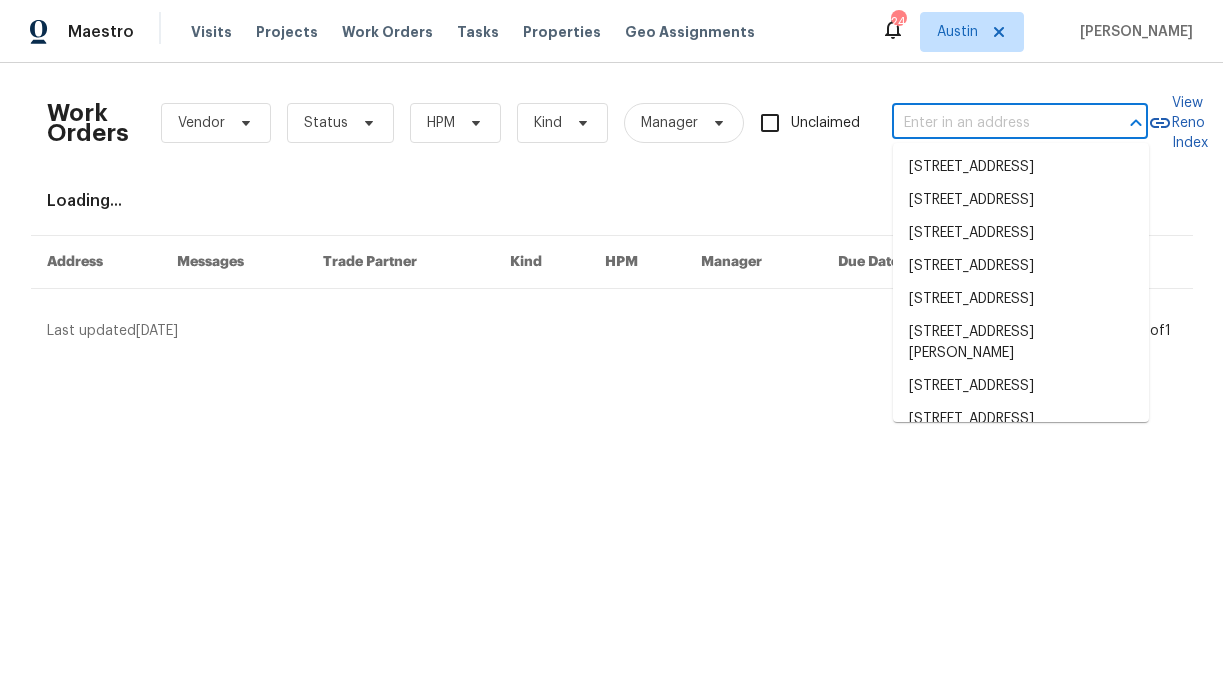 paste on "1434 Hummingbird Ln, [GEOGRAPHIC_DATA], [GEOGRAPHIC_DATA] 78155" 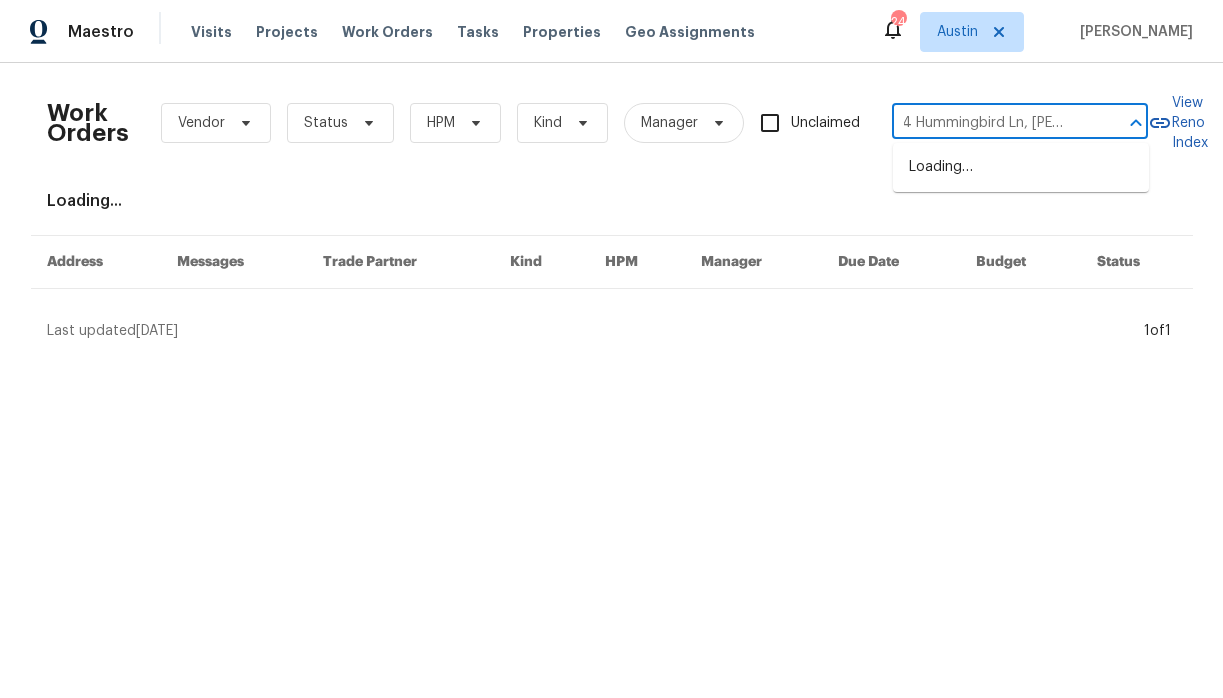 scroll, scrollTop: 0, scrollLeft: 14, axis: horizontal 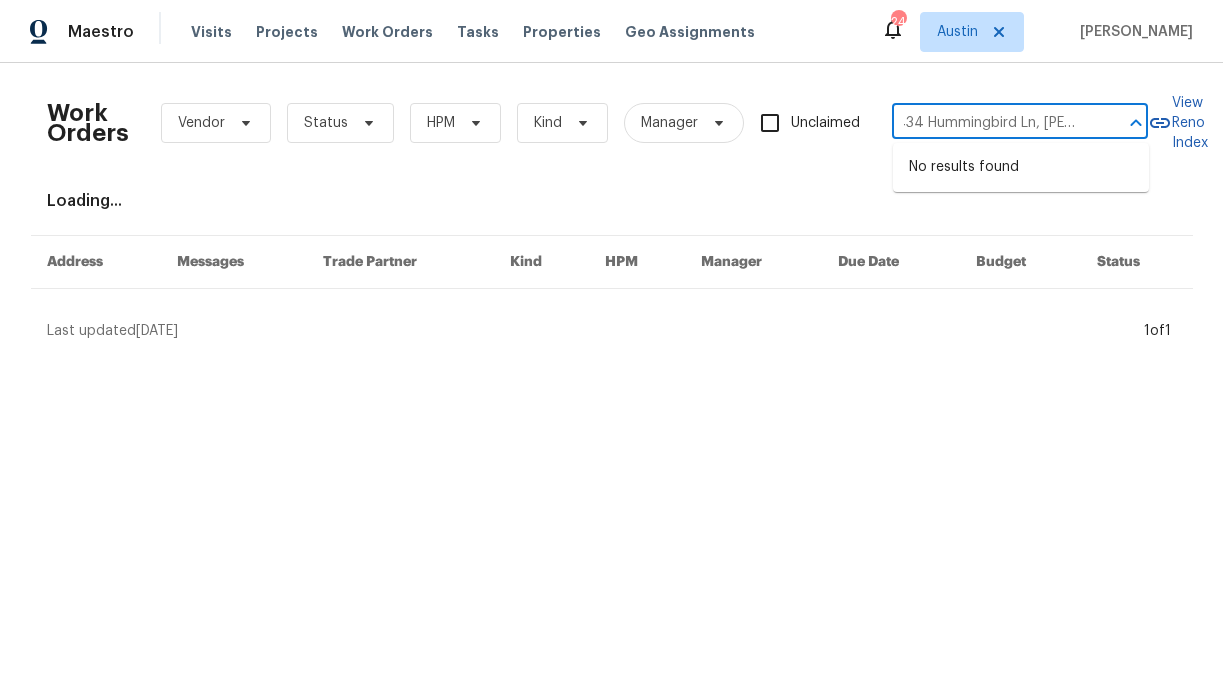type on "1434 Hummingbird Ln, Seguin," 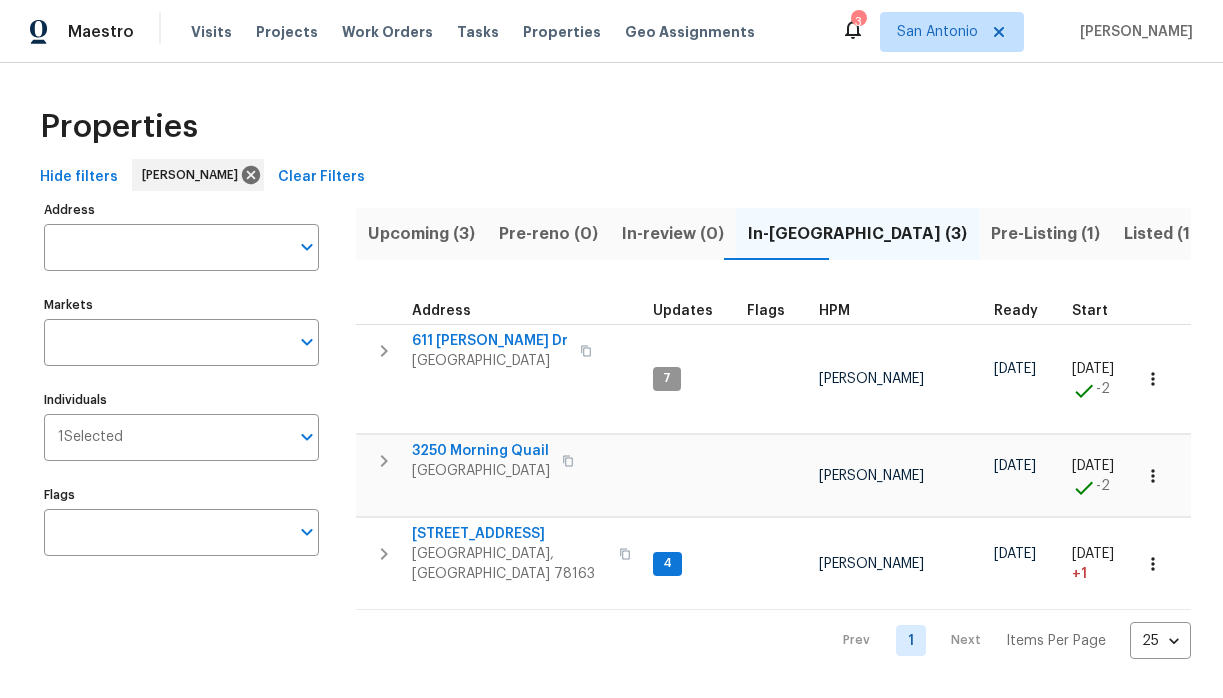 scroll, scrollTop: 0, scrollLeft: 0, axis: both 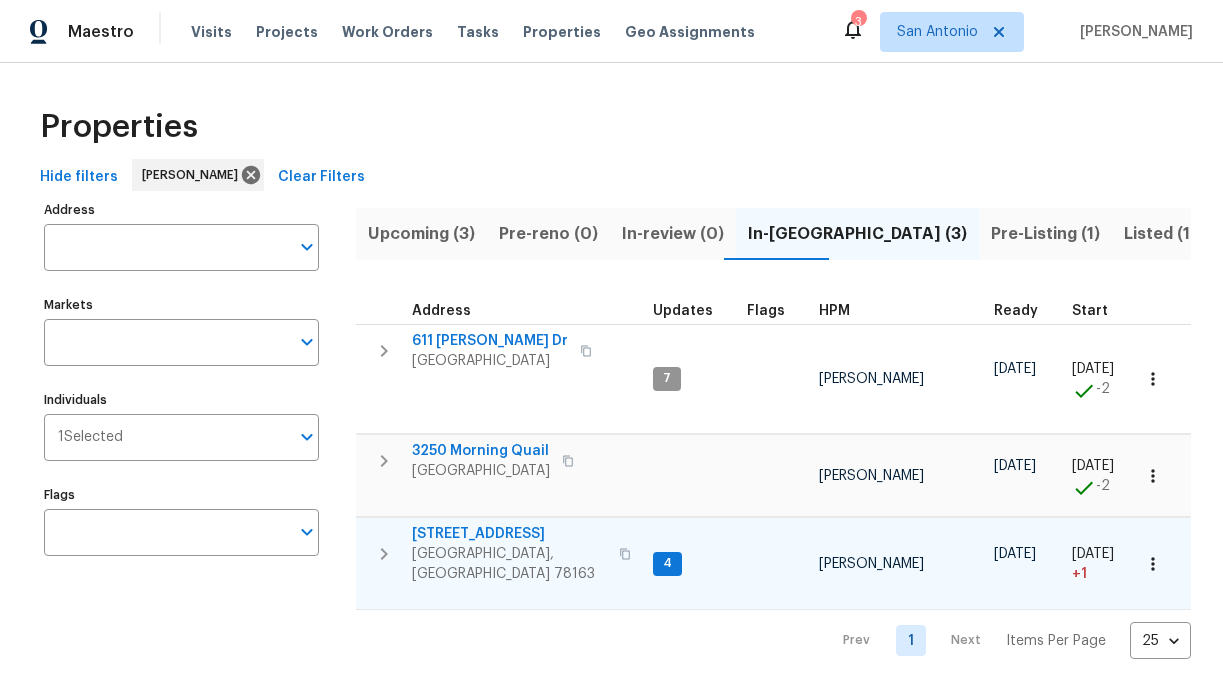 click on "[STREET_ADDRESS]" at bounding box center (509, 534) 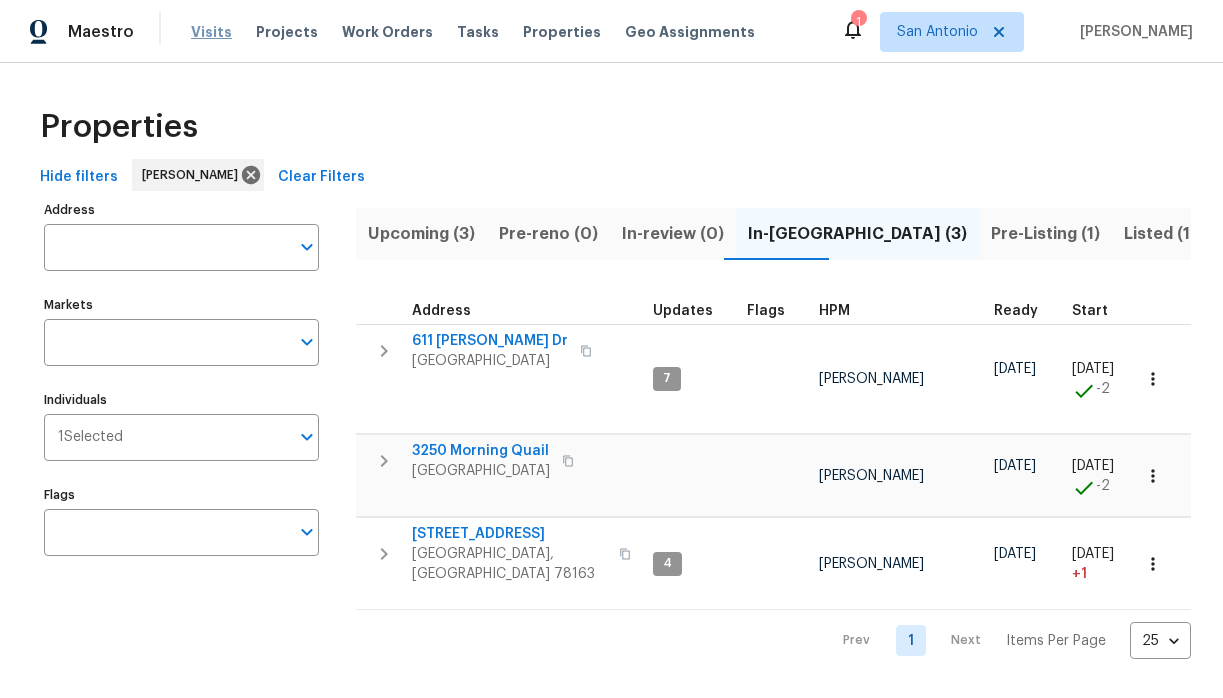 click on "Visits" at bounding box center (211, 32) 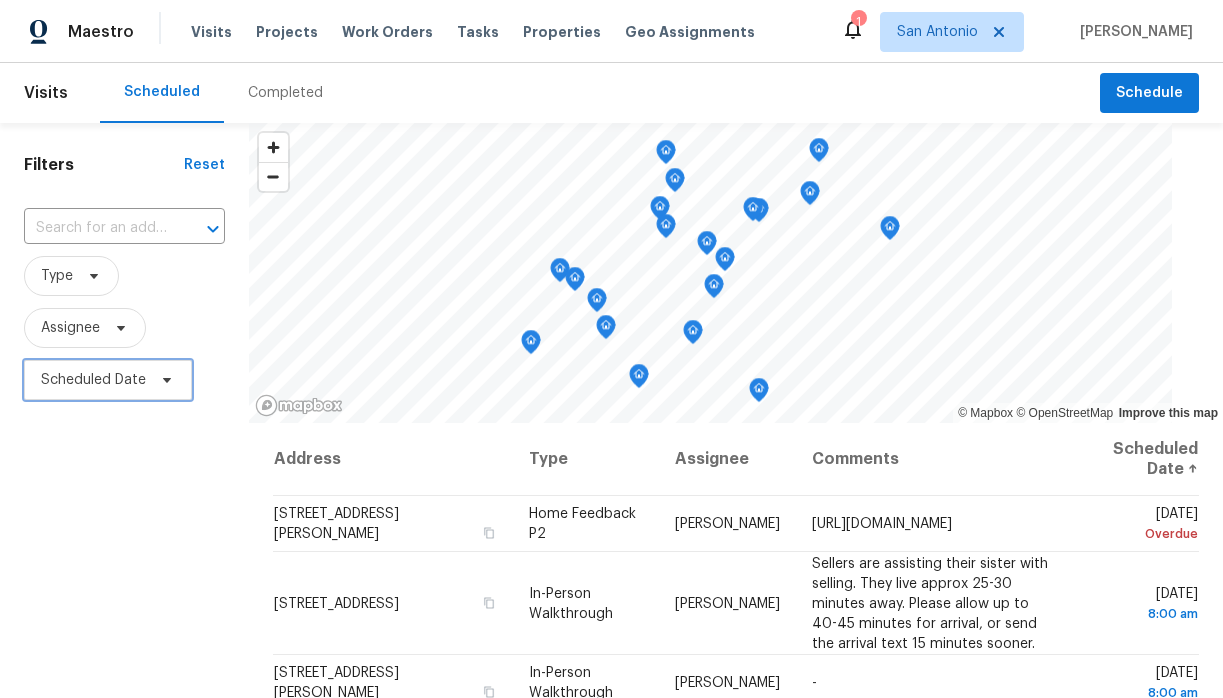 click 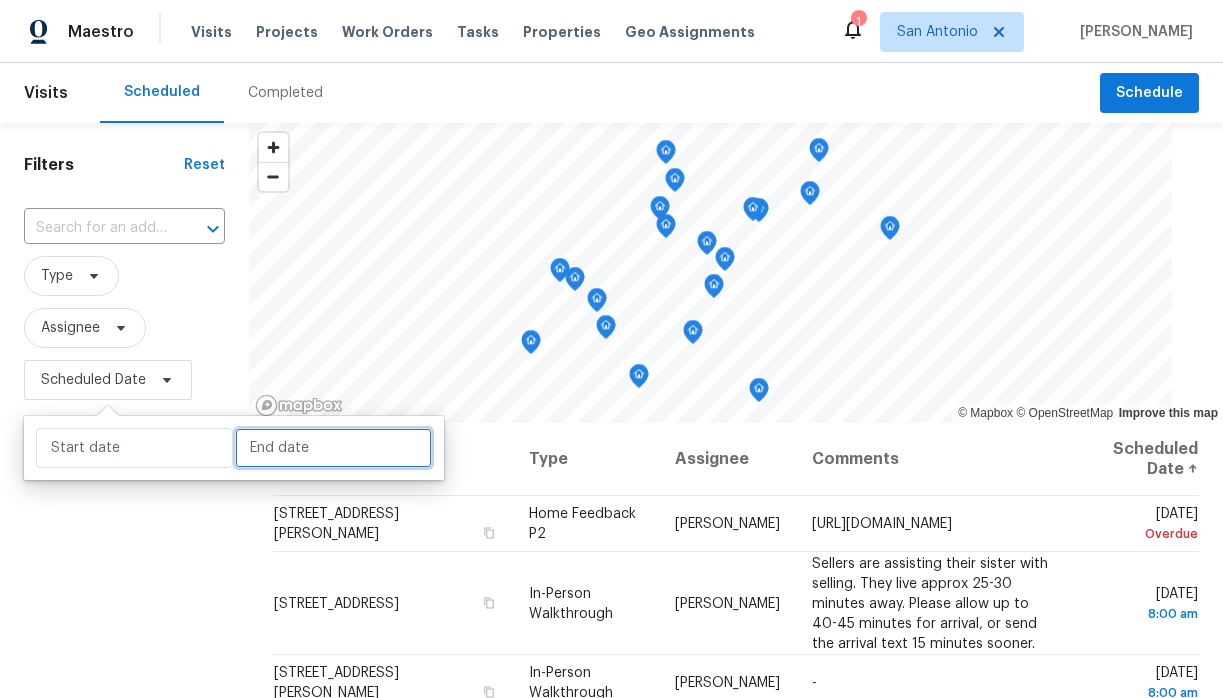 click at bounding box center [333, 448] 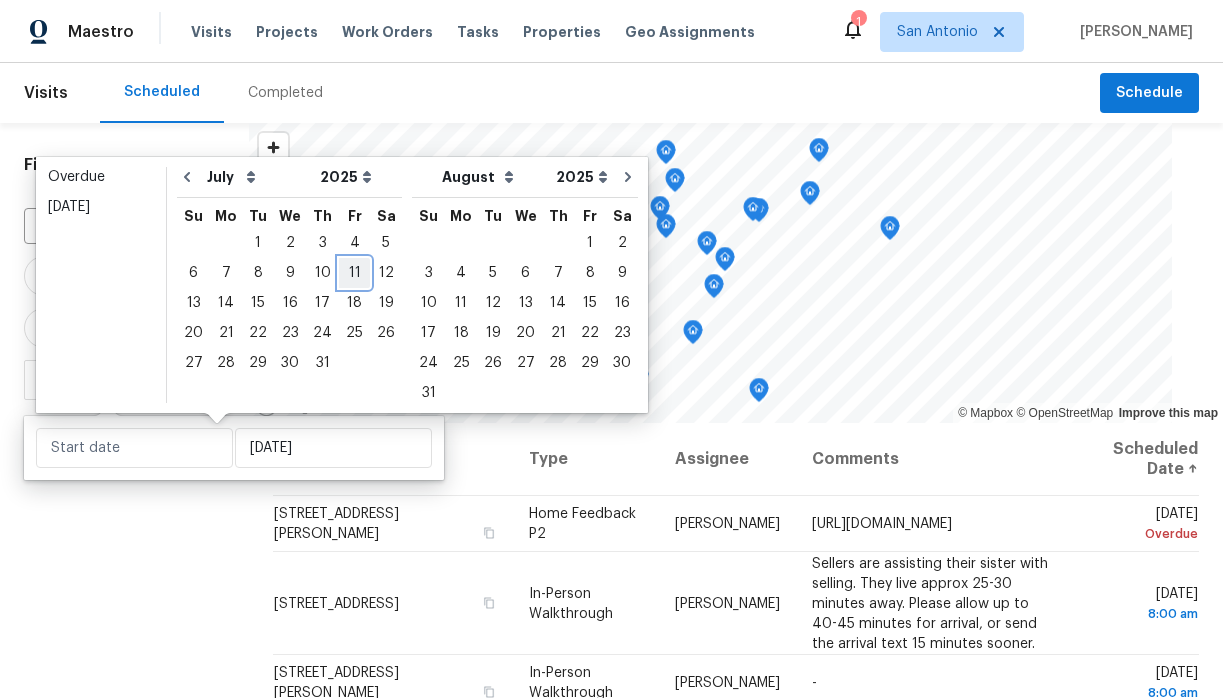 click on "11" at bounding box center (354, 273) 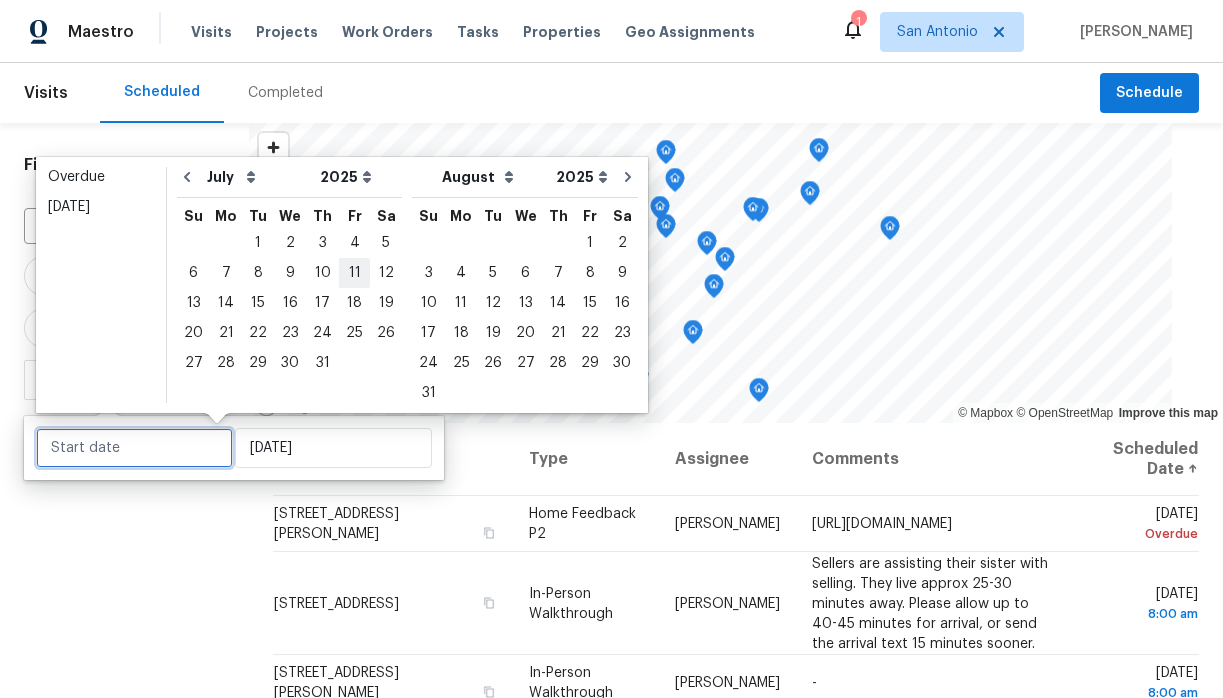 type on "Fri, Jul 11" 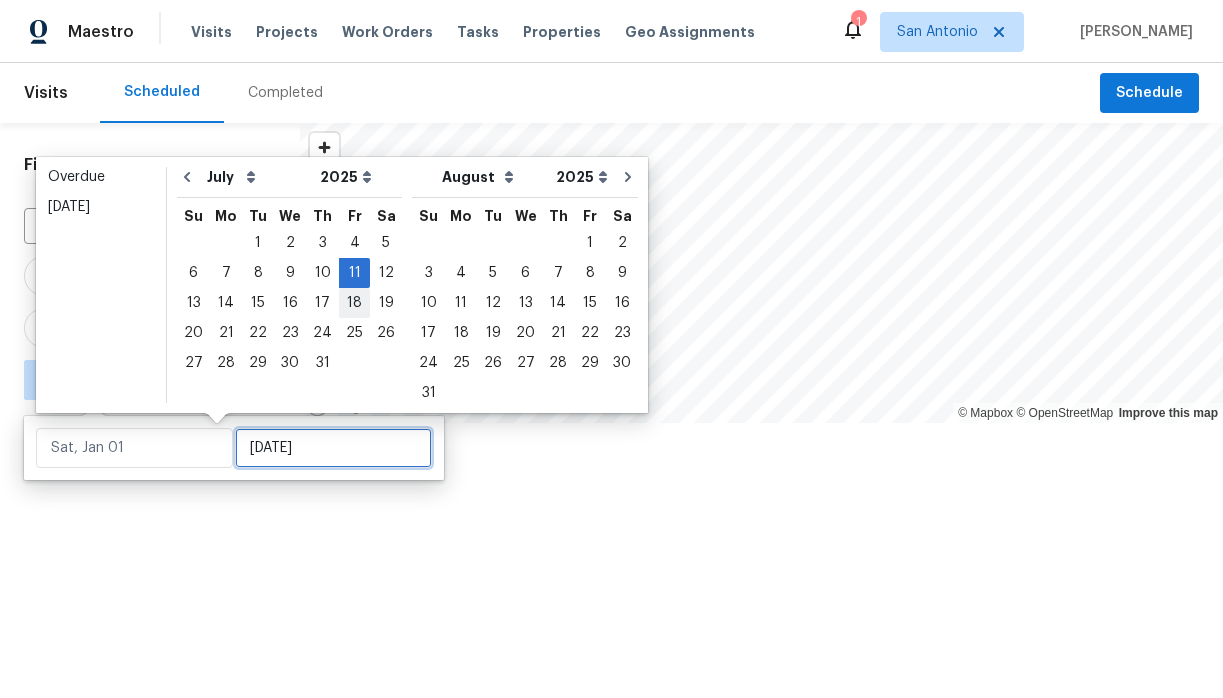 type on "Fri, Jul 11" 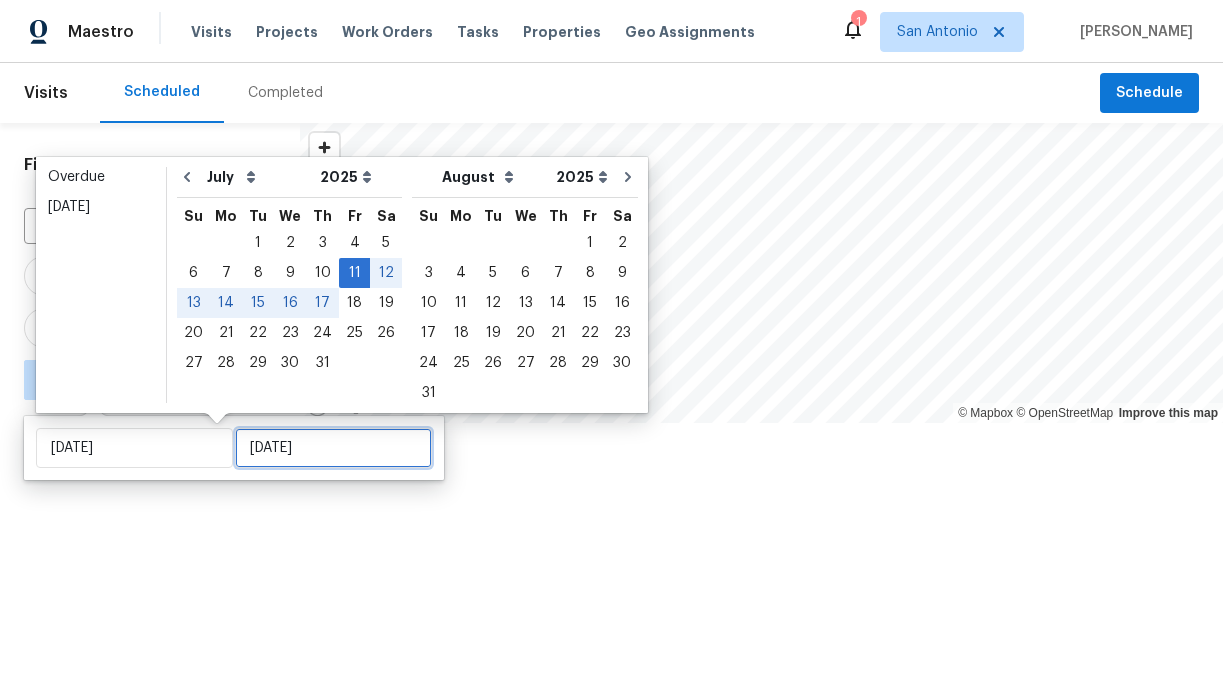 type on "Thu, Jul 31" 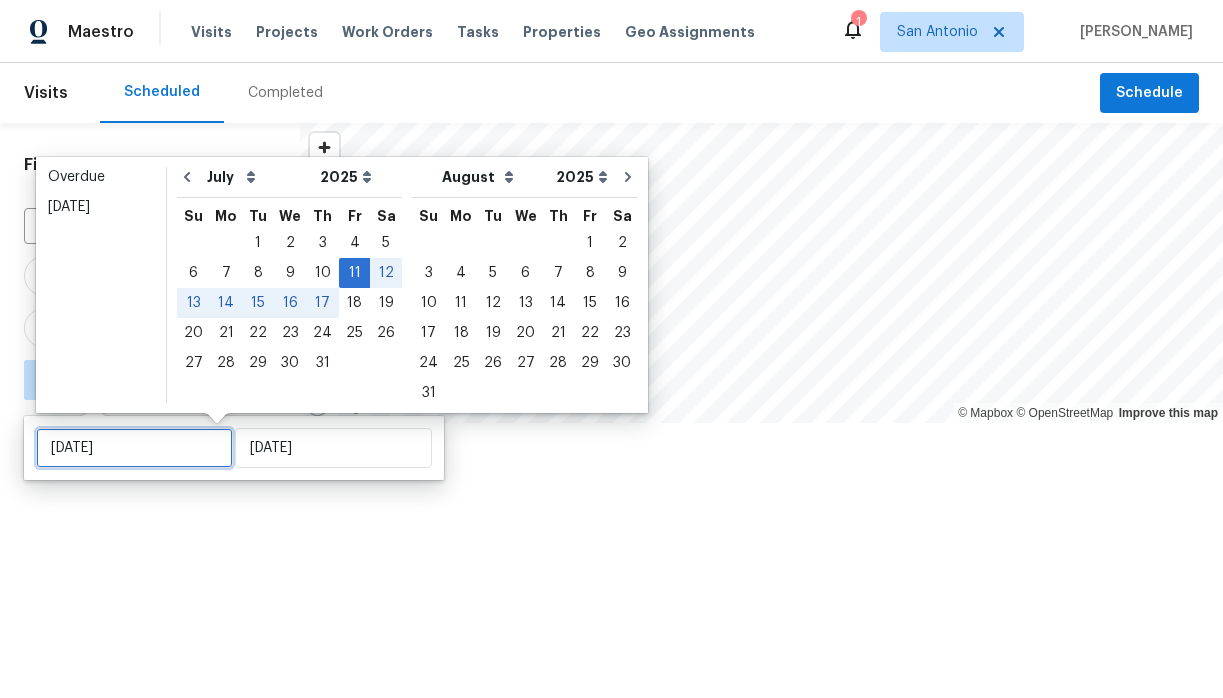 type 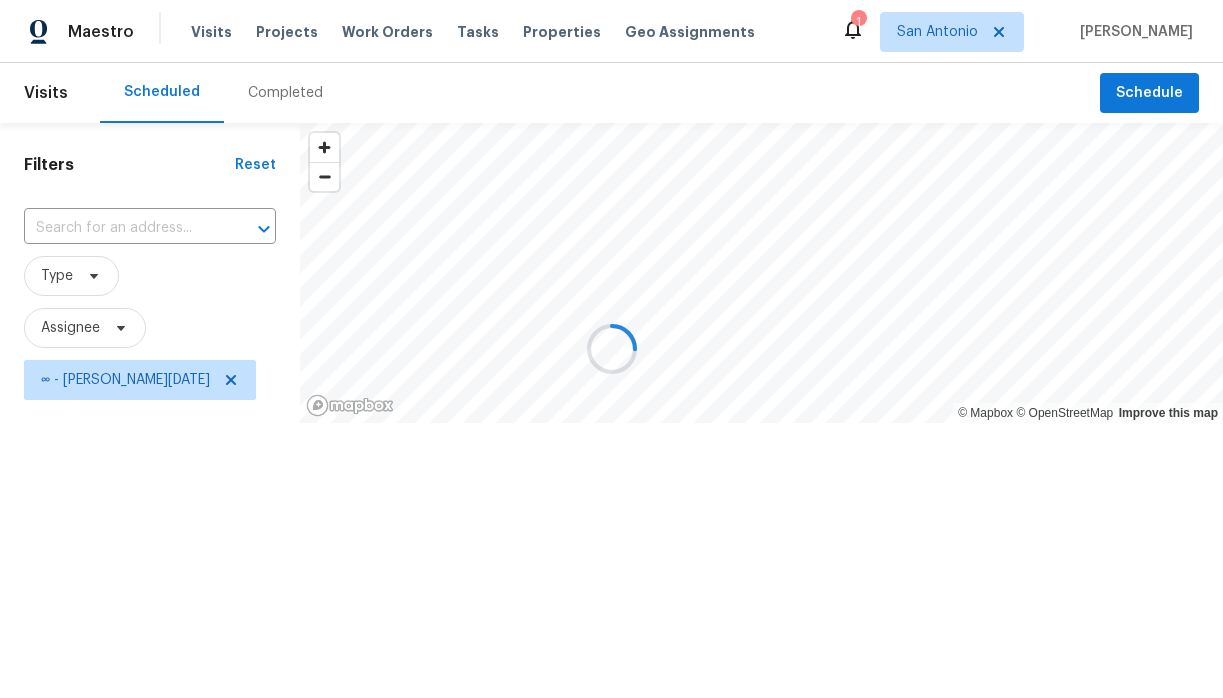 click at bounding box center [611, 349] 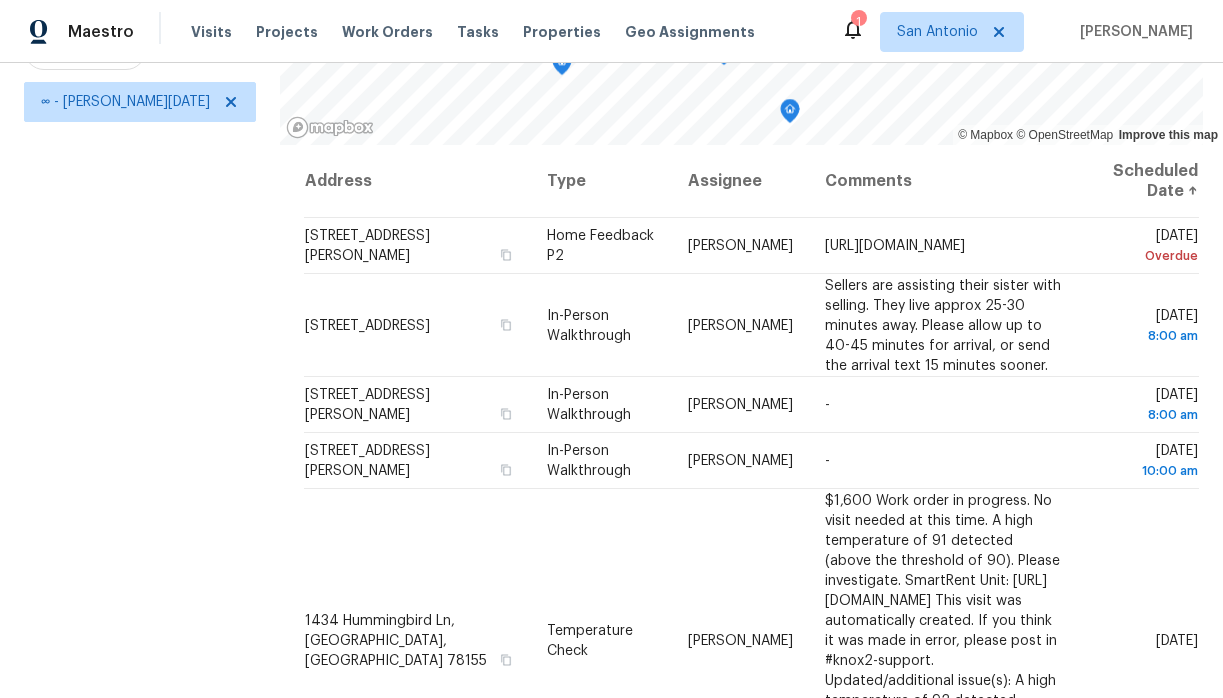 scroll, scrollTop: 283, scrollLeft: 0, axis: vertical 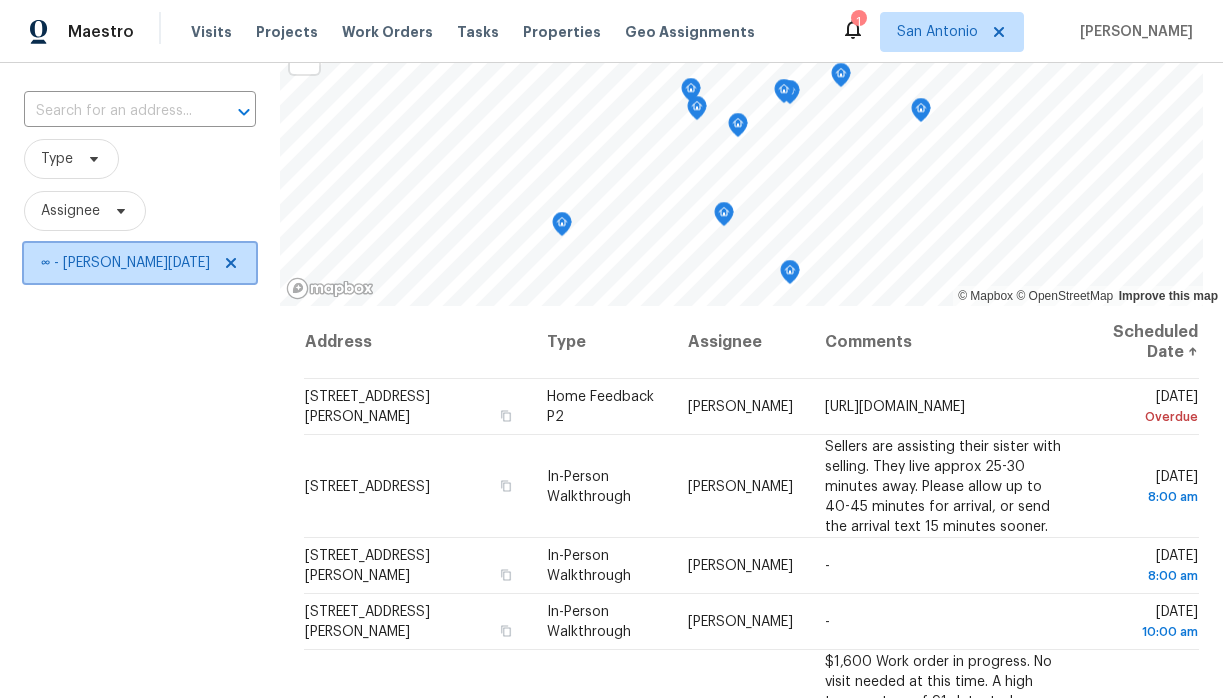 click 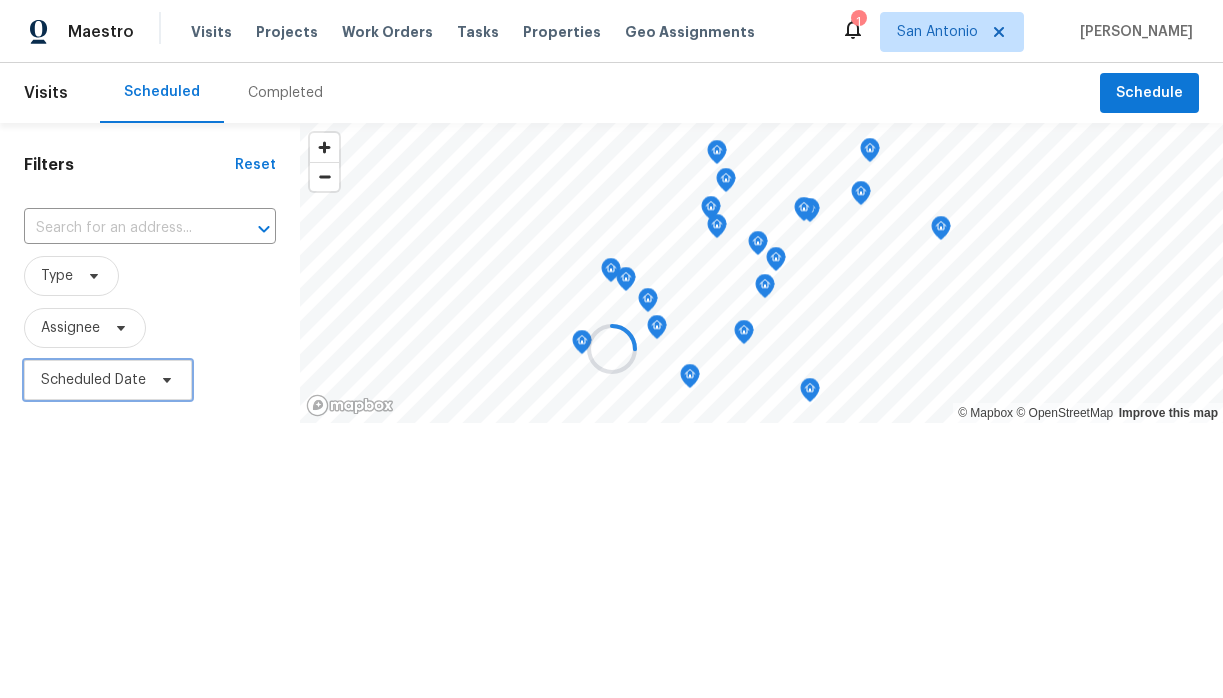 scroll, scrollTop: 0, scrollLeft: 0, axis: both 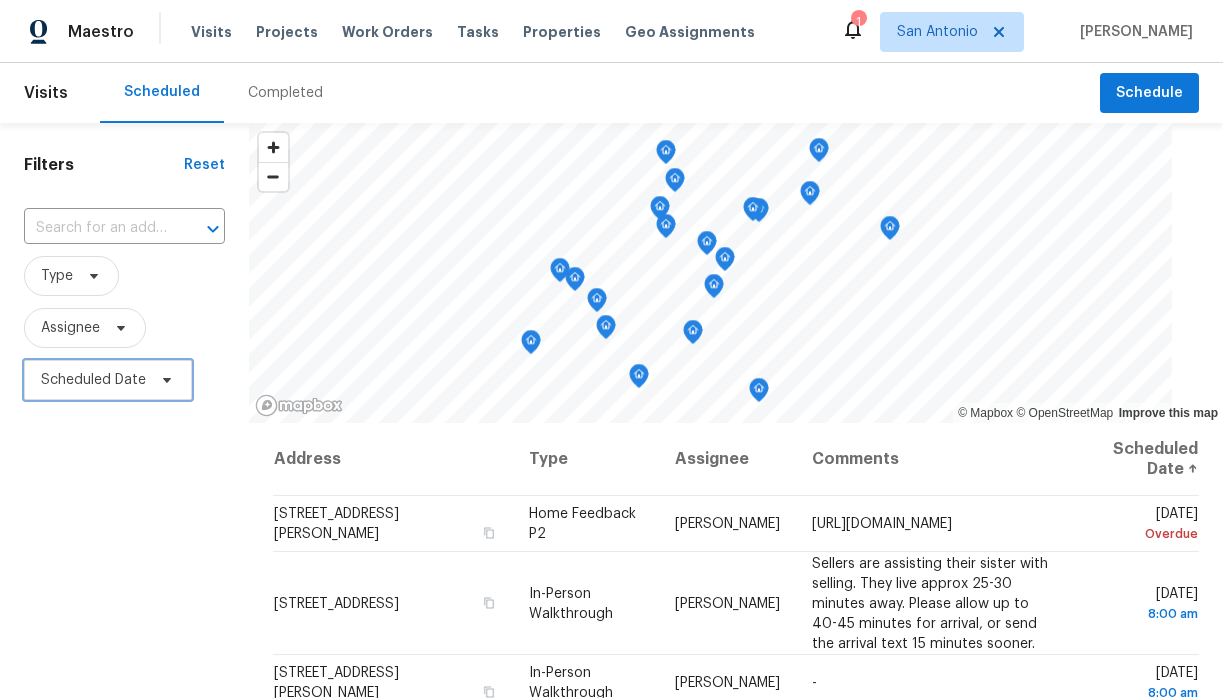 click 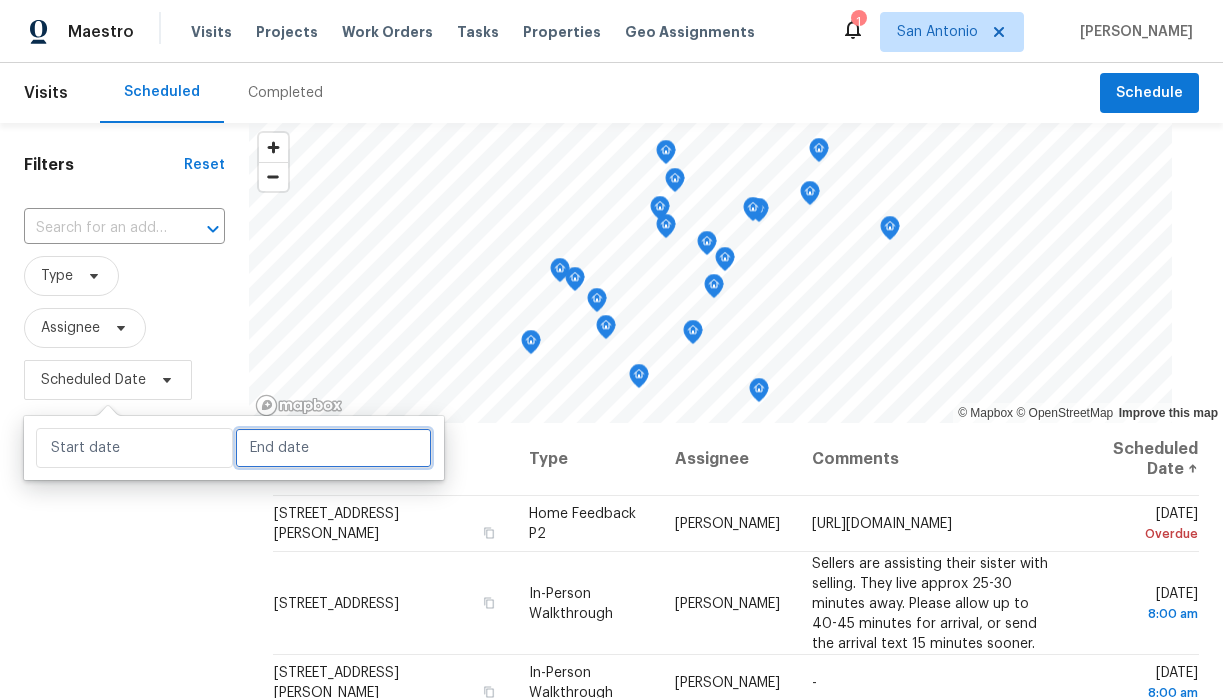 select on "6" 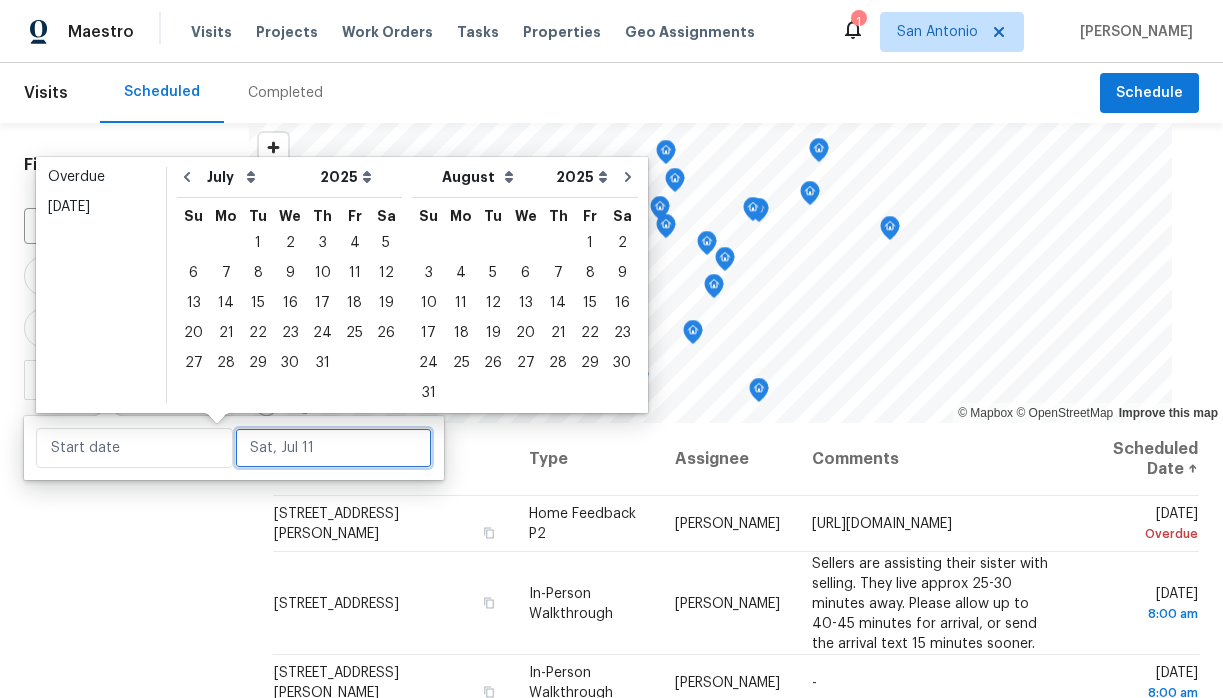 click at bounding box center [333, 448] 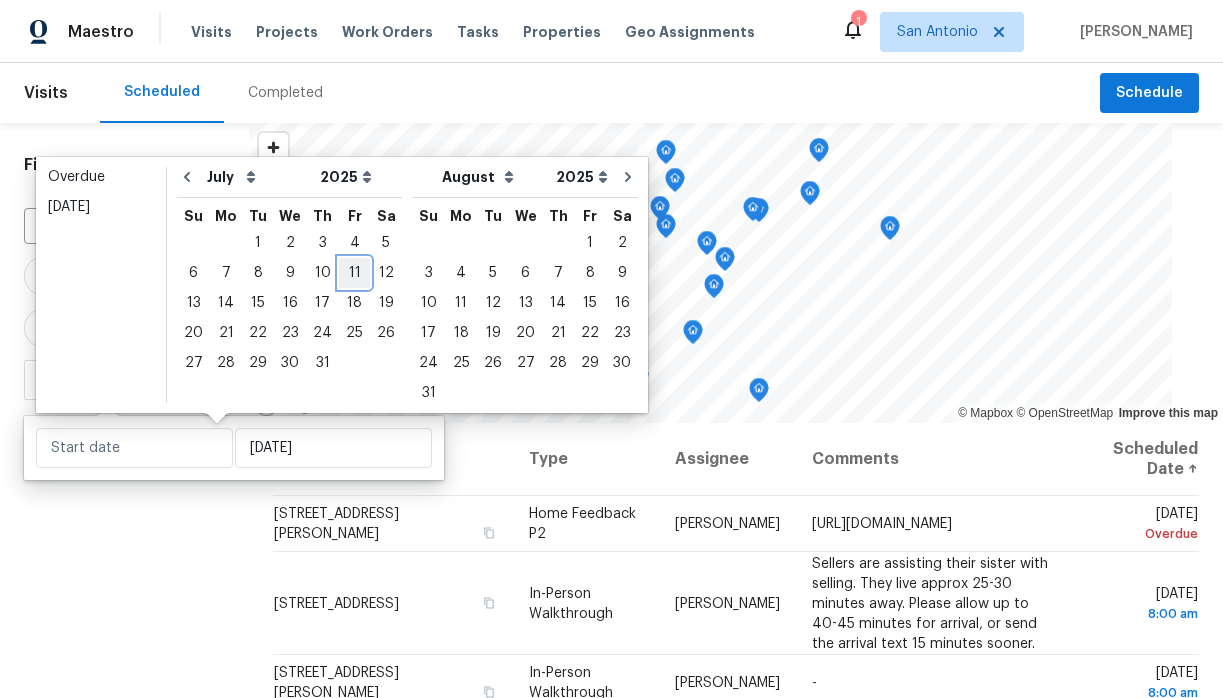 click on "11" at bounding box center [354, 273] 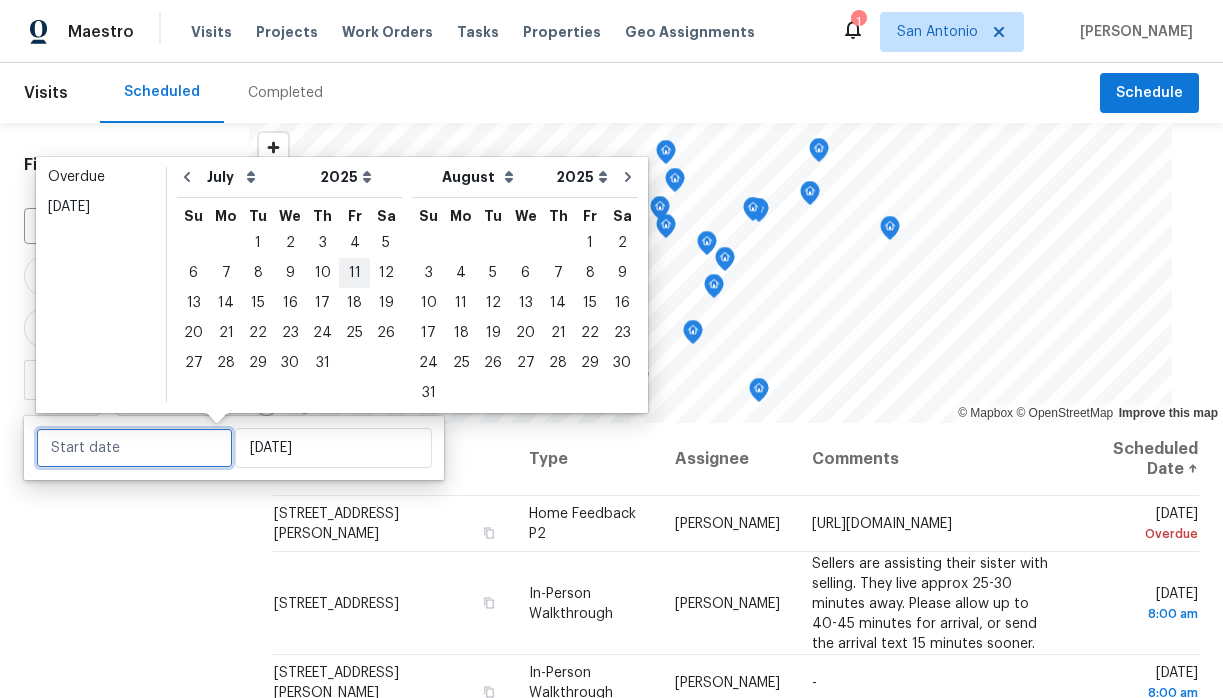 type on "Fri, Jul 11" 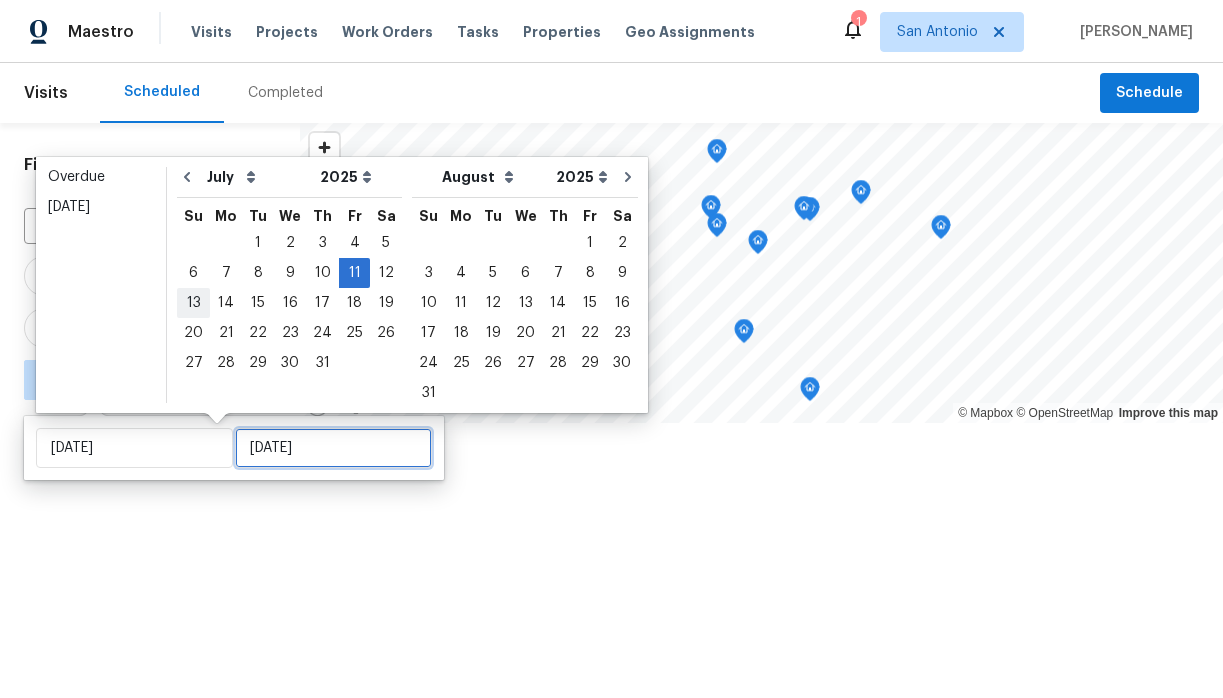 type on "Fri, Jul 11" 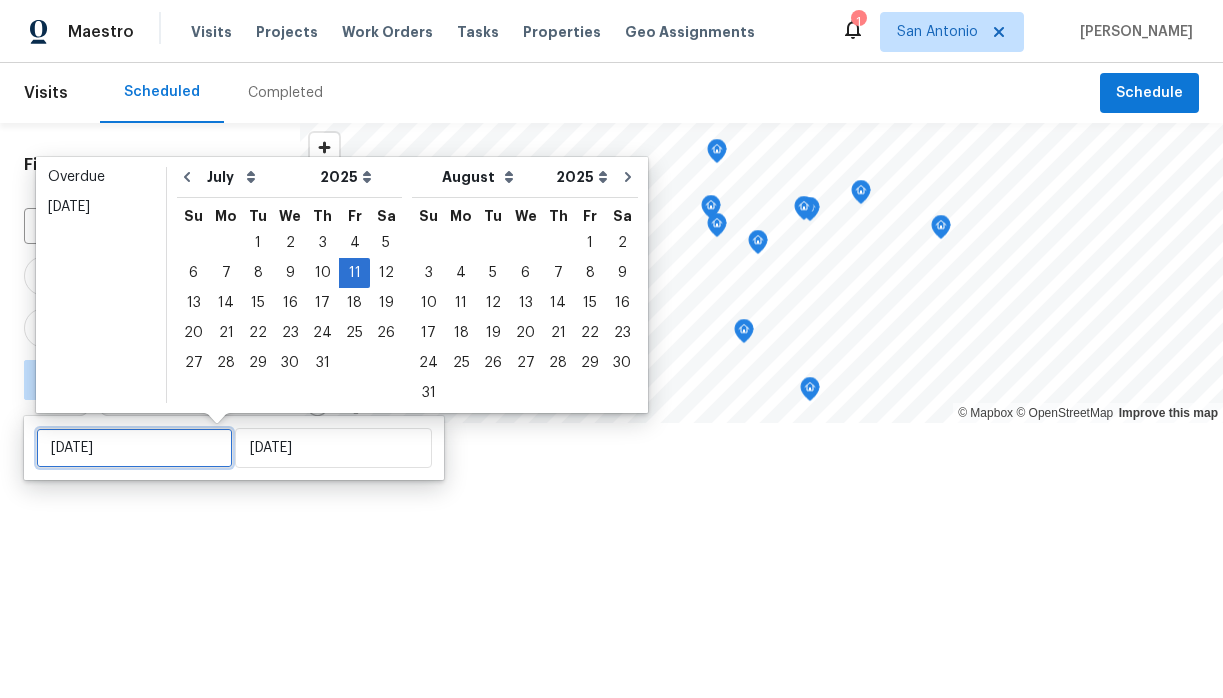 type 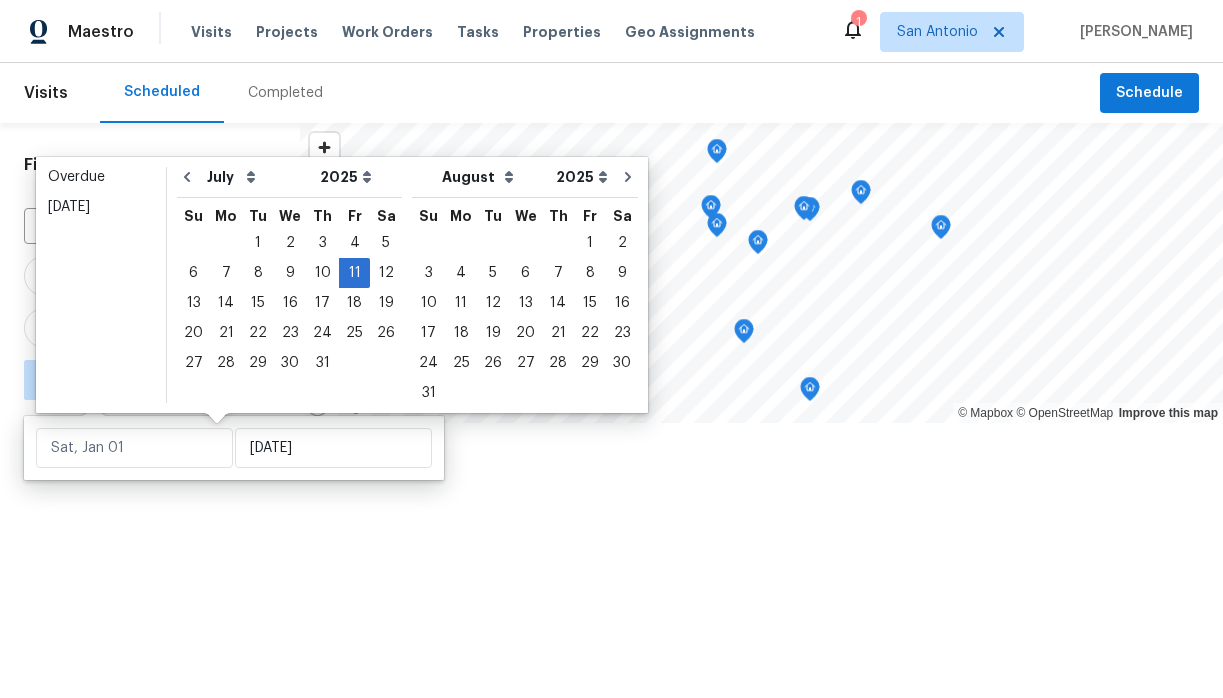 click at bounding box center [611, 349] 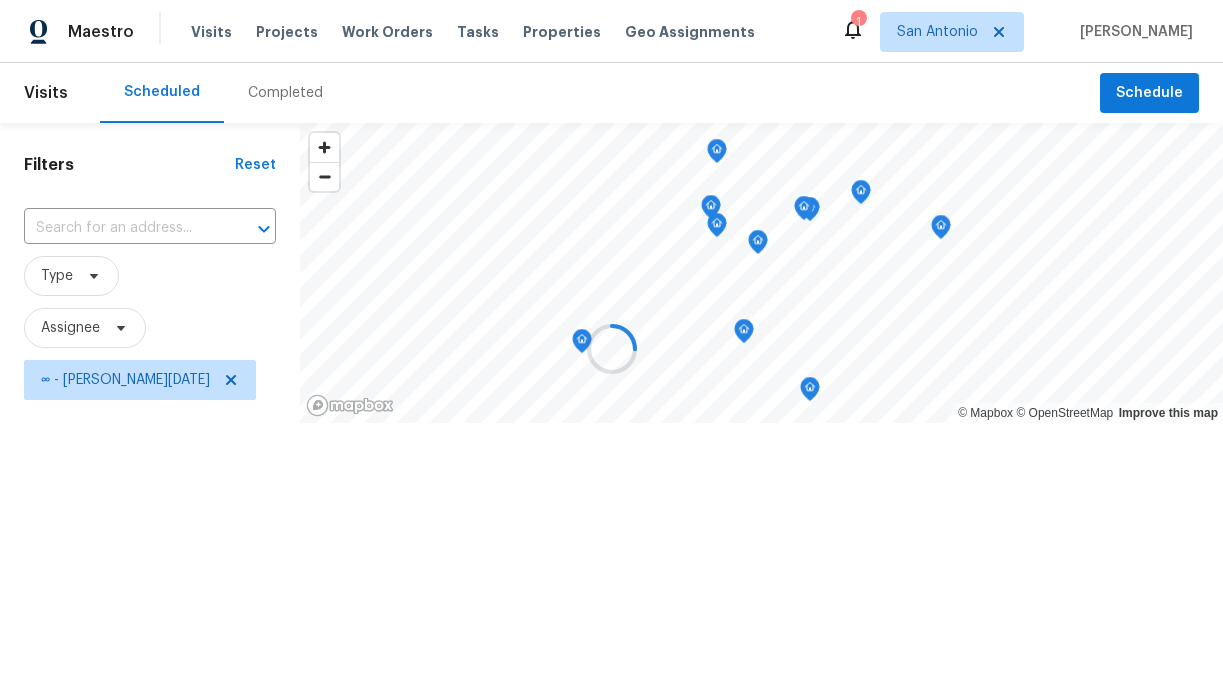 click at bounding box center (611, 349) 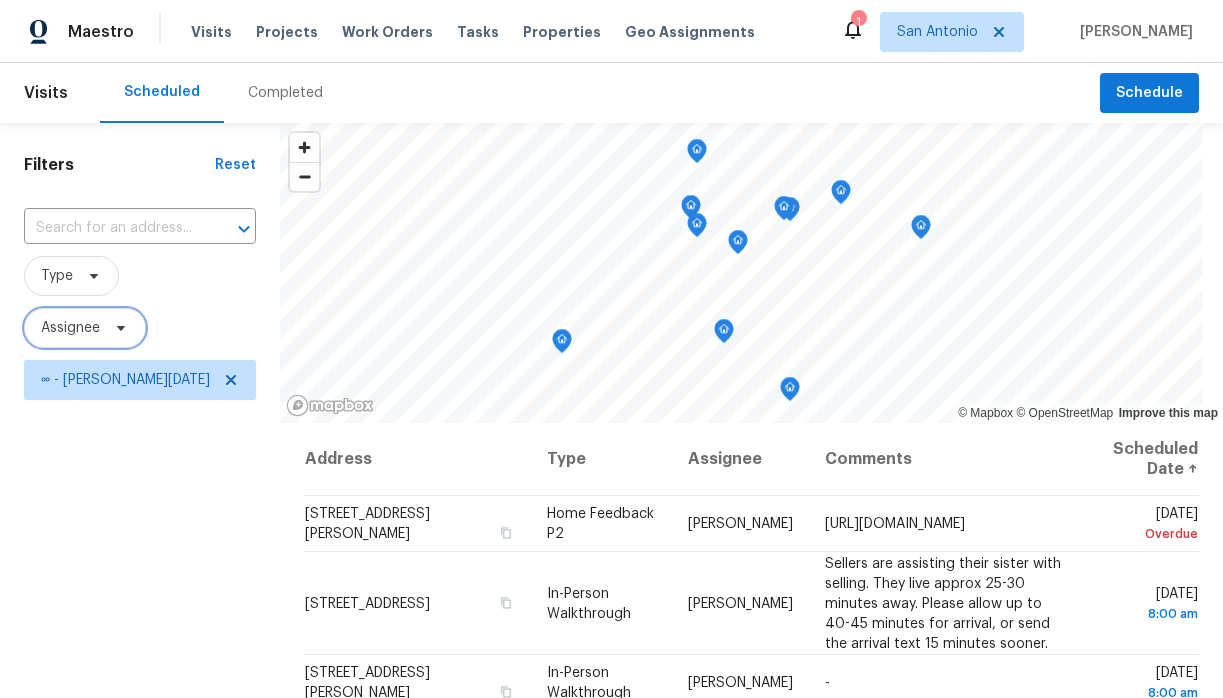 click at bounding box center [118, 328] 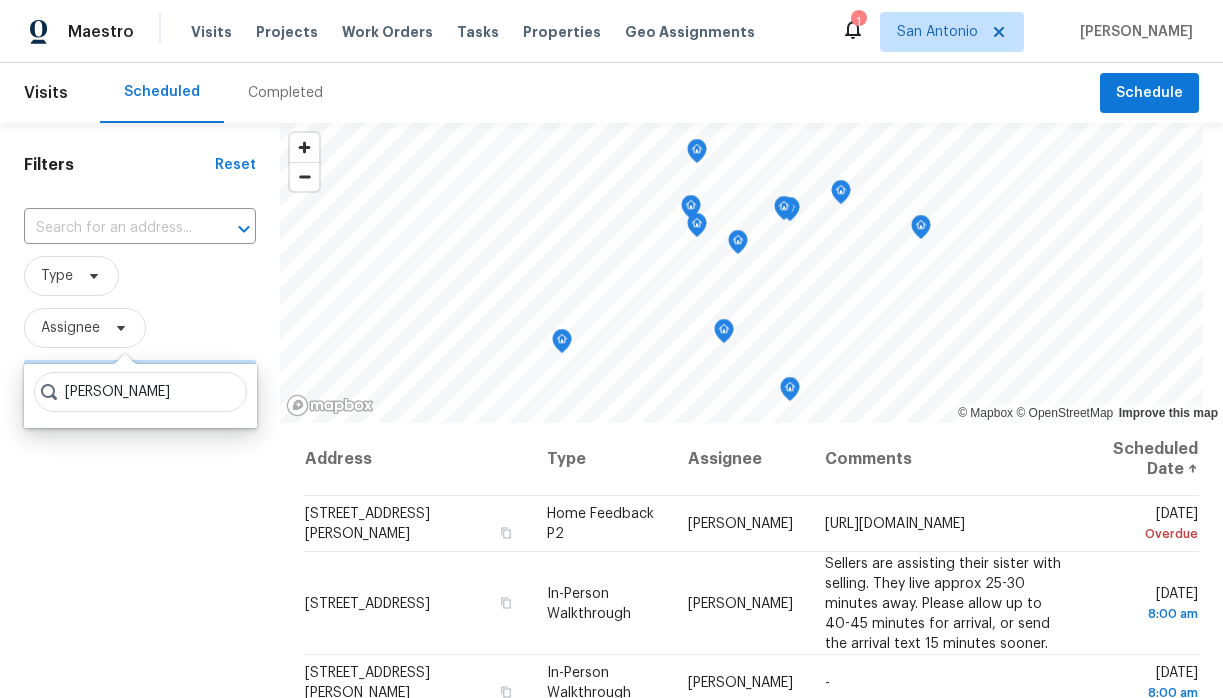 type on "chris fuentes" 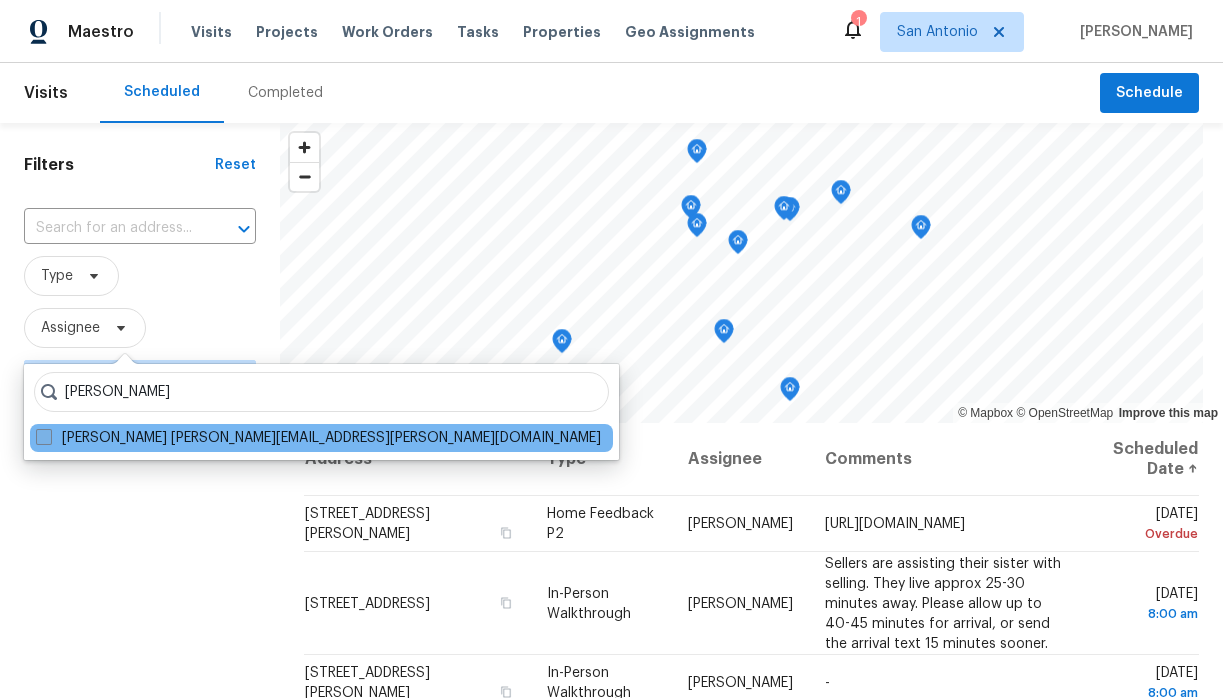 click on "Chris Fuentes
chris.fuentes@opendoor.com" at bounding box center (318, 438) 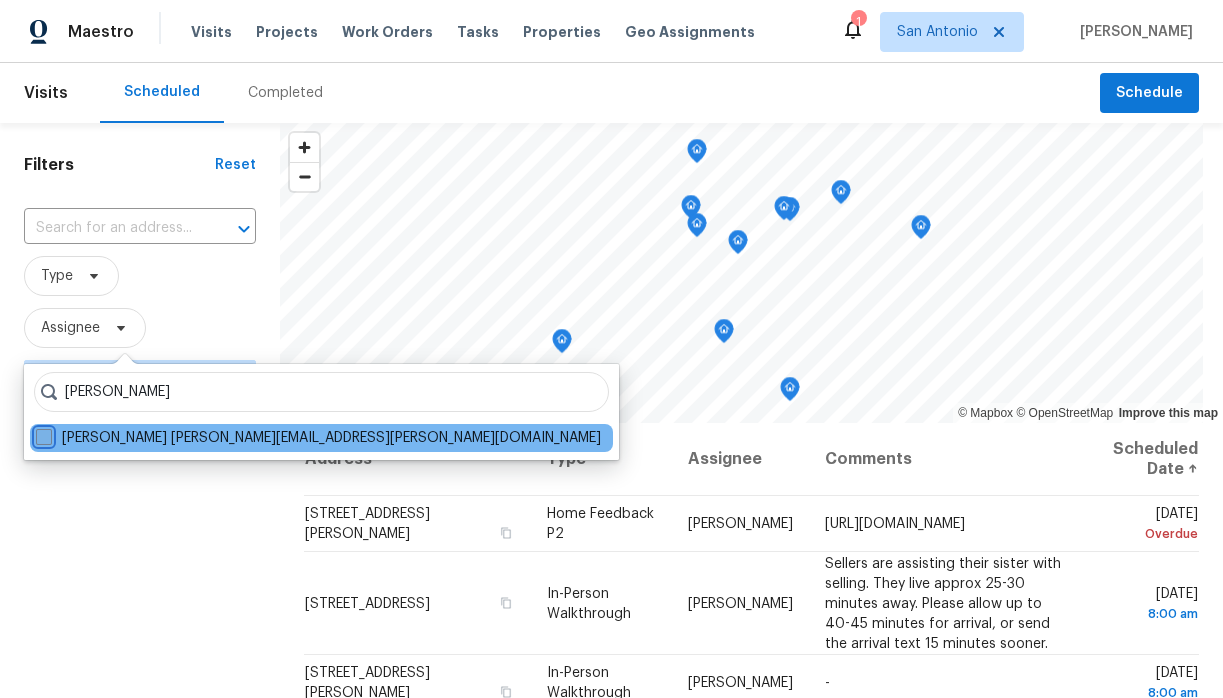click on "Chris Fuentes
chris.fuentes@opendoor.com" at bounding box center (42, 434) 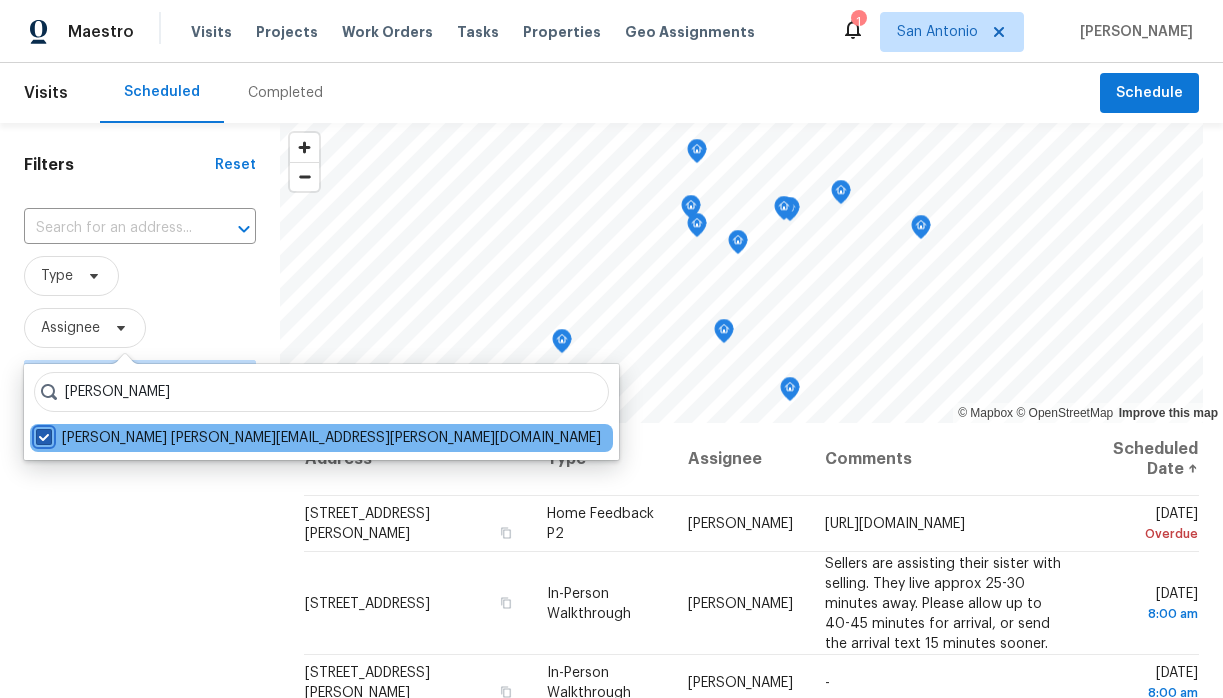 checkbox on "true" 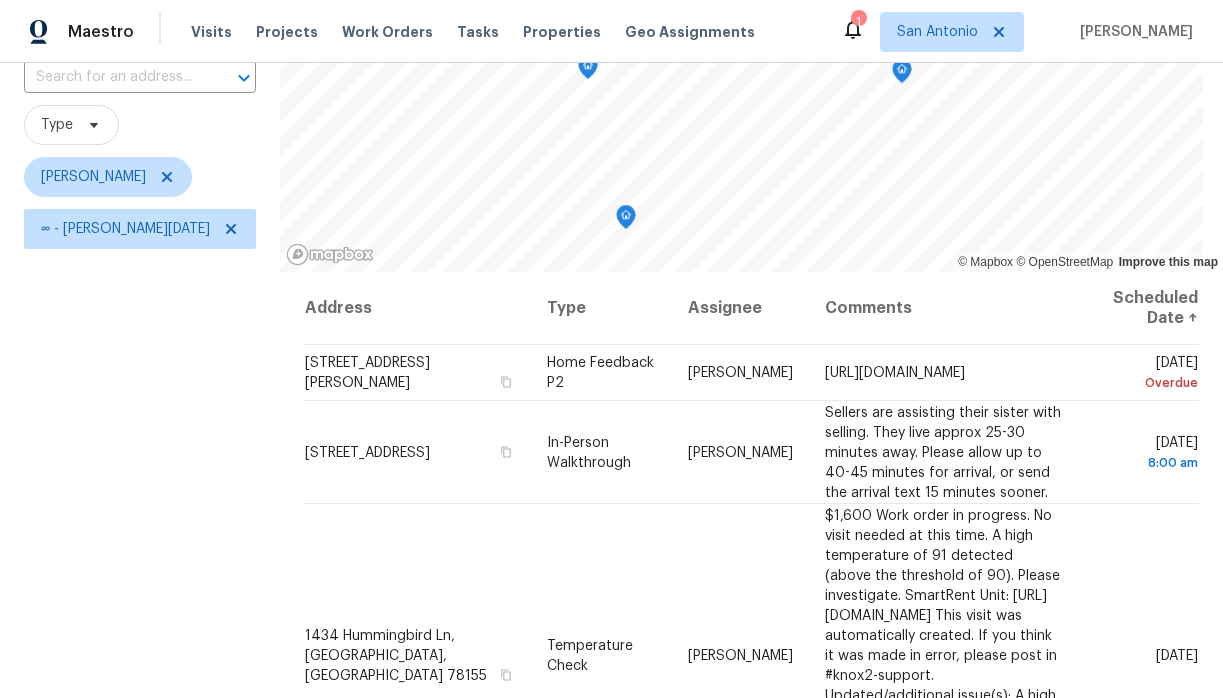 scroll, scrollTop: 283, scrollLeft: 0, axis: vertical 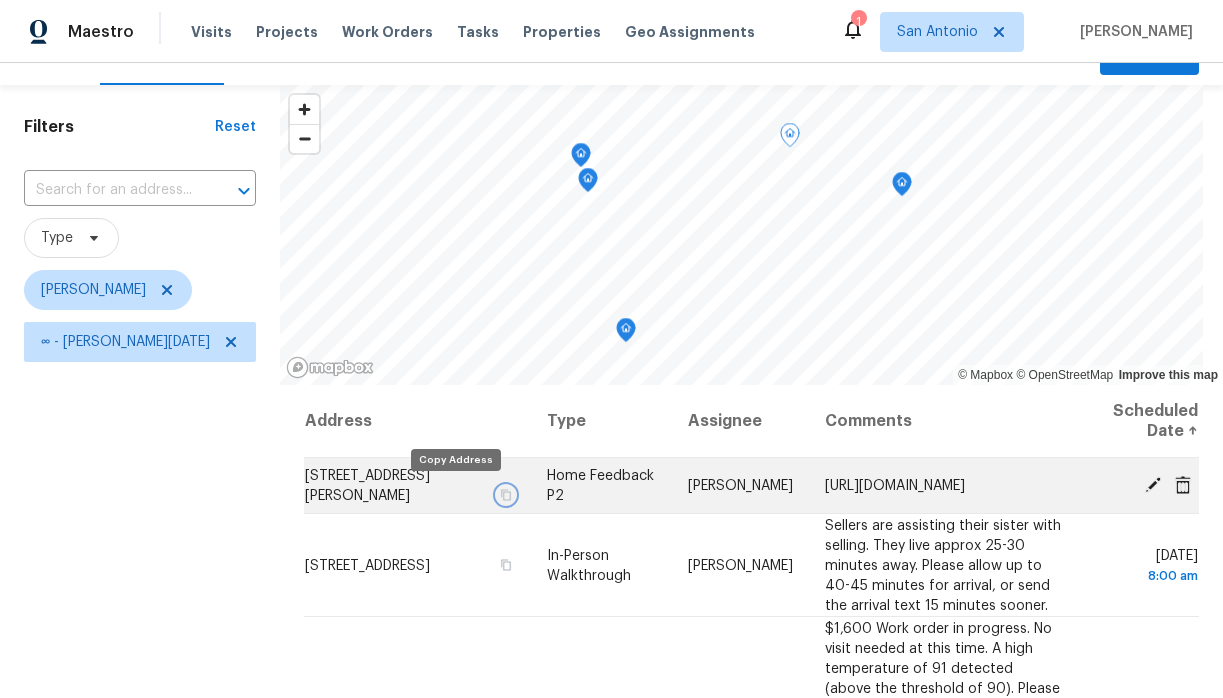 click 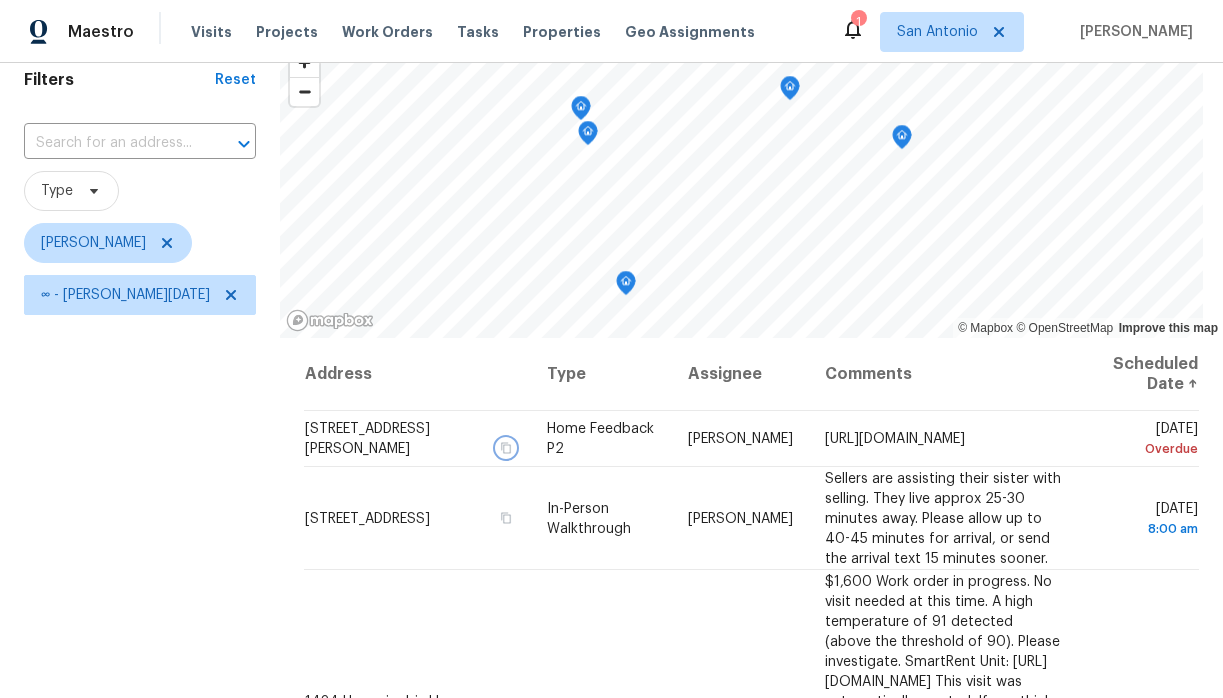 scroll, scrollTop: 87, scrollLeft: 0, axis: vertical 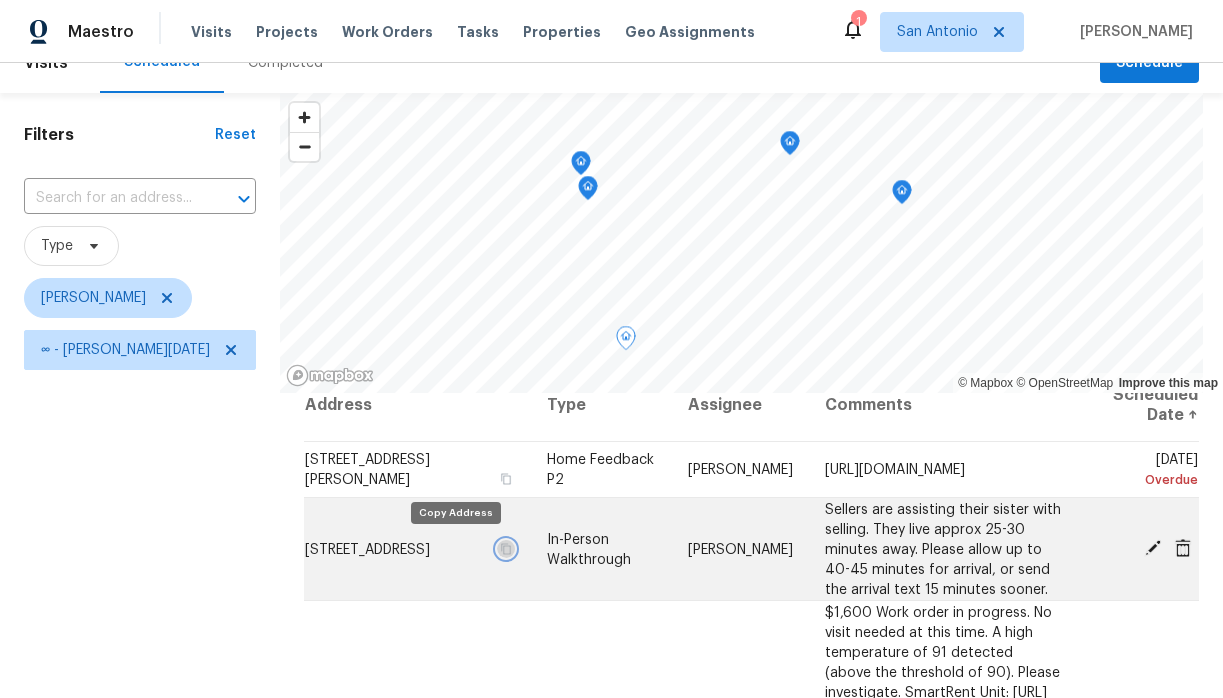 click 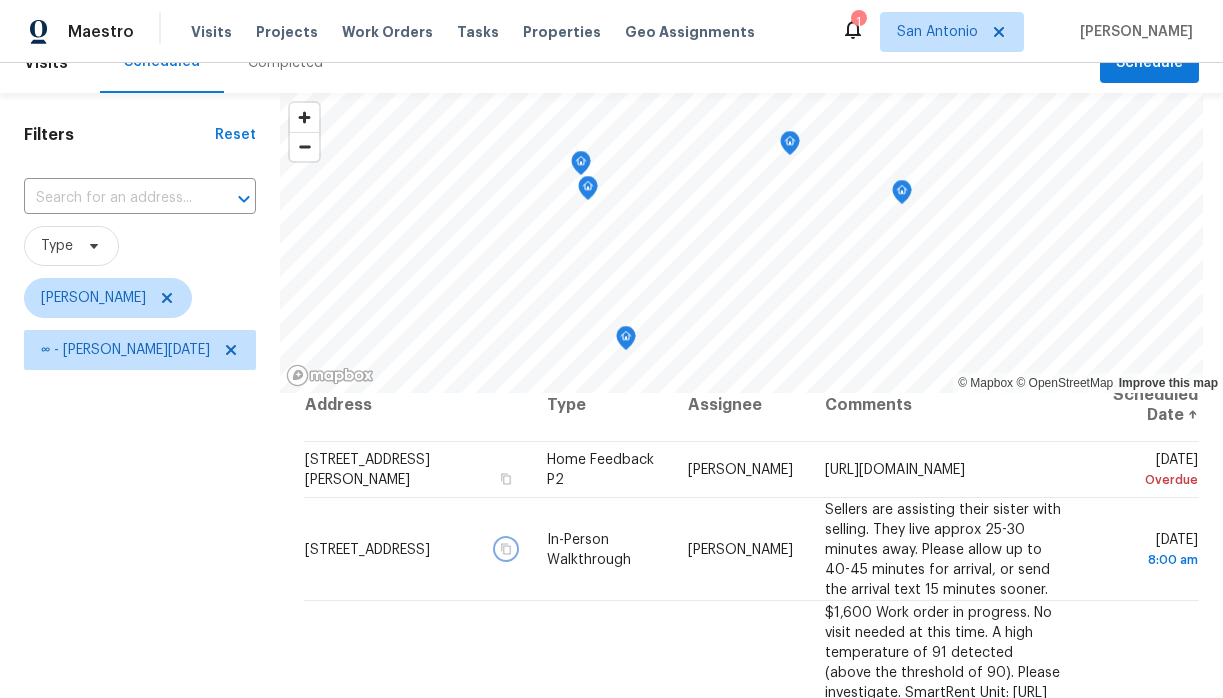 click 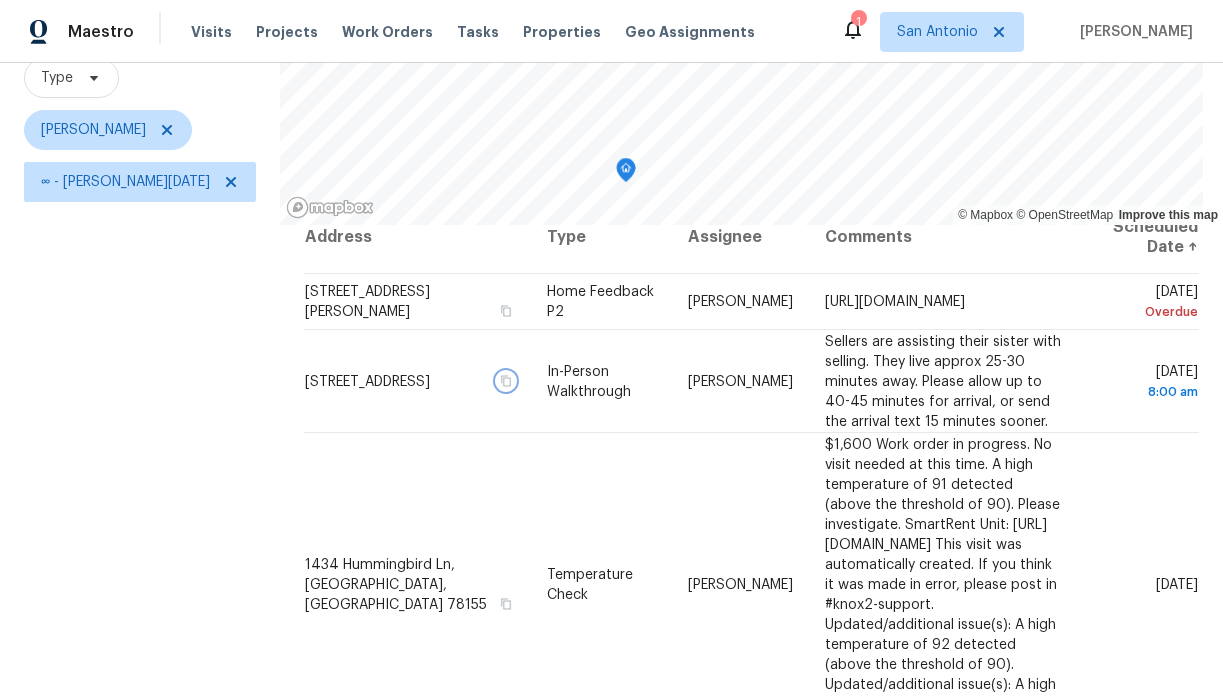 scroll, scrollTop: 283, scrollLeft: 0, axis: vertical 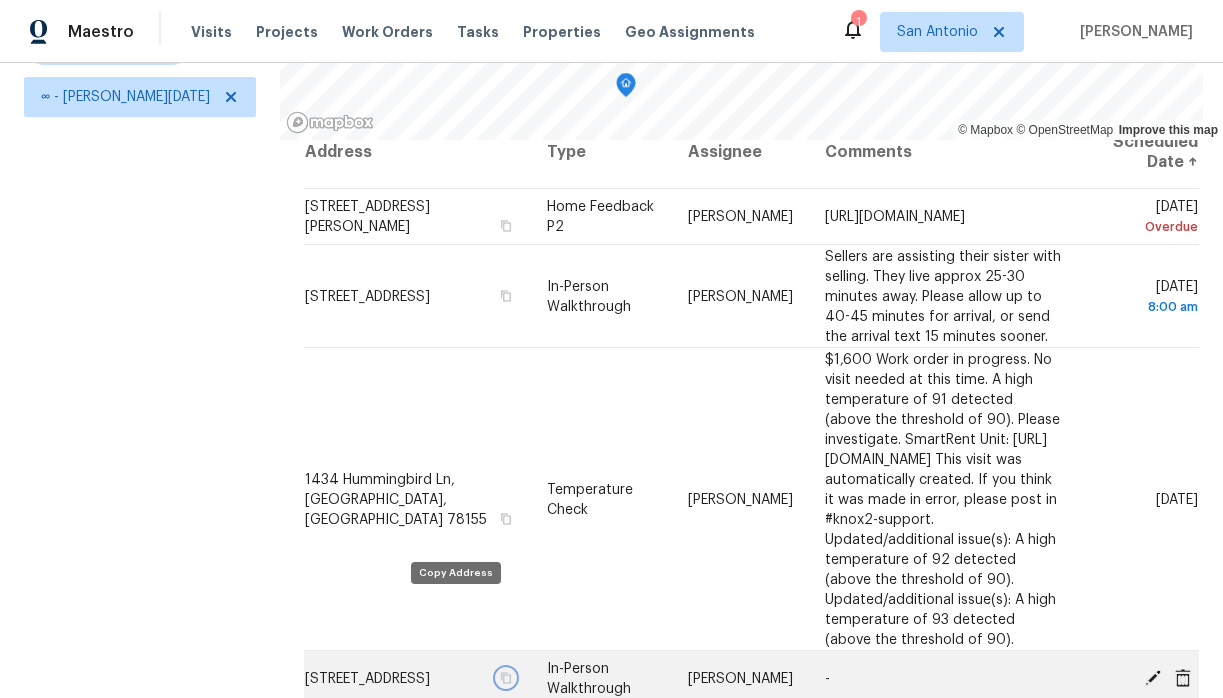 click 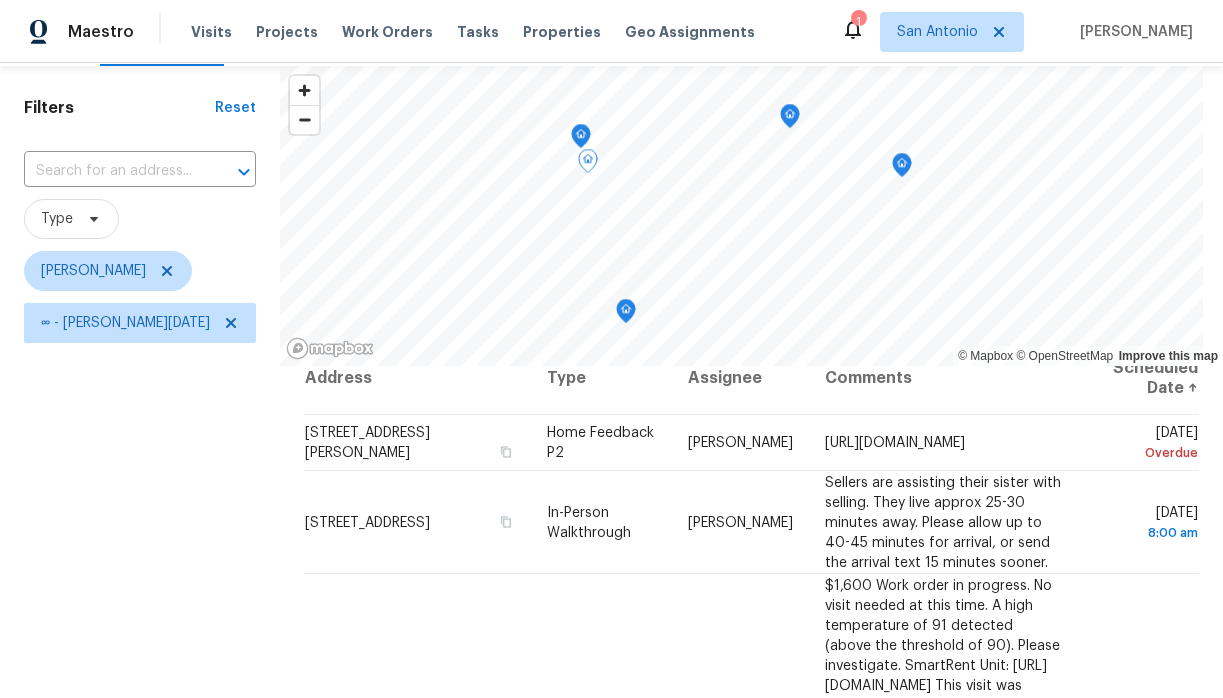 scroll, scrollTop: 58, scrollLeft: 0, axis: vertical 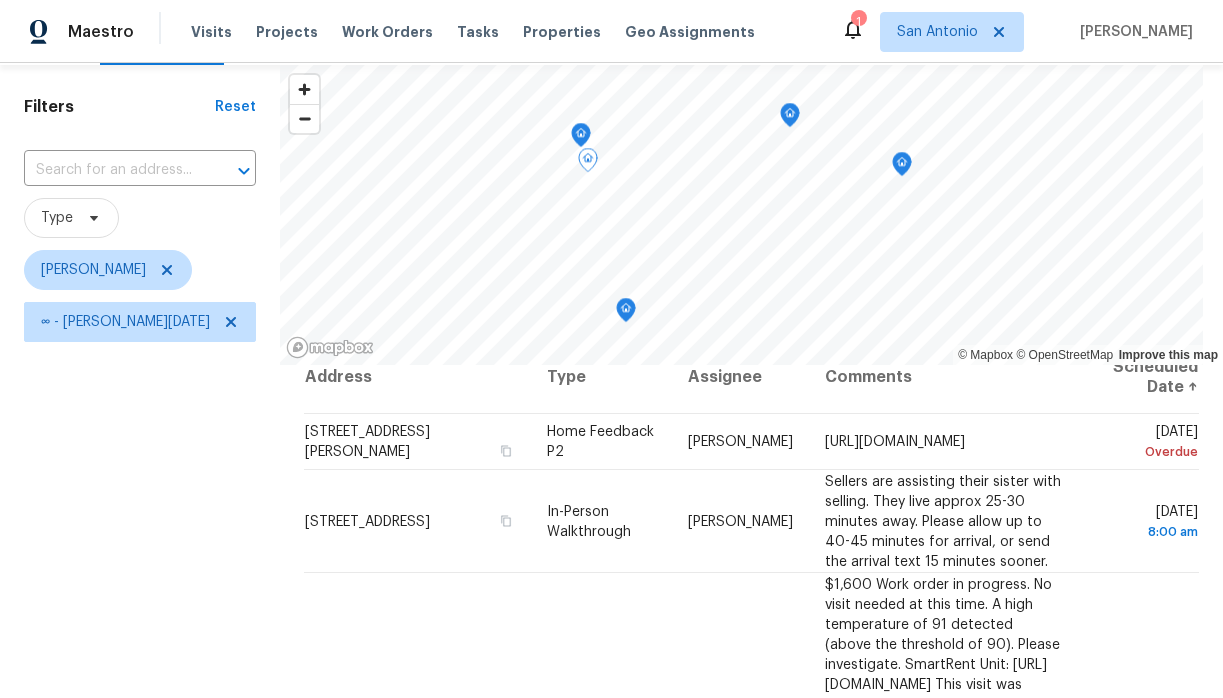 click 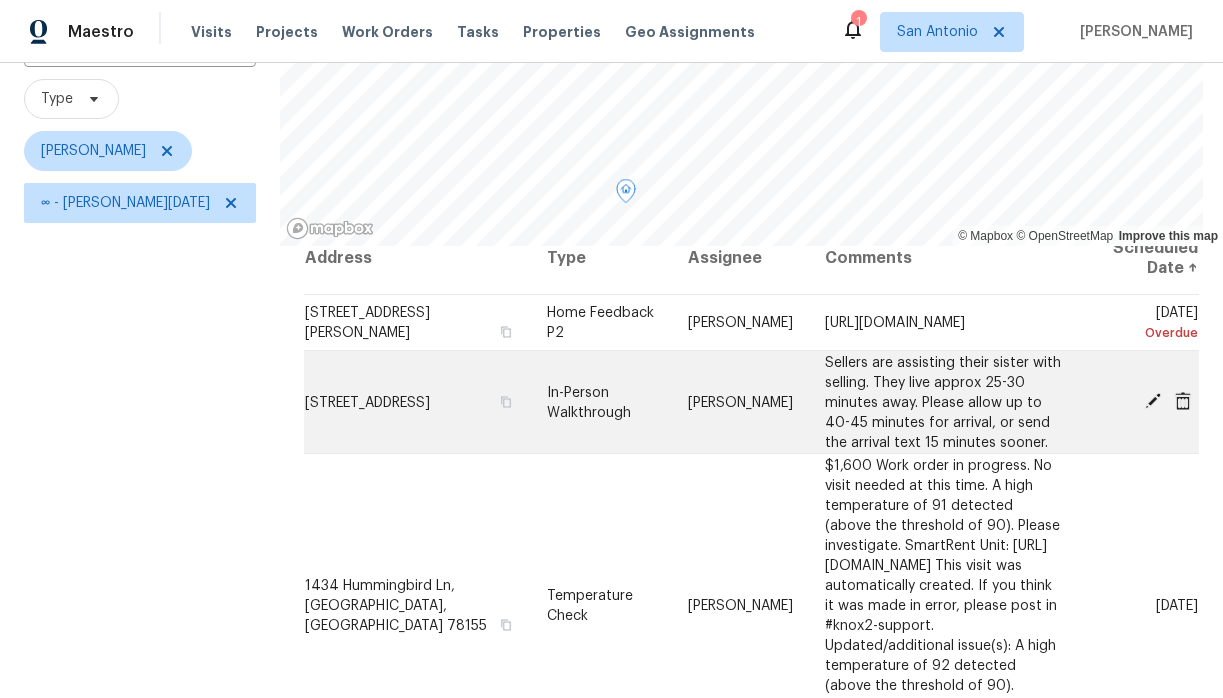 scroll, scrollTop: 283, scrollLeft: 0, axis: vertical 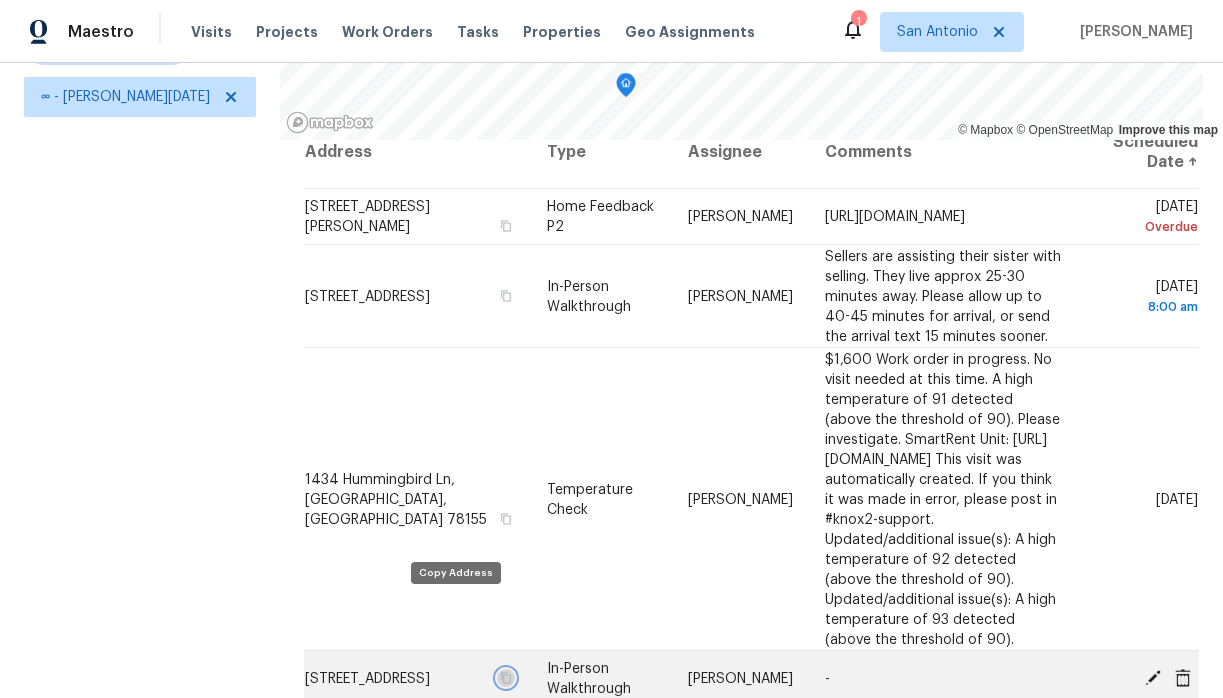 click 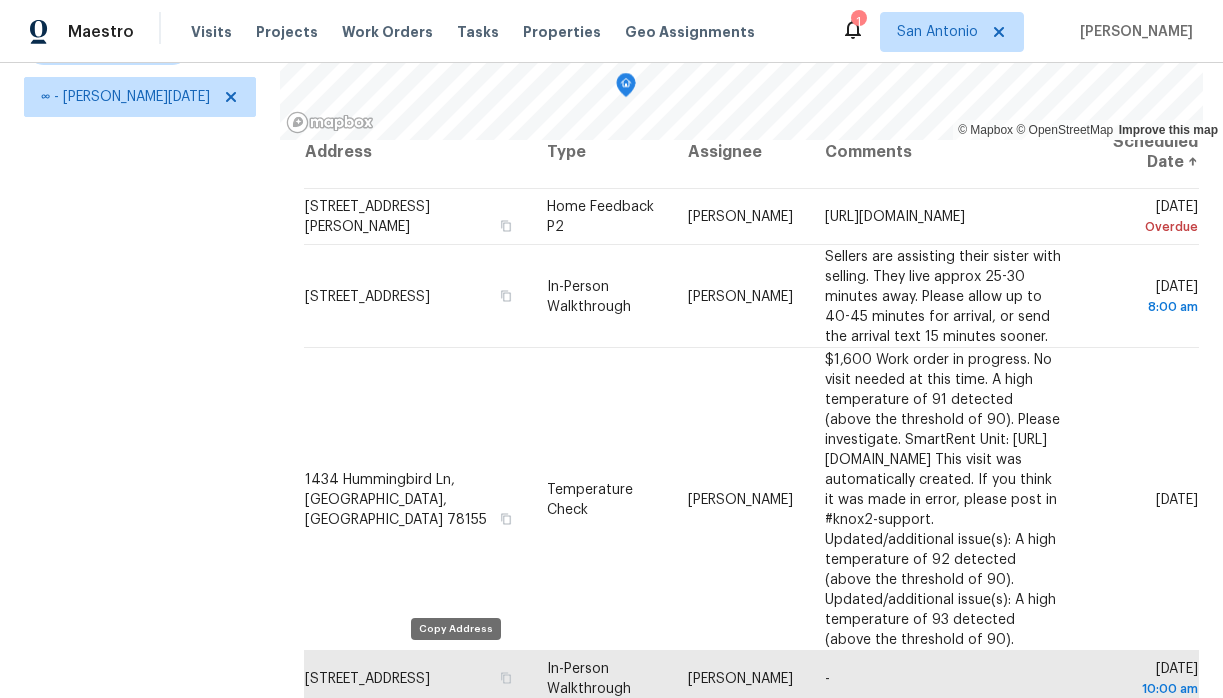 click 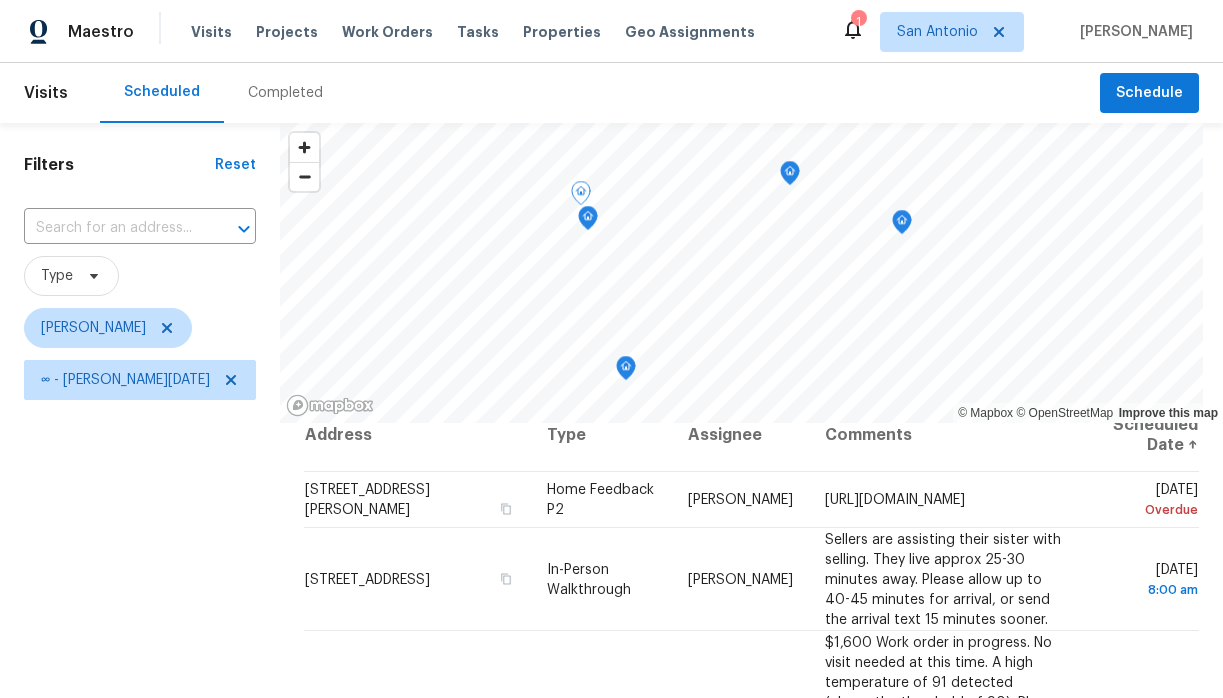 scroll, scrollTop: 283, scrollLeft: 0, axis: vertical 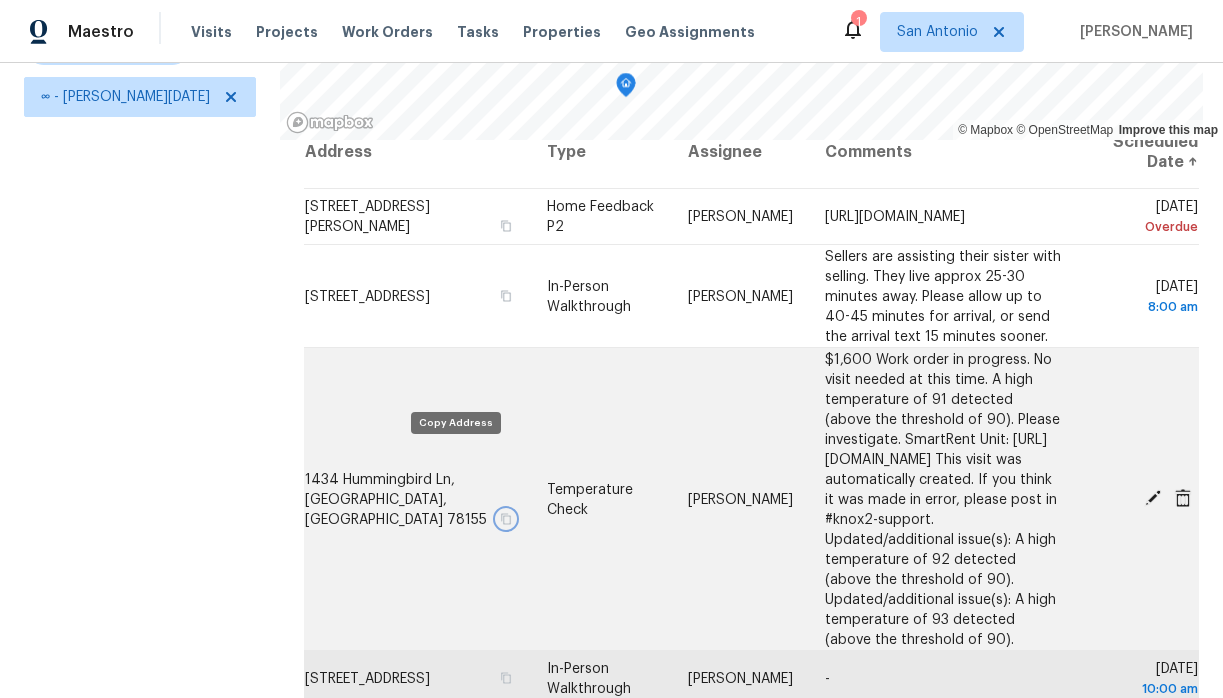 click 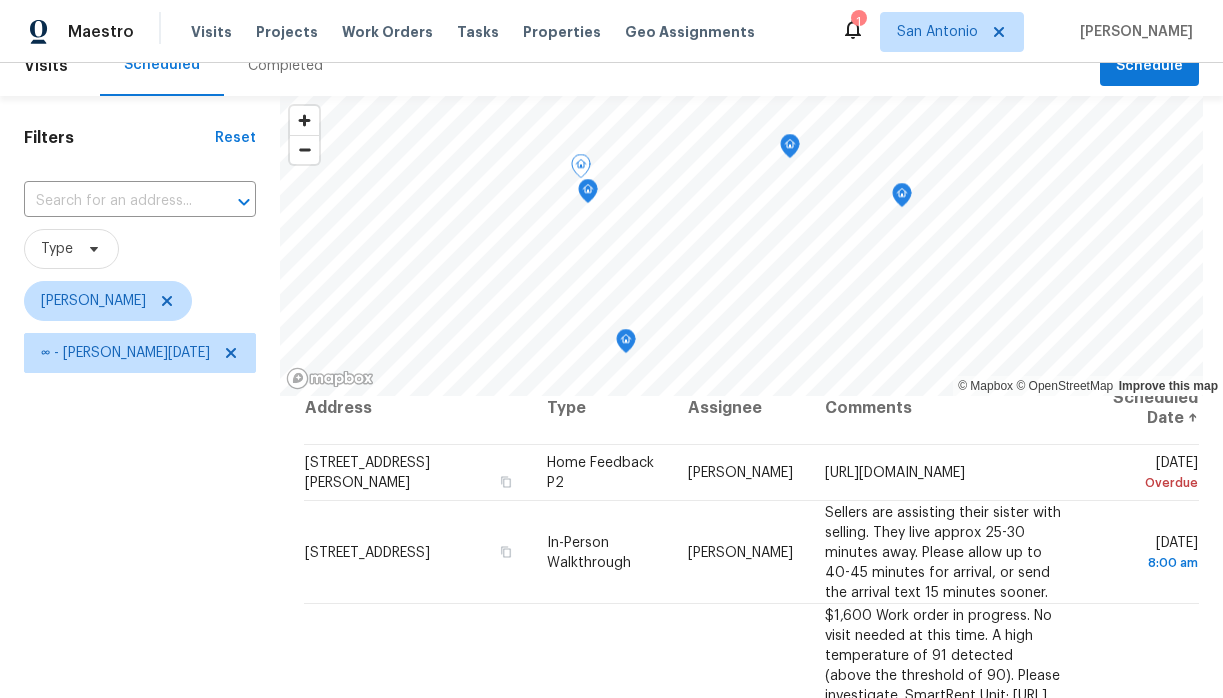scroll, scrollTop: 0, scrollLeft: 0, axis: both 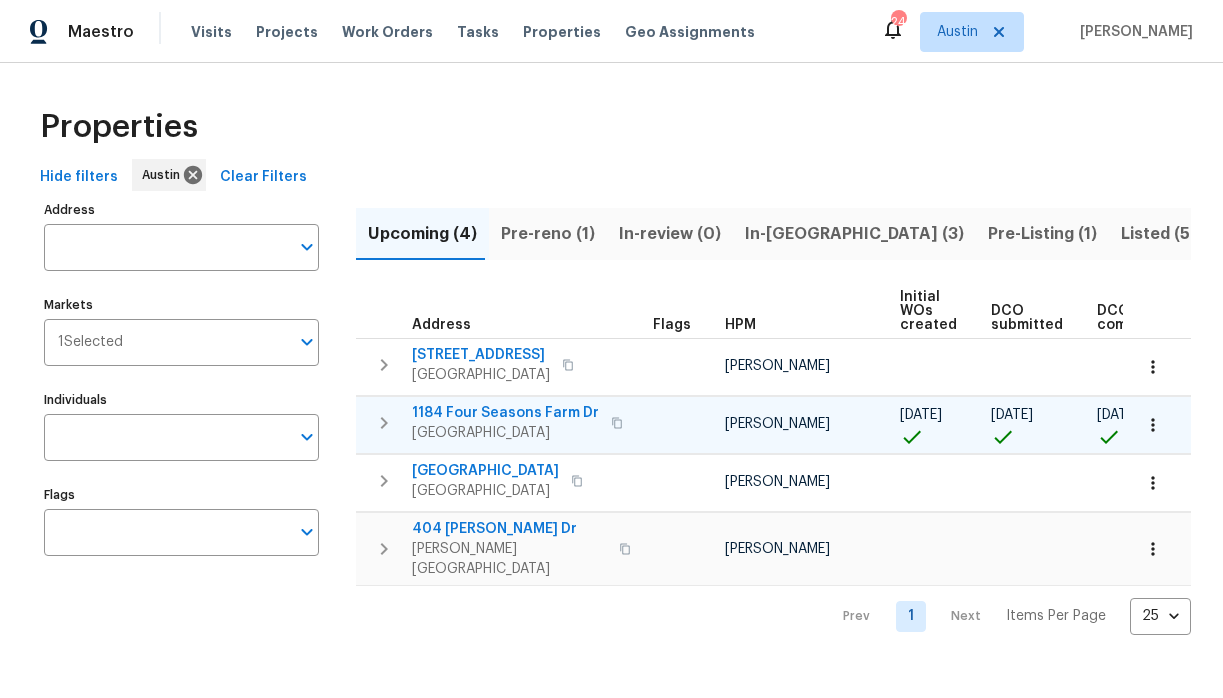 click 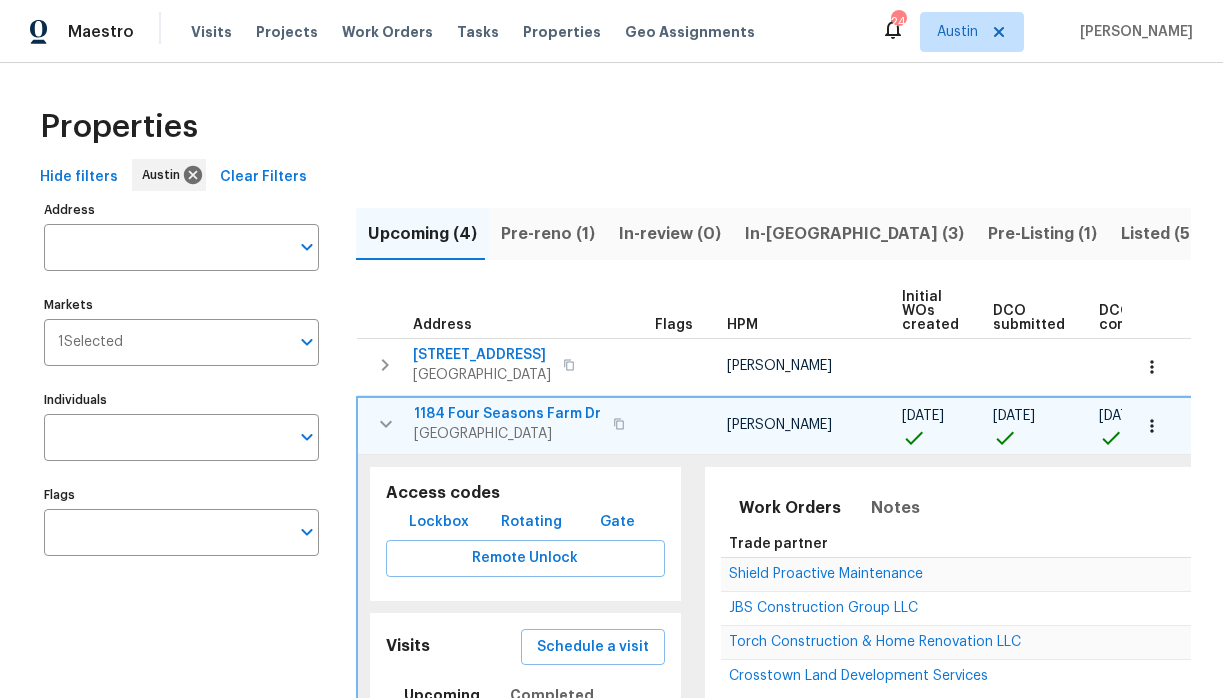 click on "Lockbox" at bounding box center (439, 522) 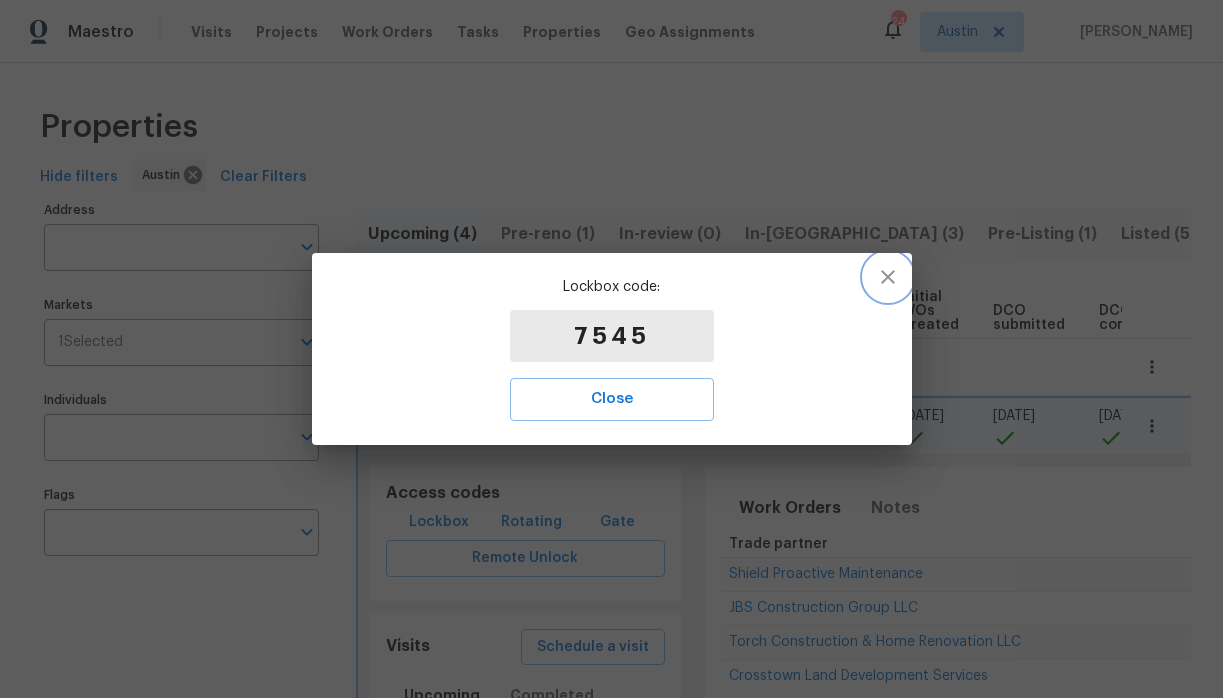 click 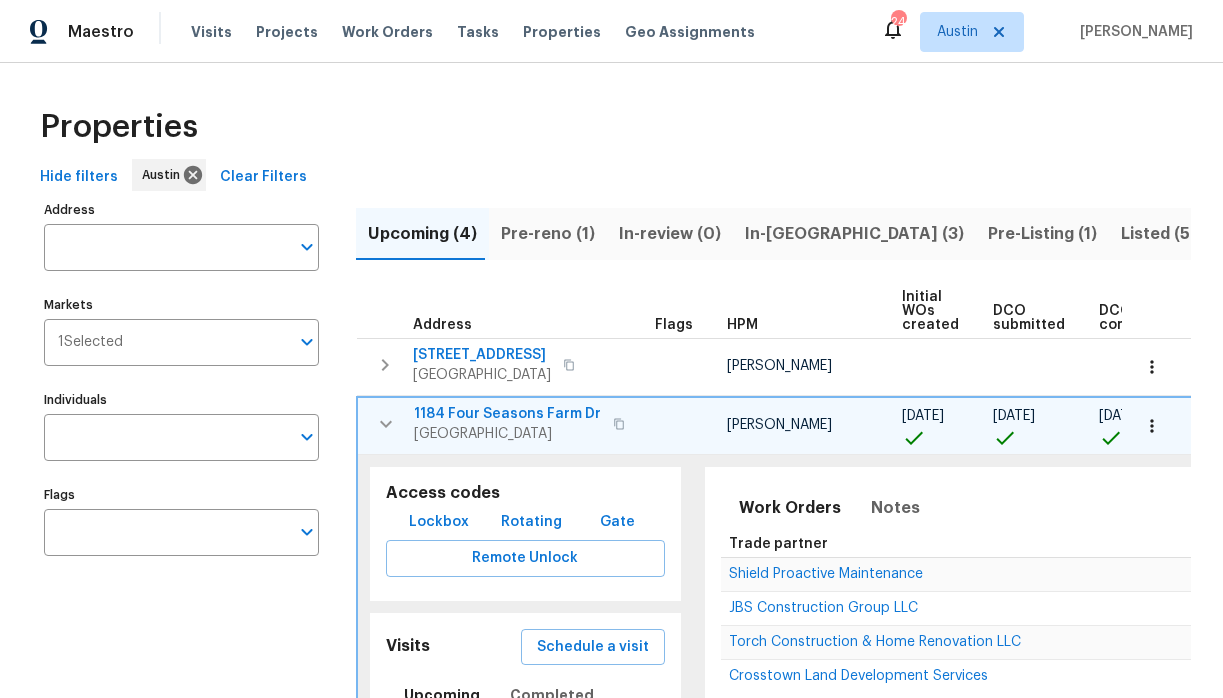 click on "In-reno (3)" at bounding box center (854, 234) 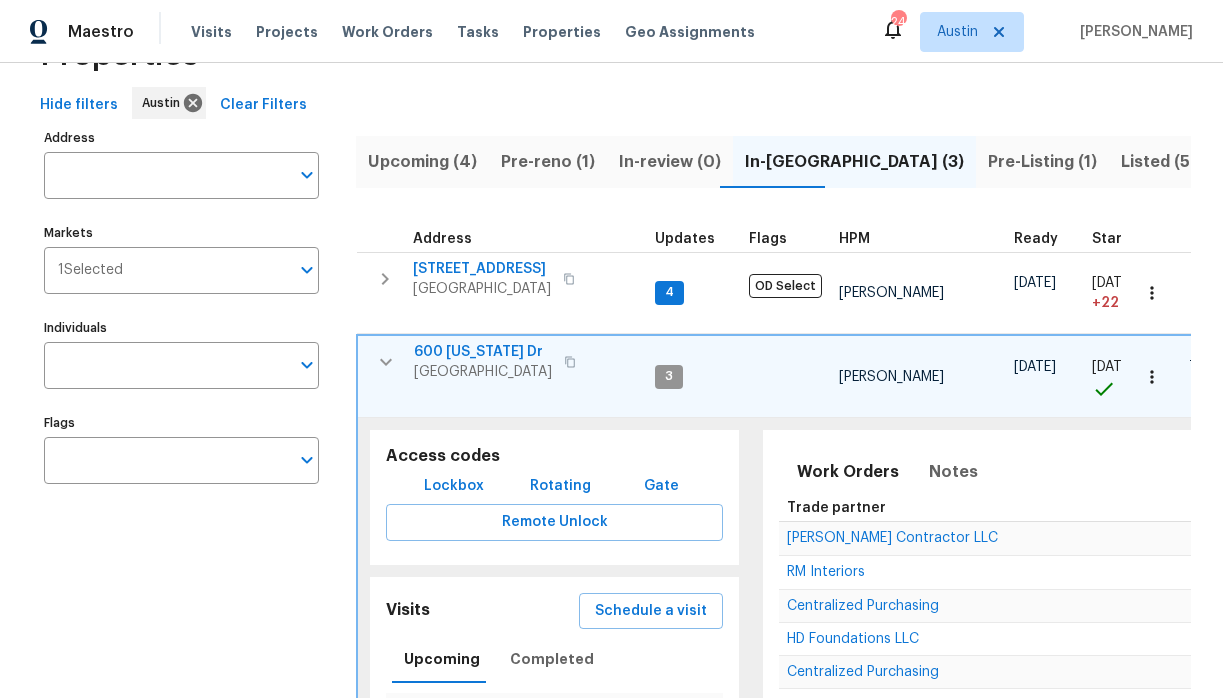 scroll, scrollTop: 80, scrollLeft: 0, axis: vertical 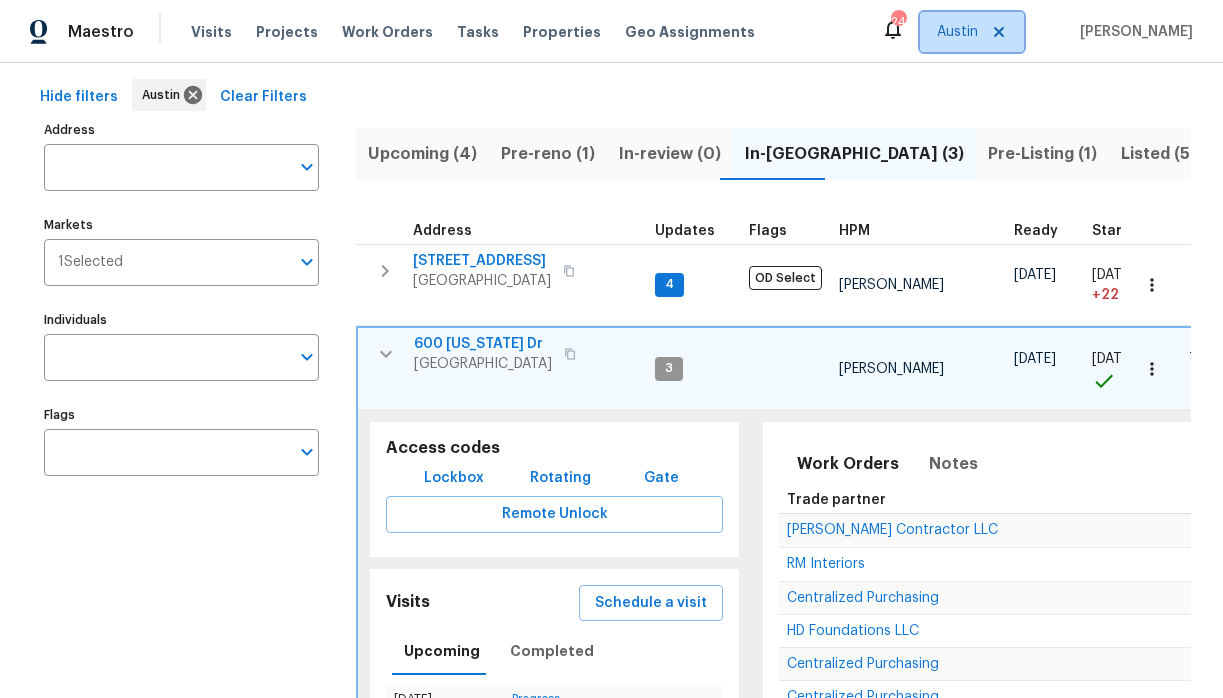 click on "Austin" at bounding box center [957, 32] 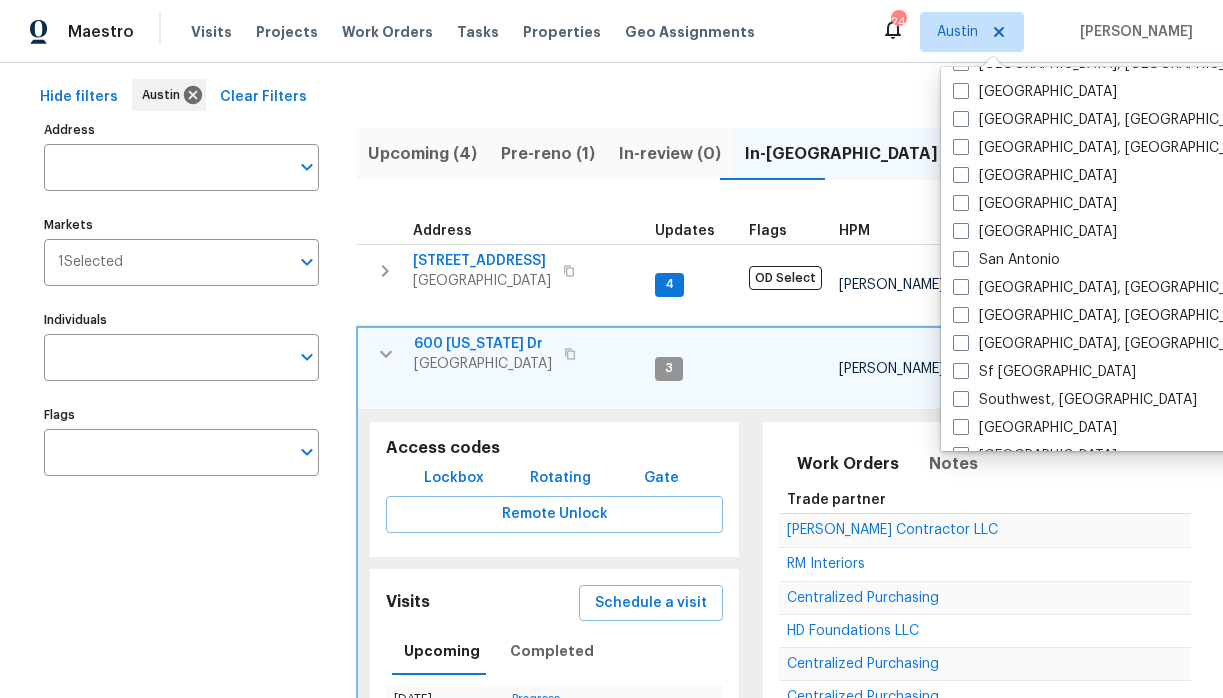scroll, scrollTop: 1340, scrollLeft: 0, axis: vertical 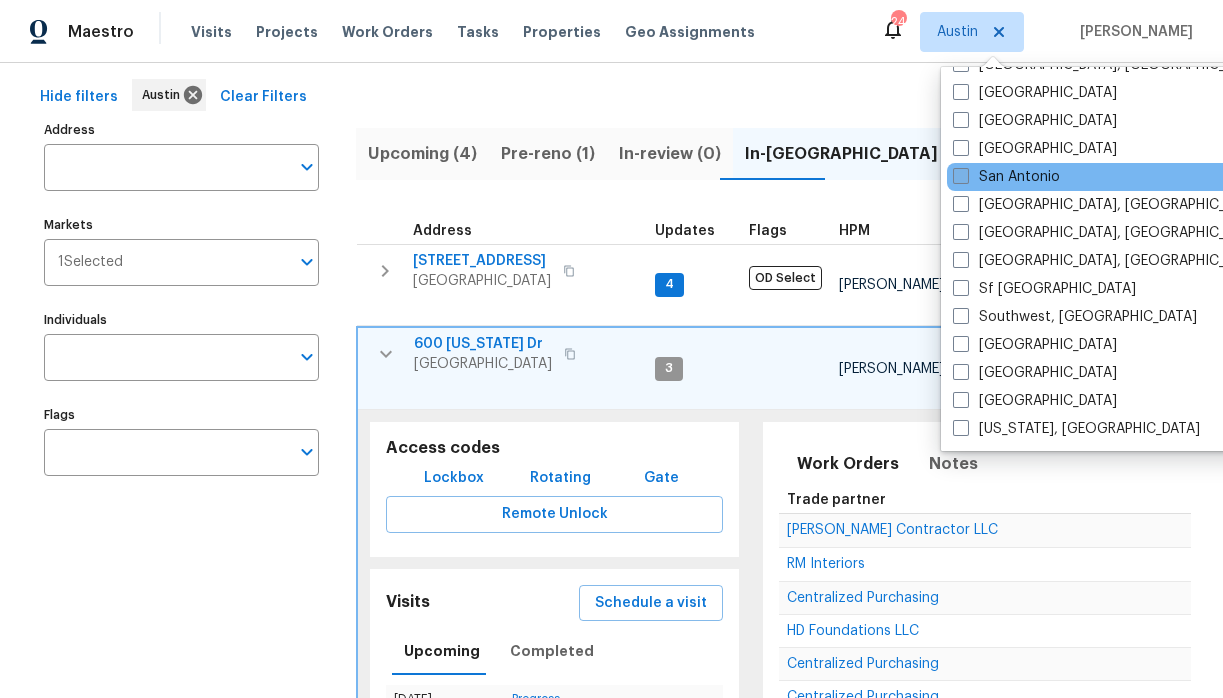 click at bounding box center [961, 176] 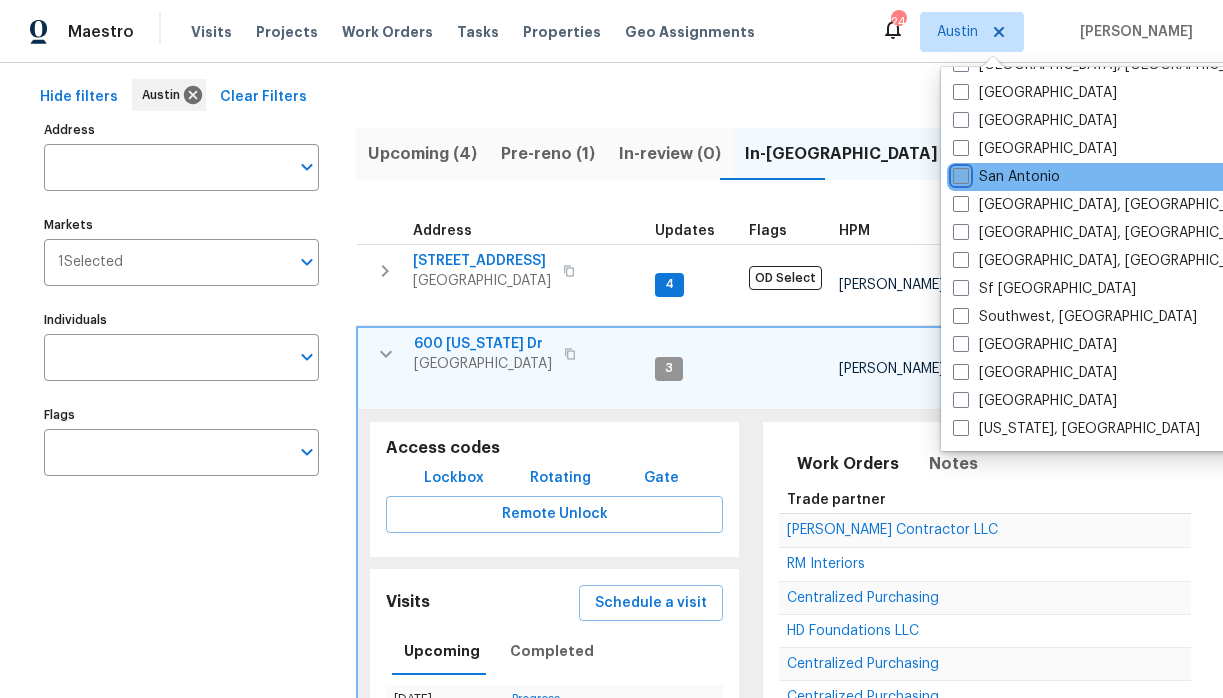 click on "San Antonio" at bounding box center (959, 173) 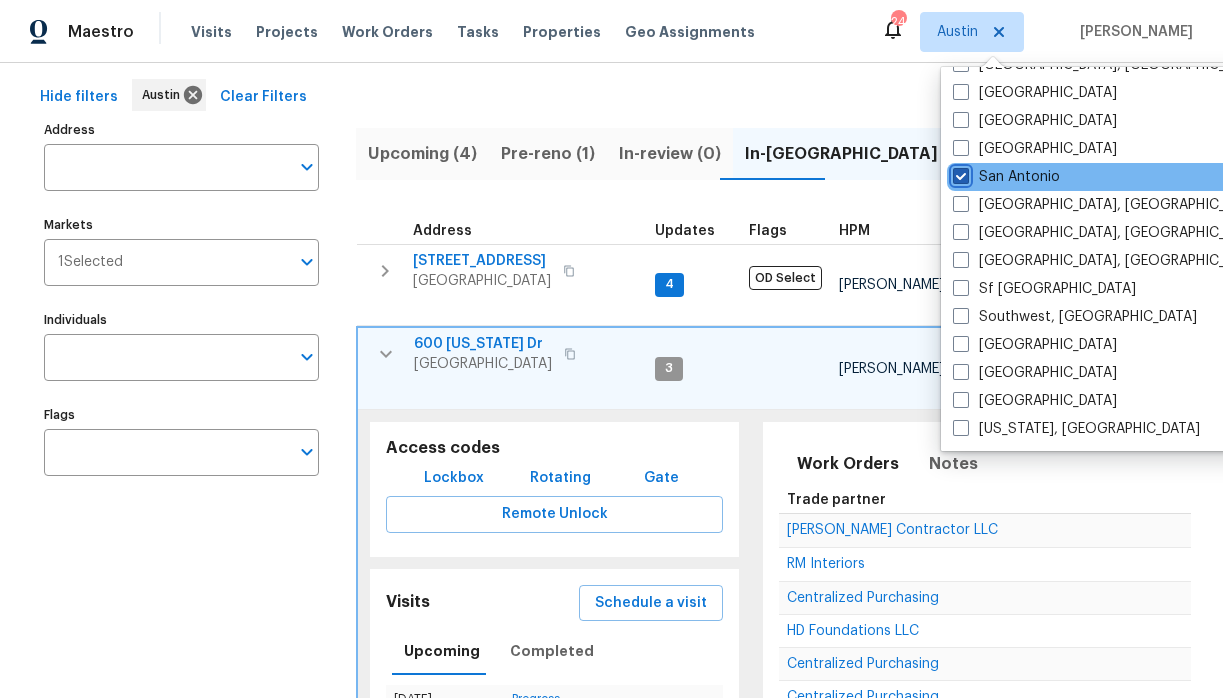 checkbox on "true" 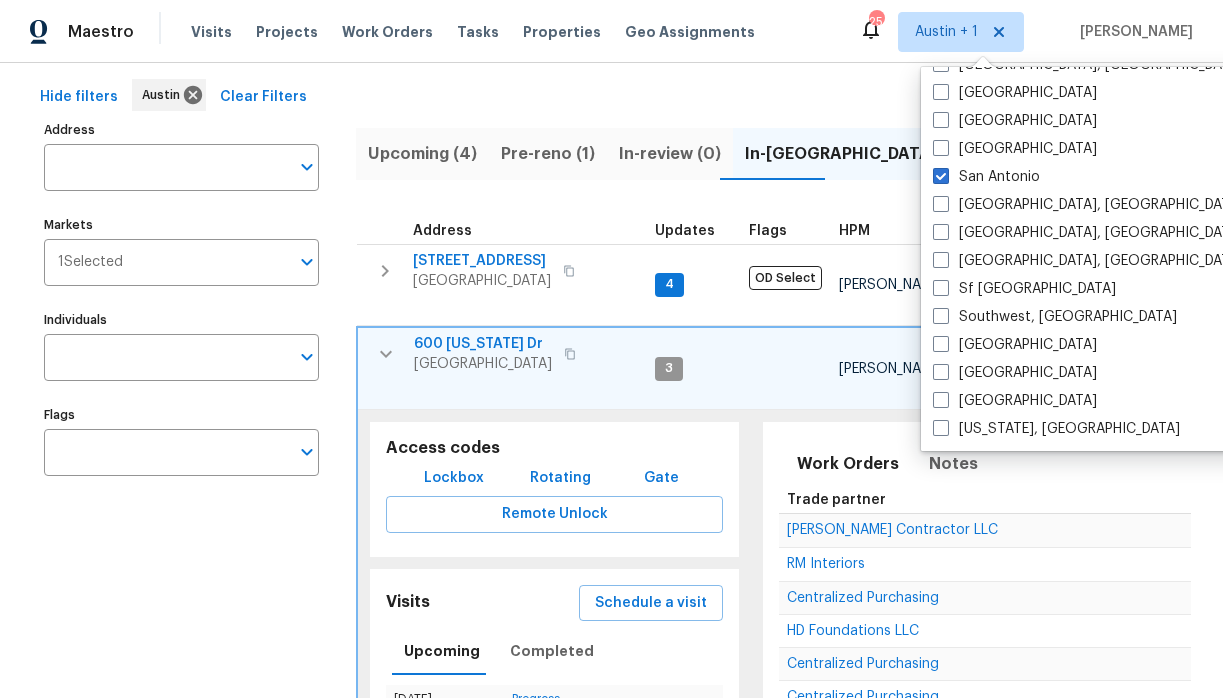 click on "Hide filters Austin Clear Filters" at bounding box center (611, 97) 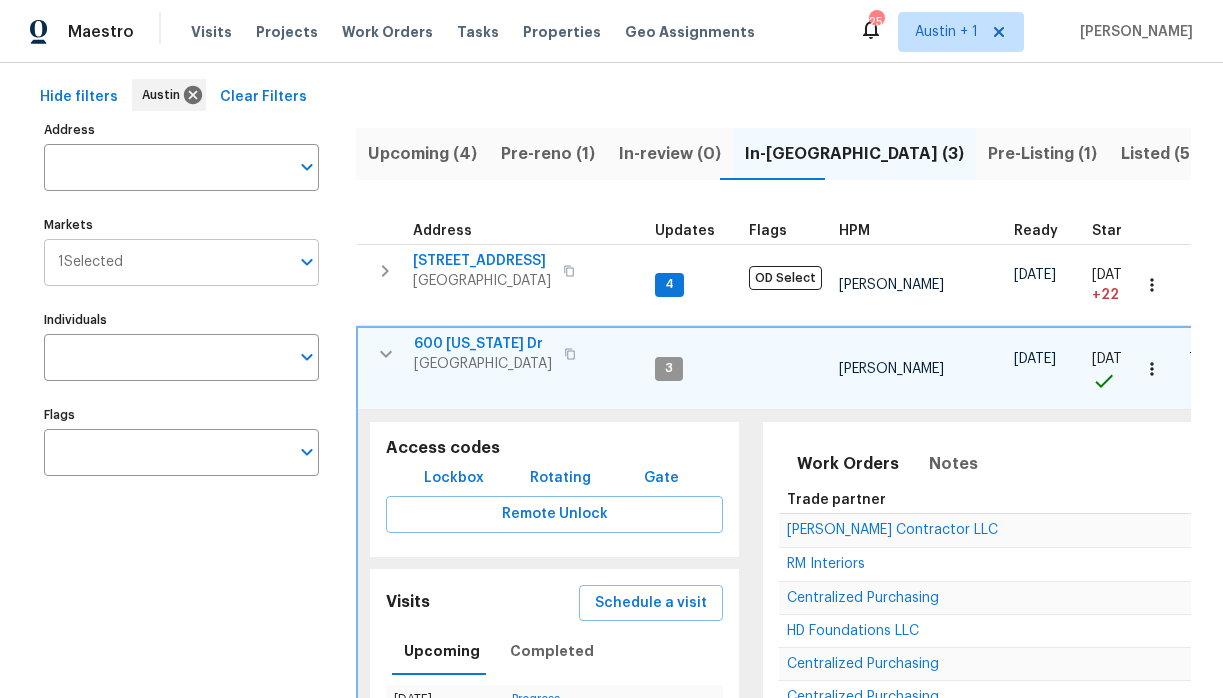 click 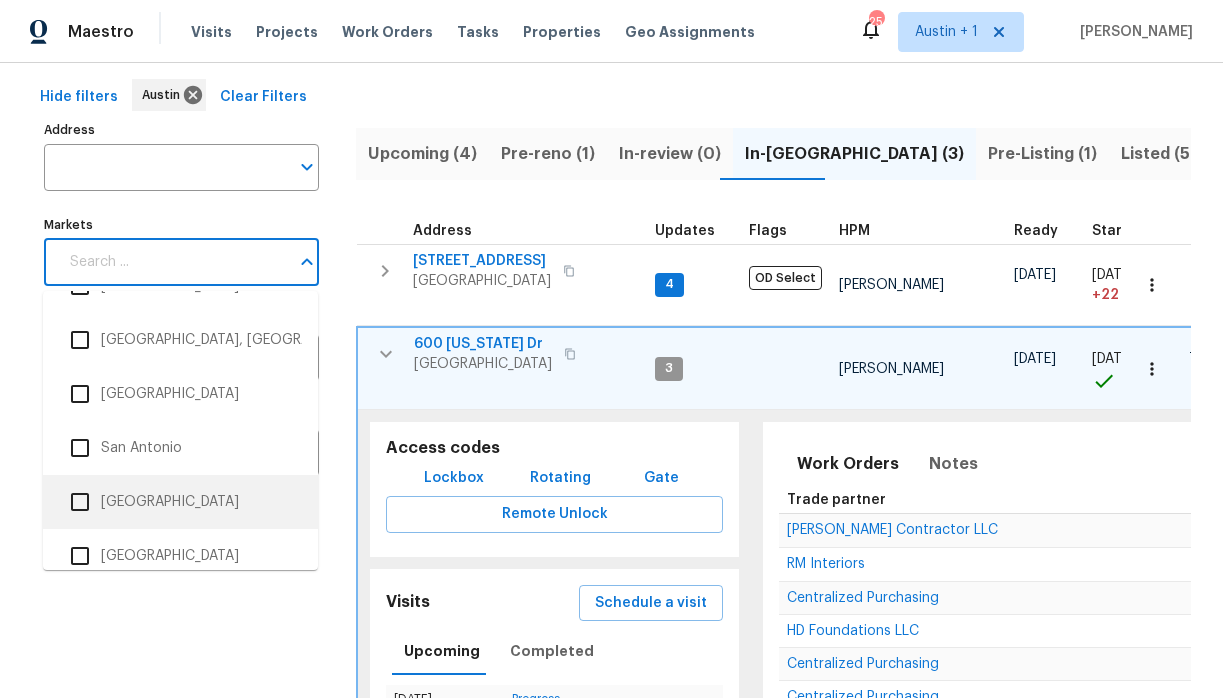scroll, scrollTop: 3639, scrollLeft: 0, axis: vertical 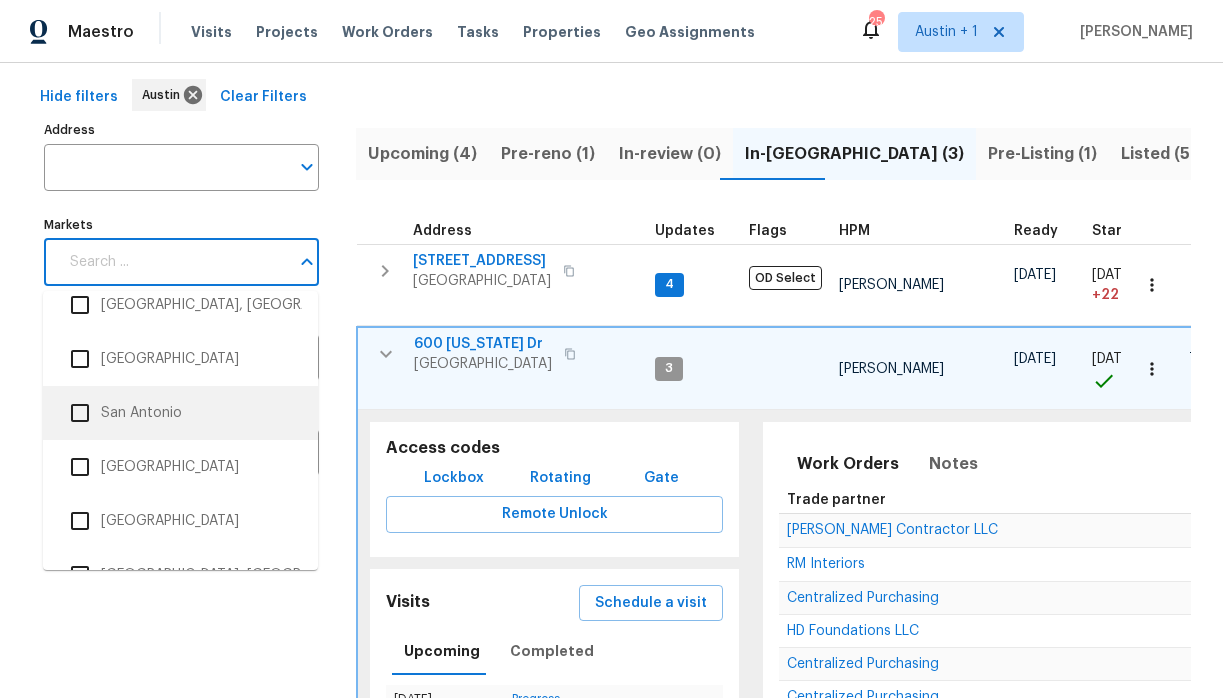 click on "San Antonio" at bounding box center [180, 413] 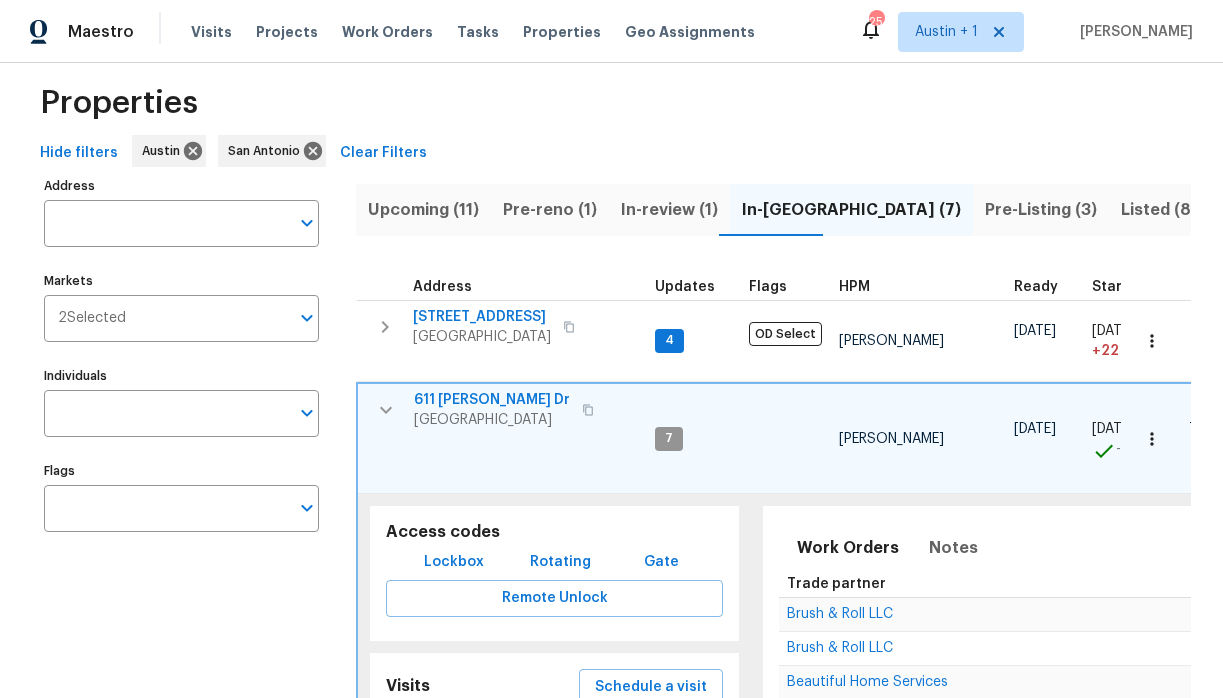 scroll, scrollTop: 25, scrollLeft: 0, axis: vertical 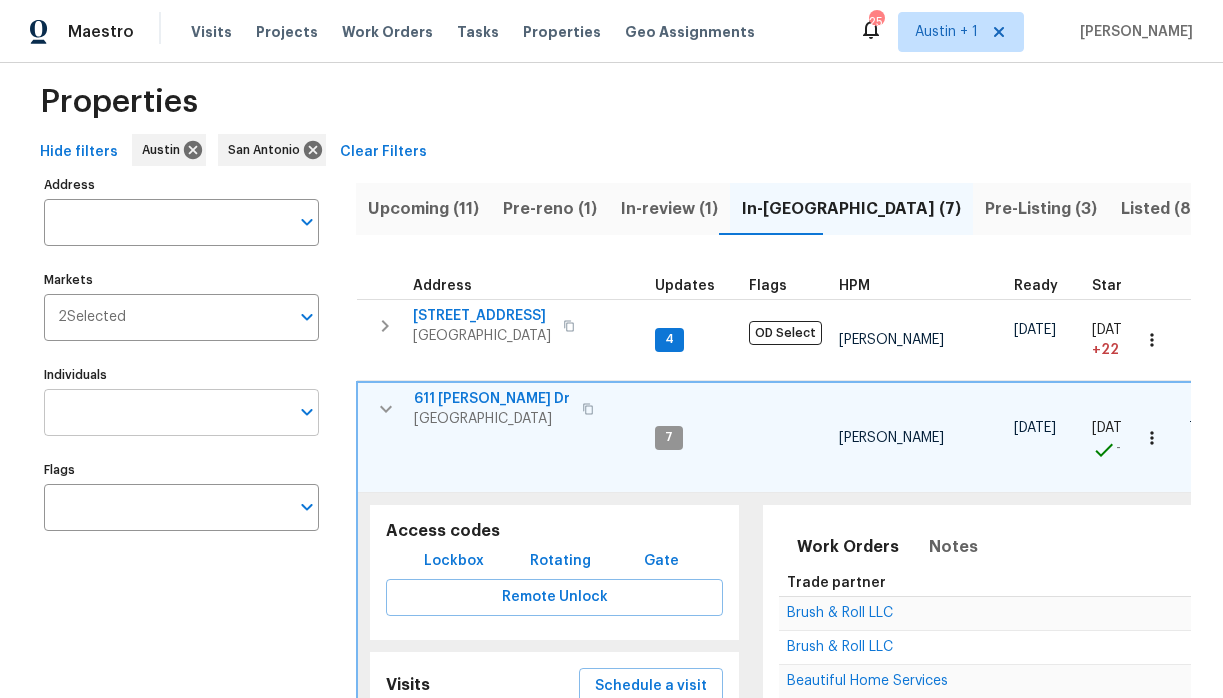 click 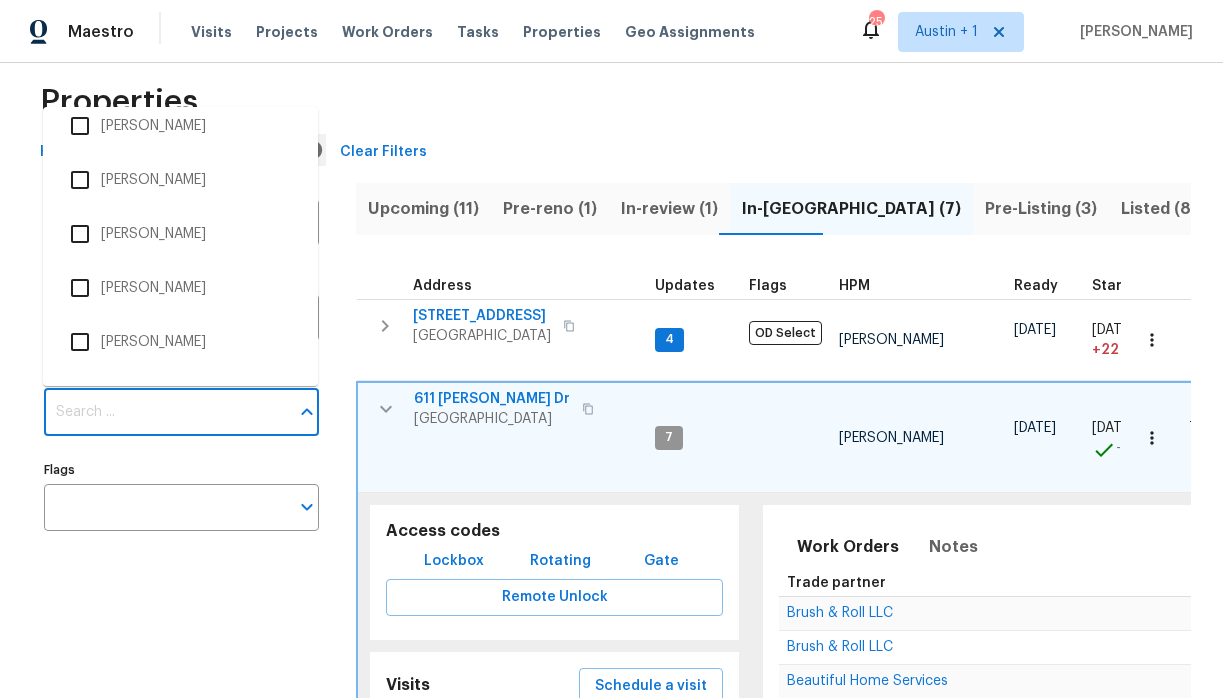 scroll, scrollTop: 105, scrollLeft: 0, axis: vertical 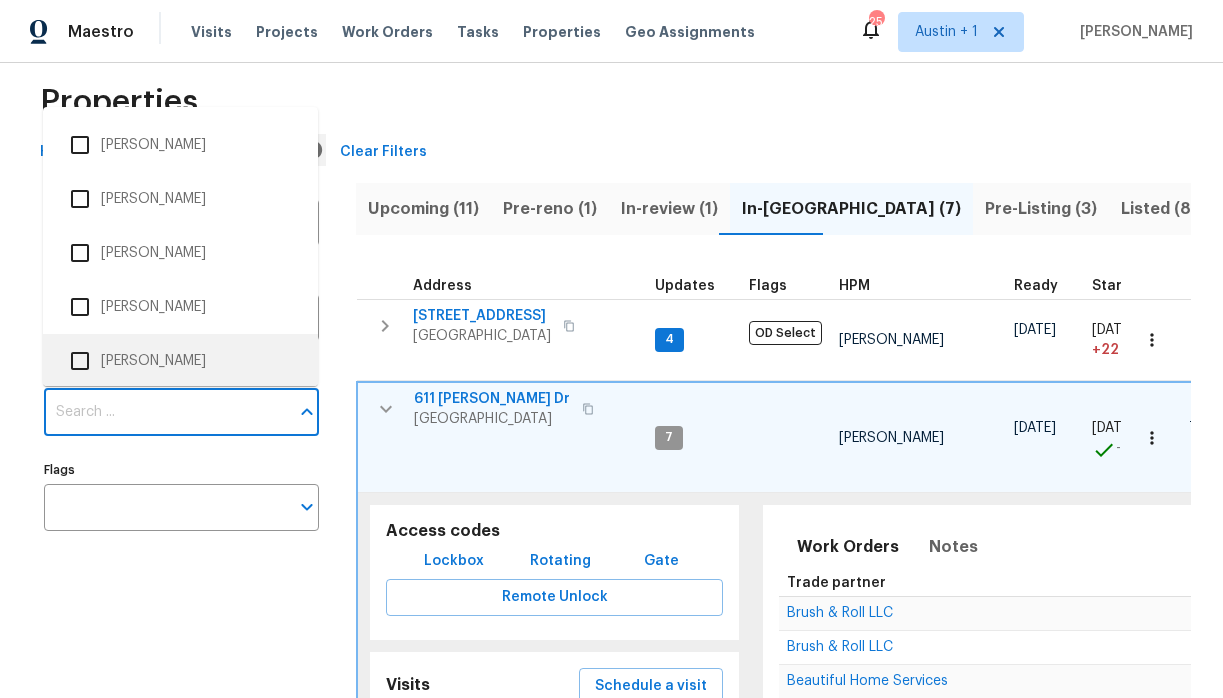 click on "Individuals" at bounding box center [166, 412] 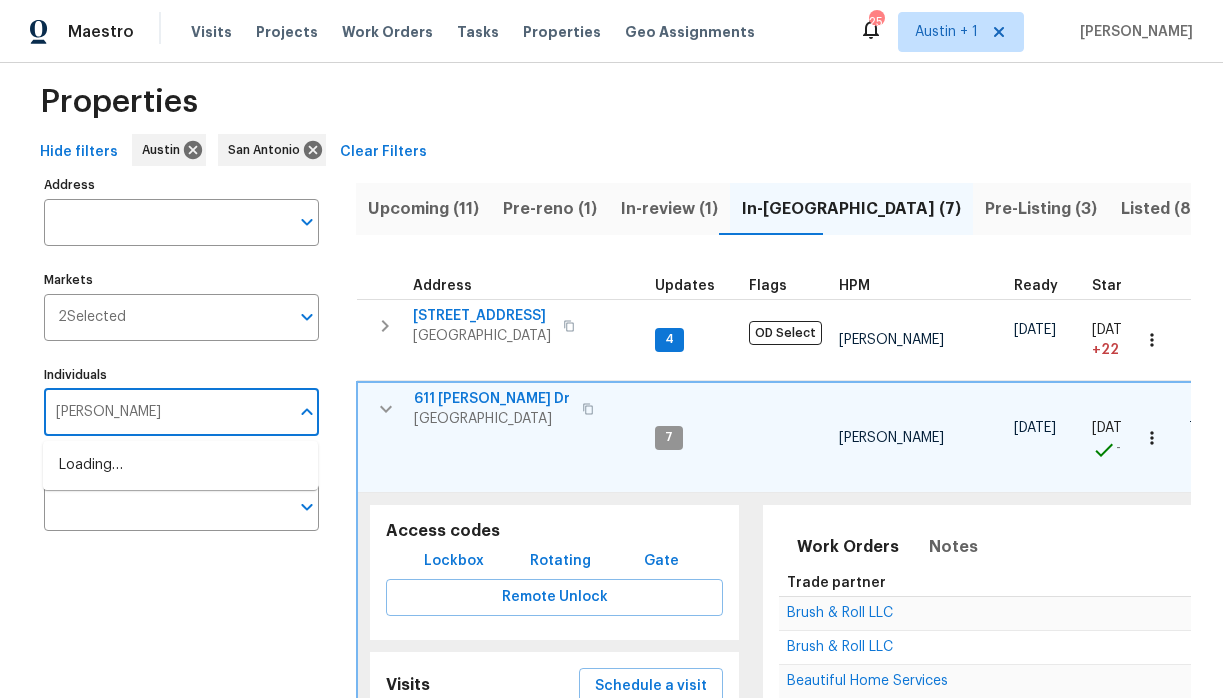 type on "chris fuentes" 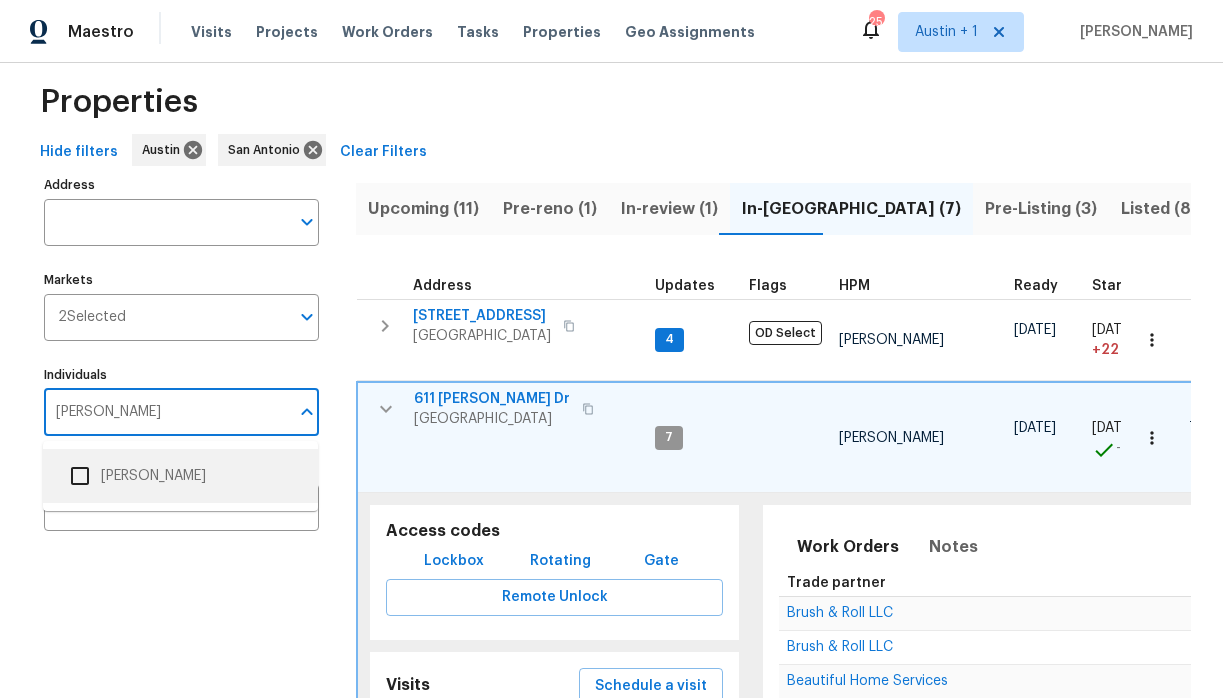 click at bounding box center (80, 476) 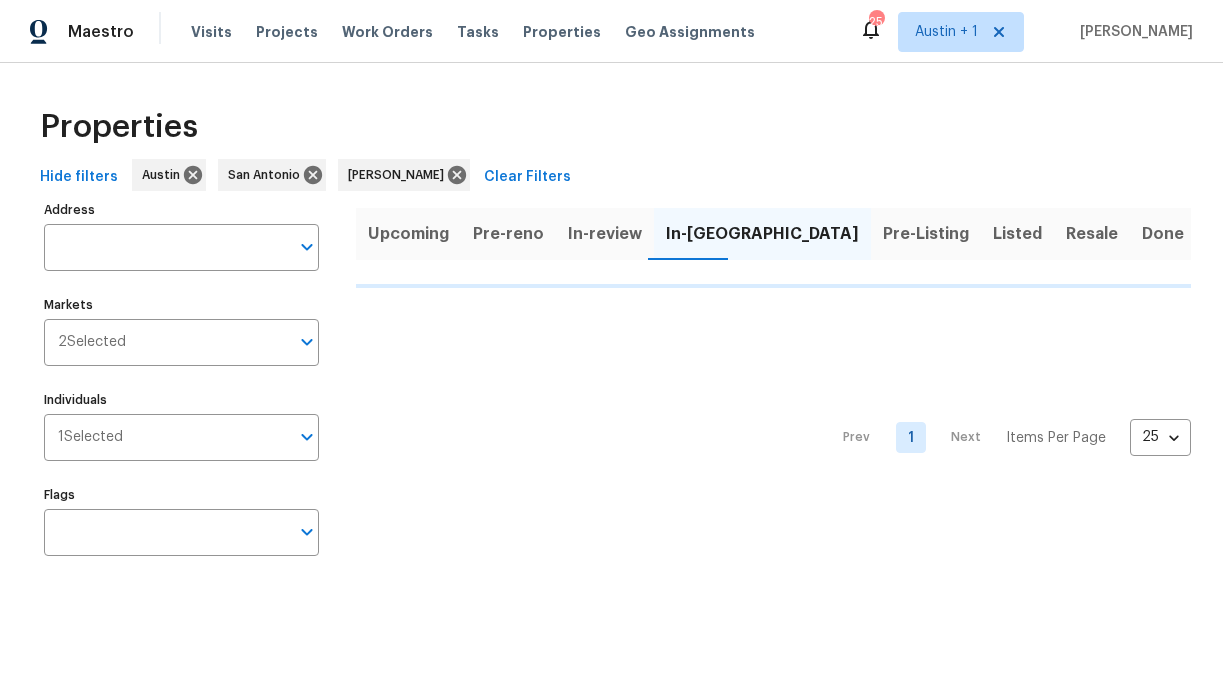 scroll, scrollTop: 0, scrollLeft: 0, axis: both 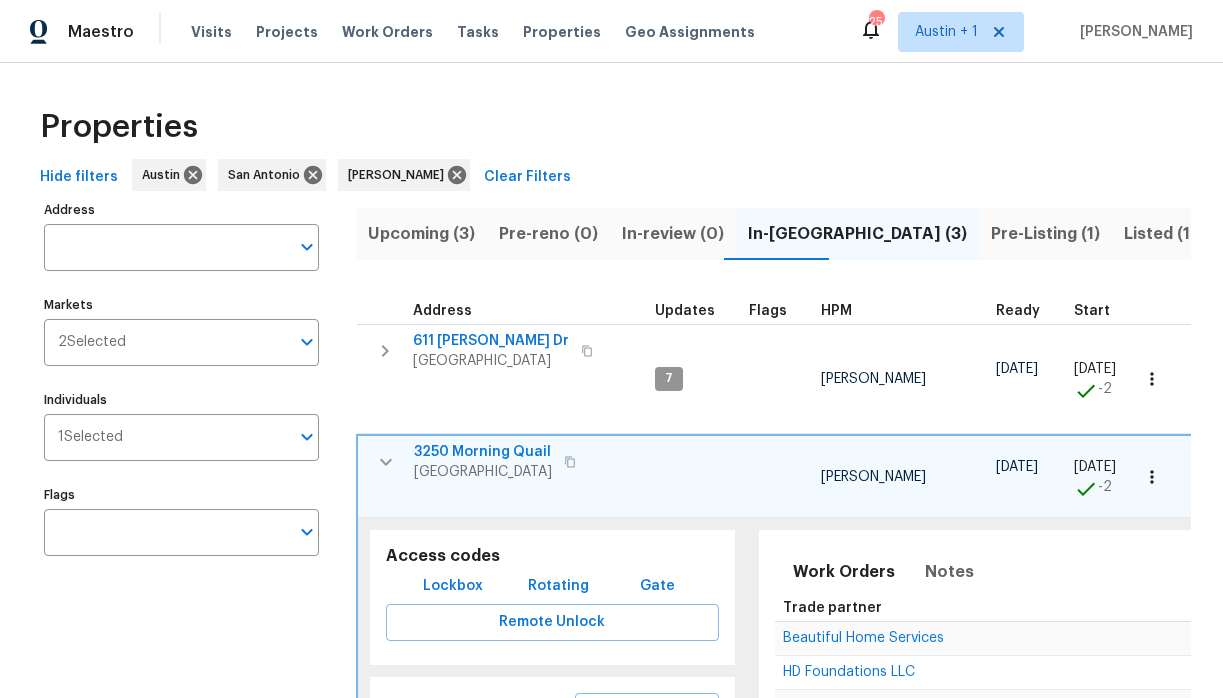 click on "Properties" at bounding box center [611, 127] 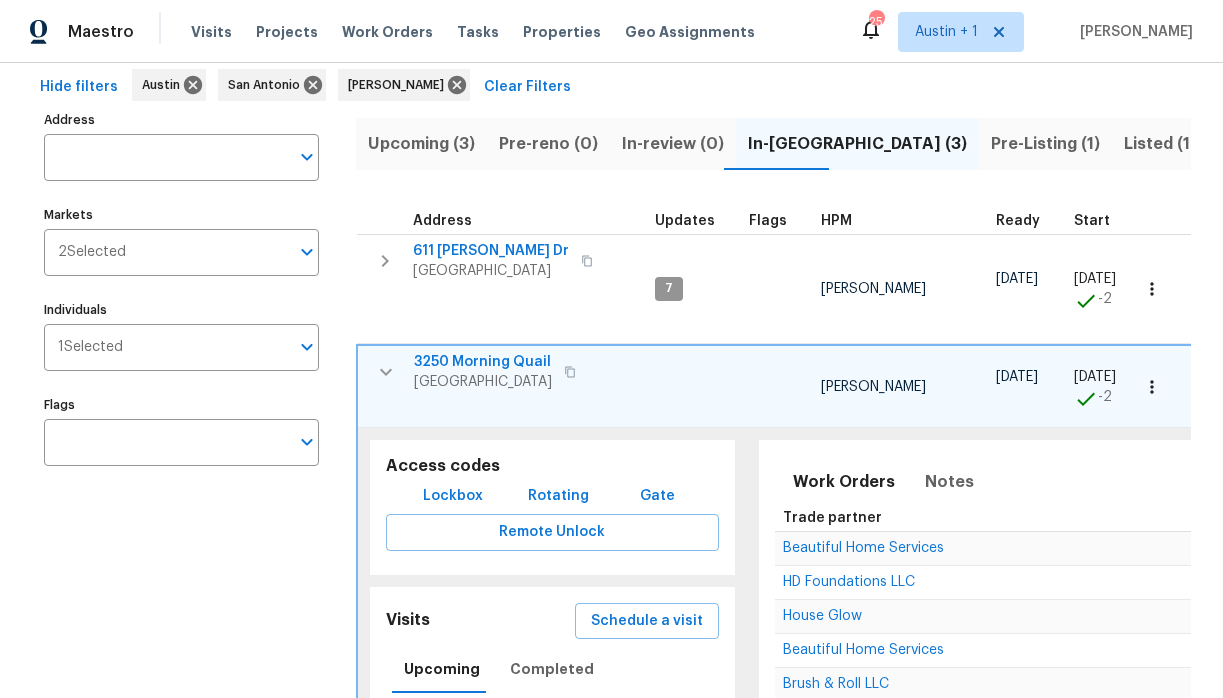 scroll, scrollTop: 109, scrollLeft: 0, axis: vertical 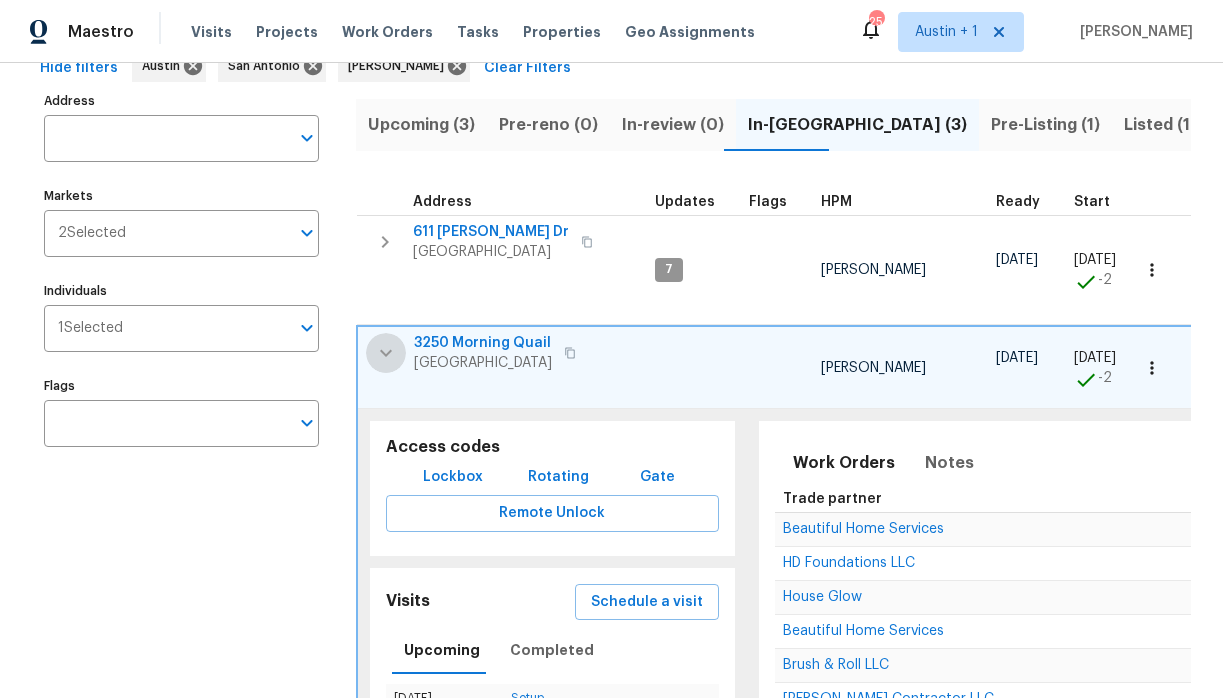 click 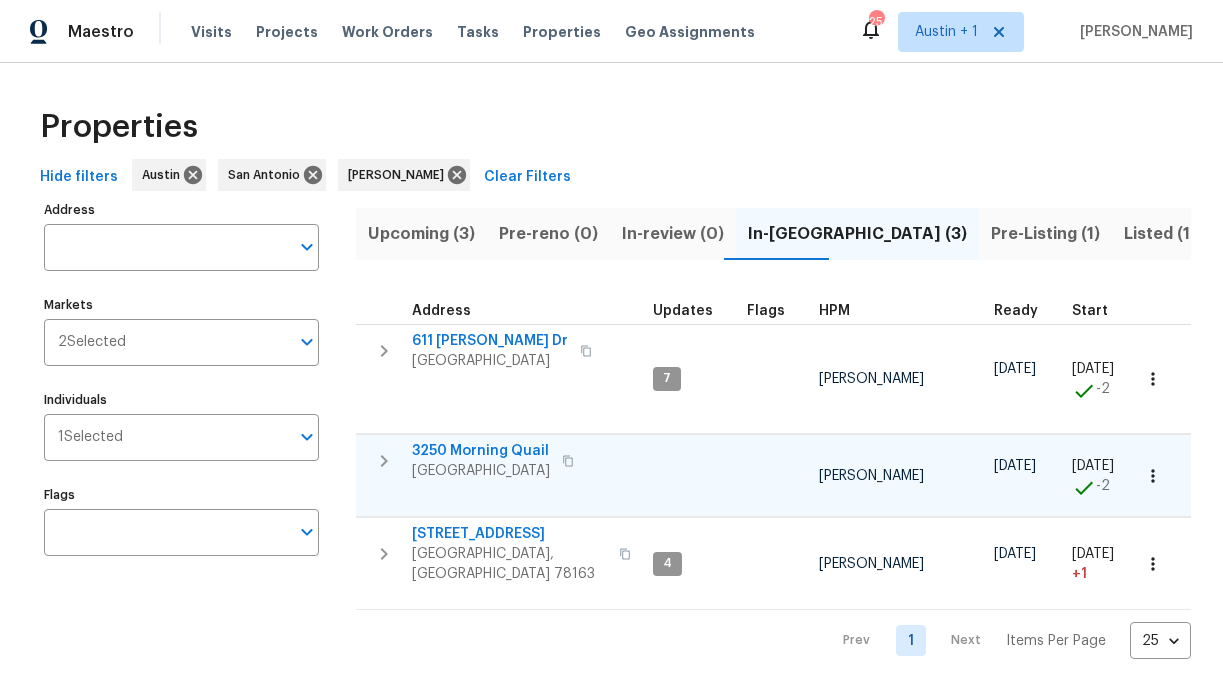scroll, scrollTop: 0, scrollLeft: 0, axis: both 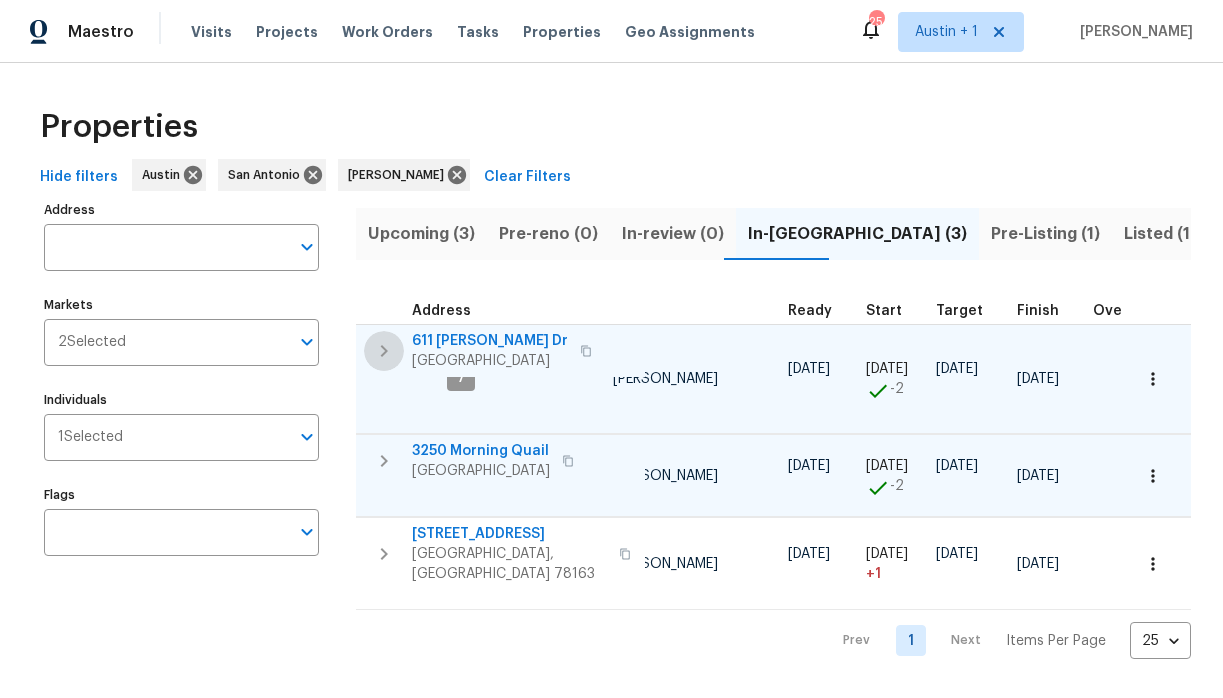 click 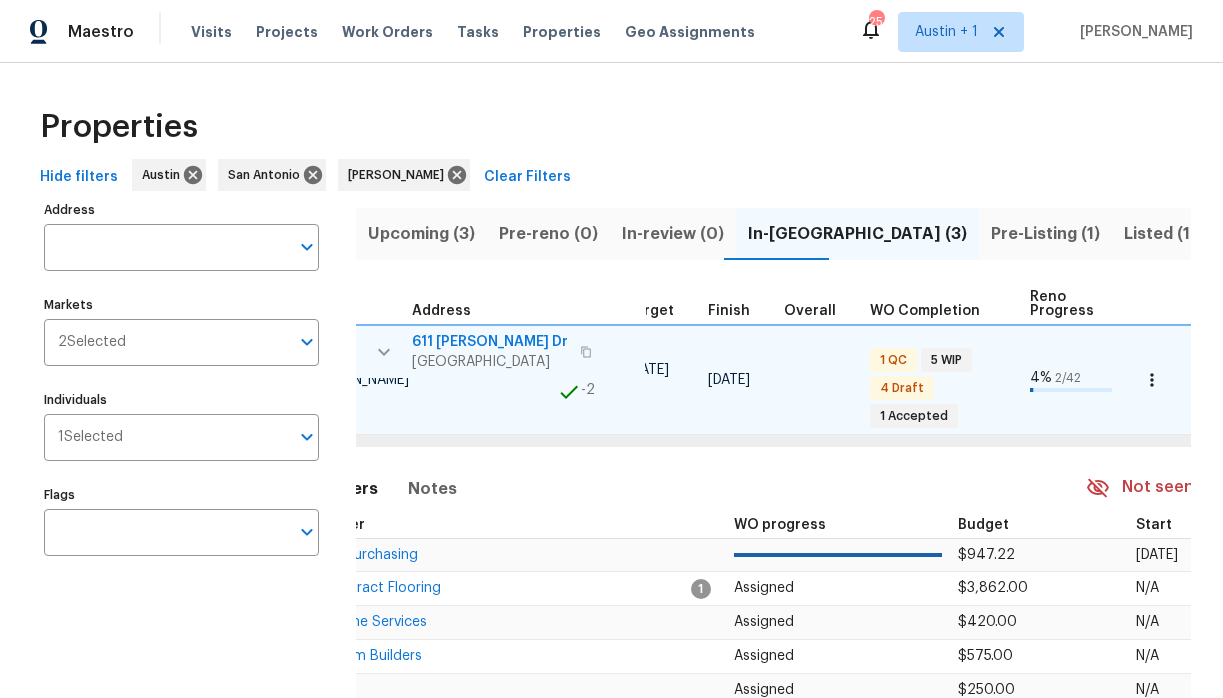 scroll, scrollTop: 0, scrollLeft: 866, axis: horizontal 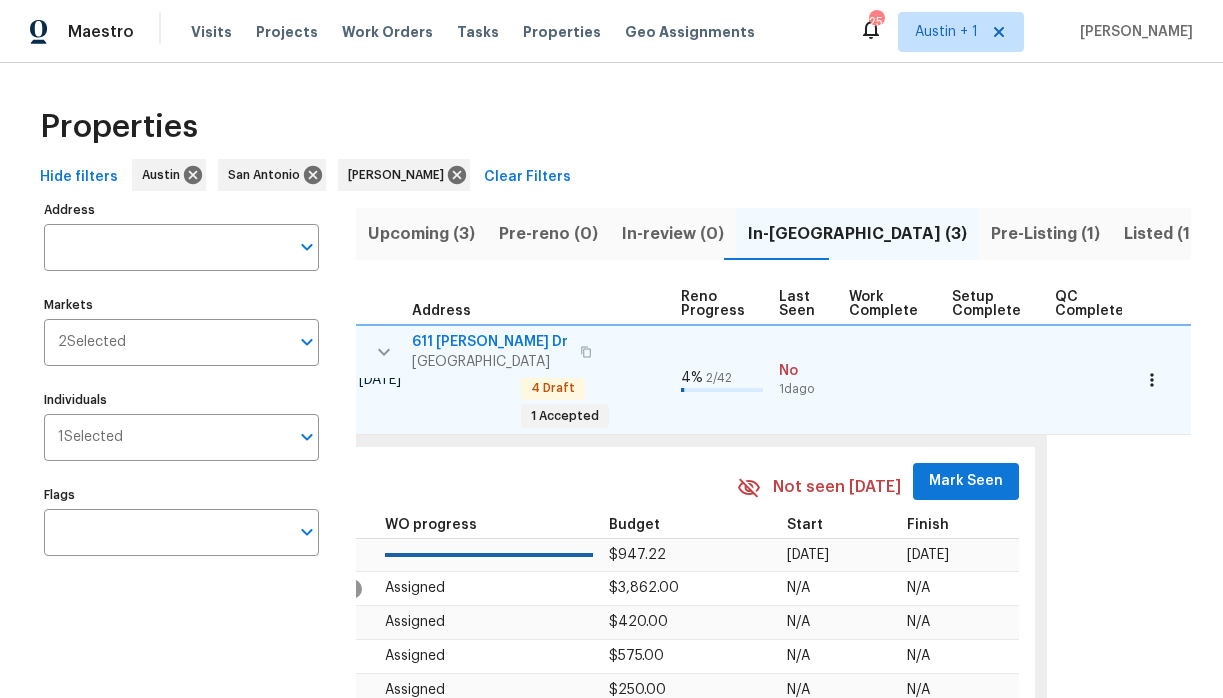click on "Mark Seen" at bounding box center [966, 481] 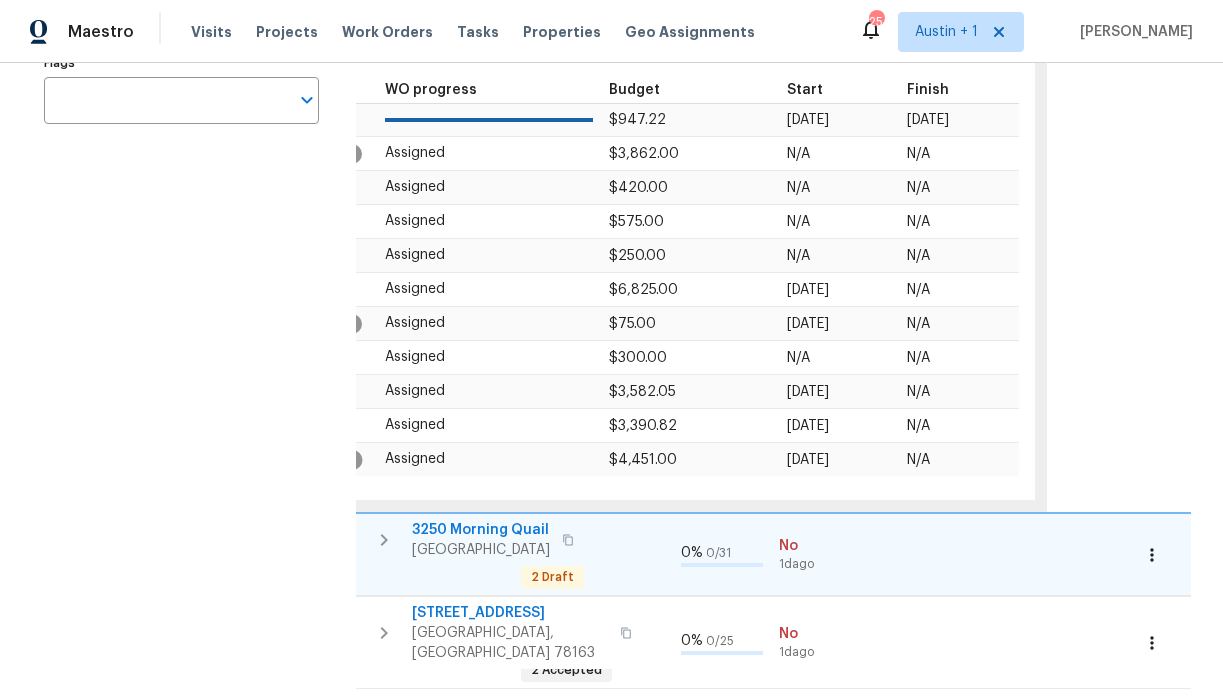 scroll, scrollTop: 433, scrollLeft: 0, axis: vertical 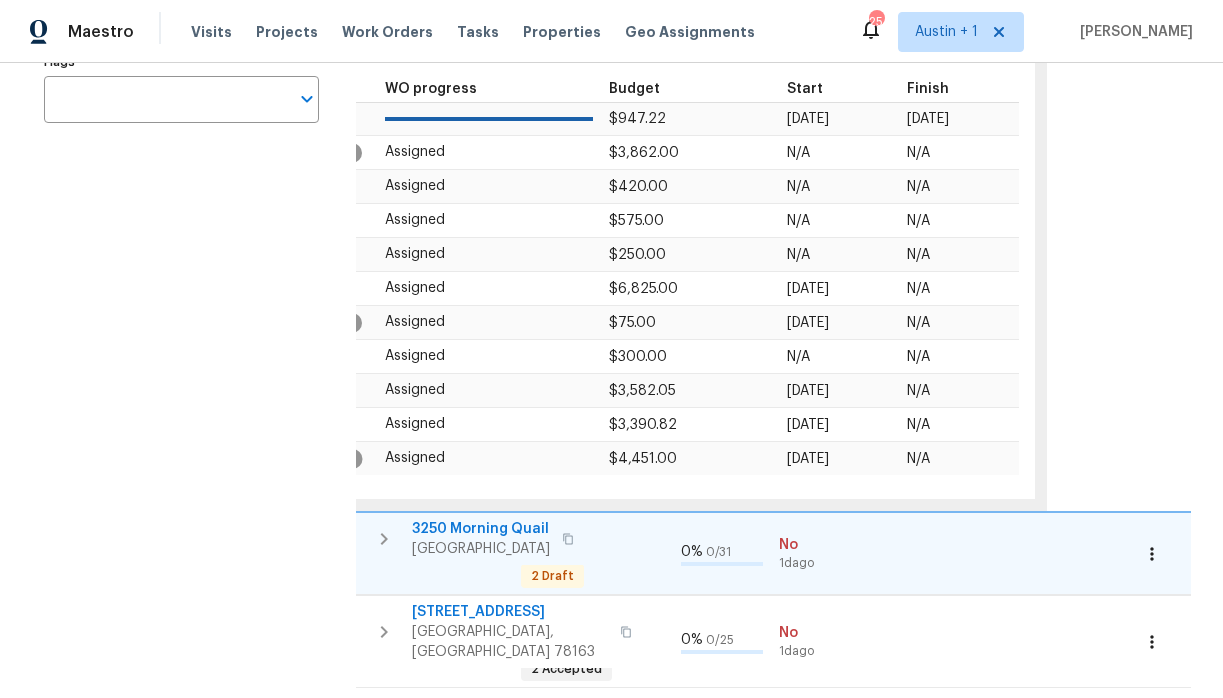 click 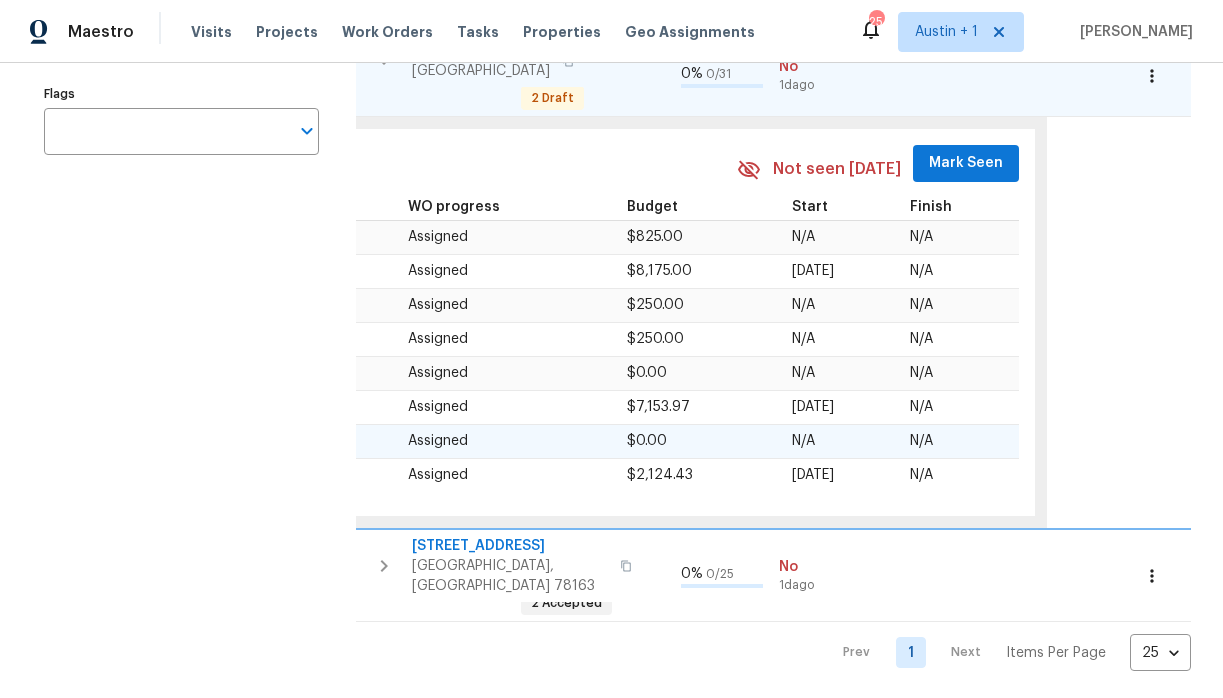 scroll, scrollTop: 395, scrollLeft: 0, axis: vertical 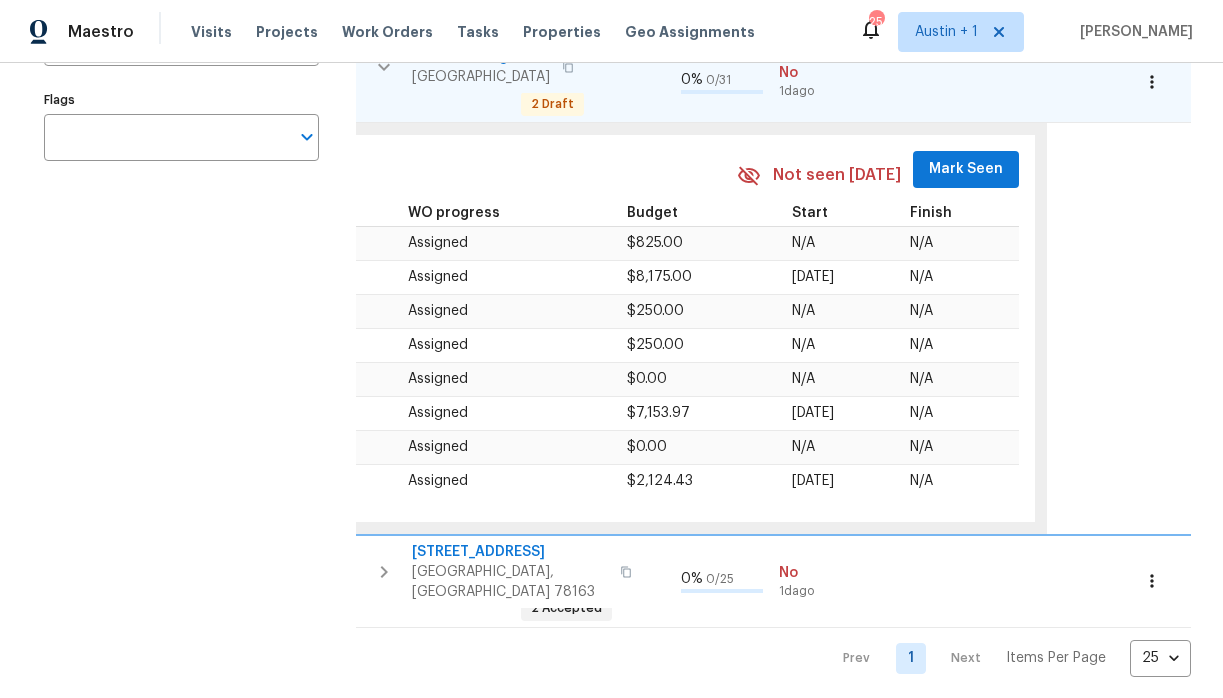 click on "Mark Seen" at bounding box center [966, 169] 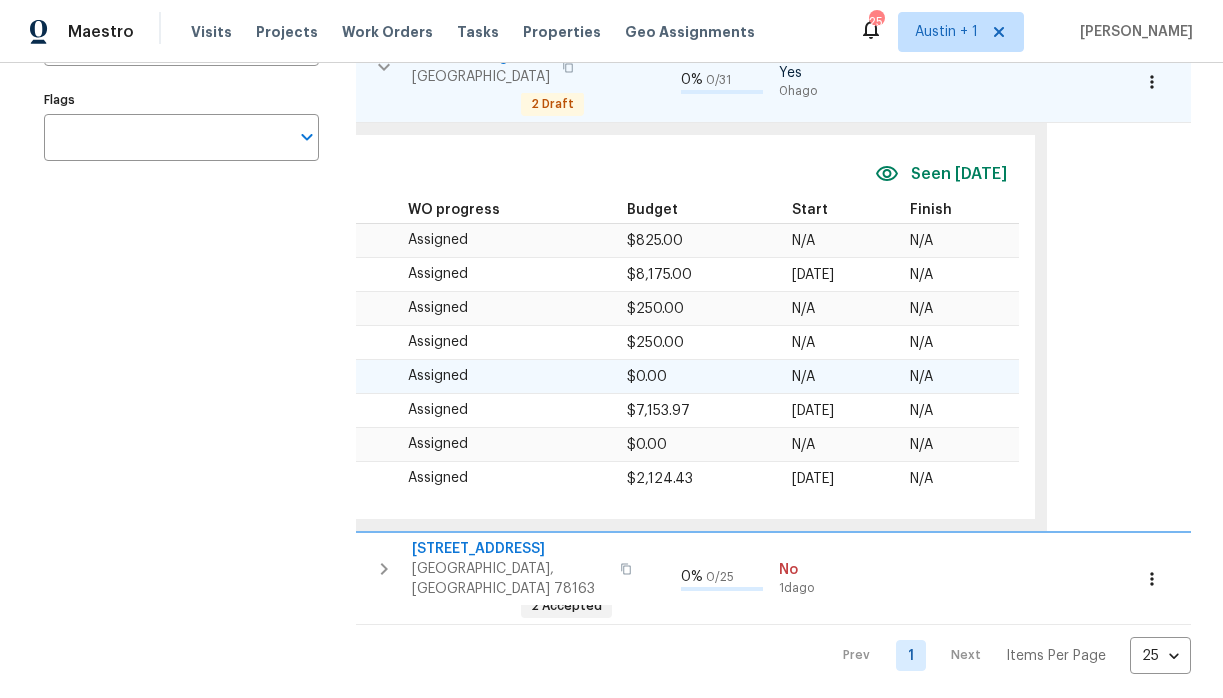 scroll, scrollTop: 393, scrollLeft: 0, axis: vertical 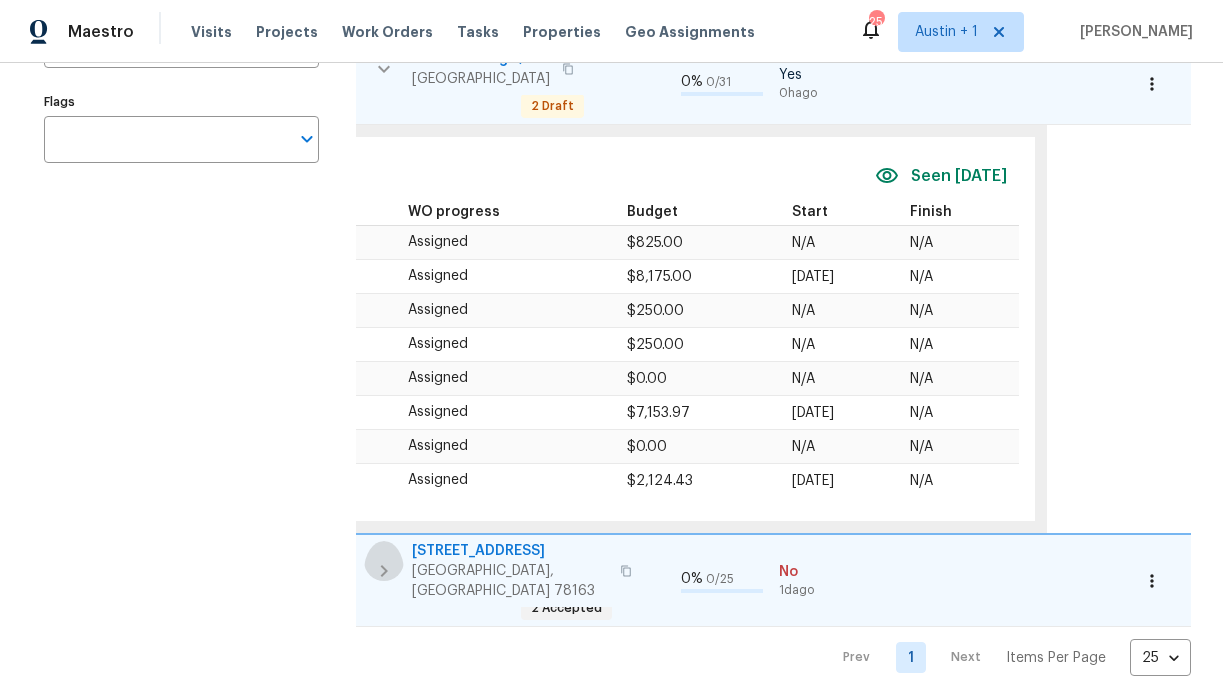 click 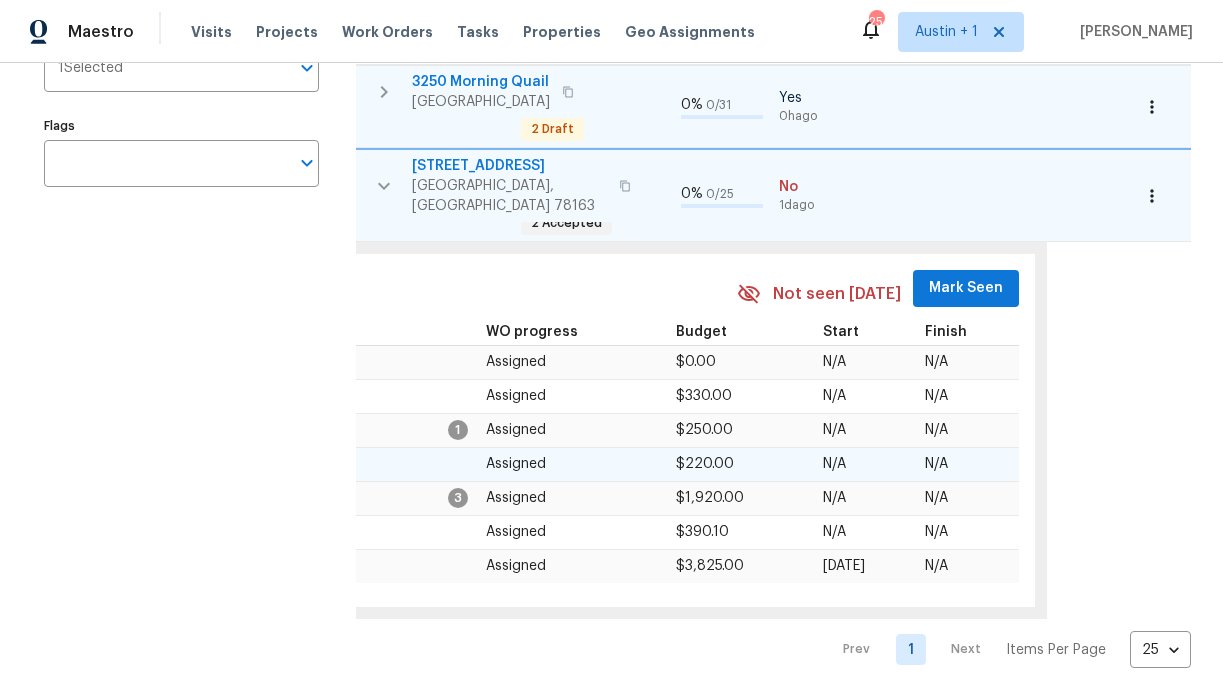 scroll, scrollTop: 384, scrollLeft: 0, axis: vertical 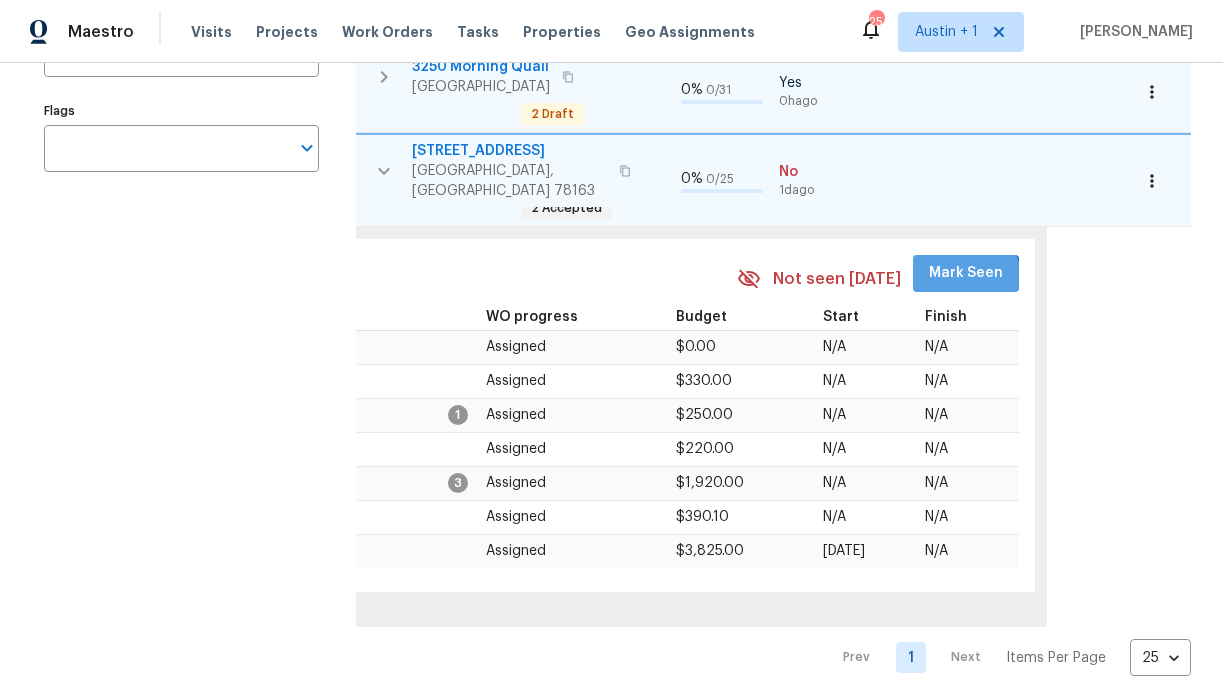 click on "Mark Seen" at bounding box center (966, 273) 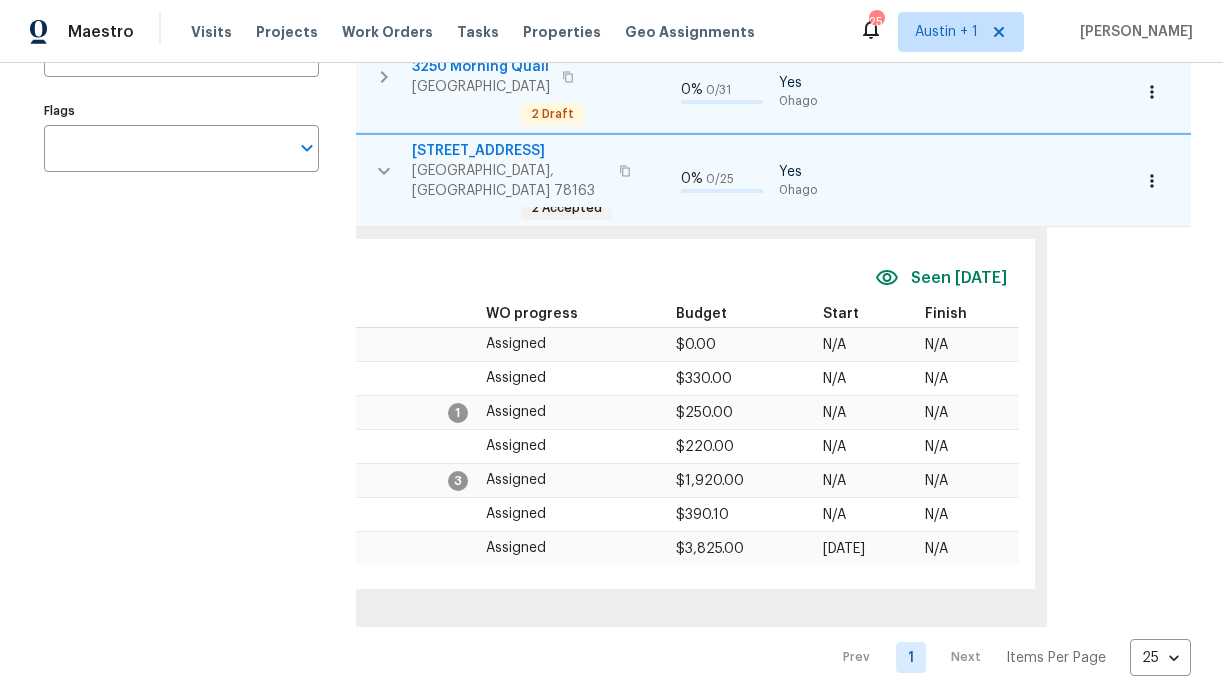 click 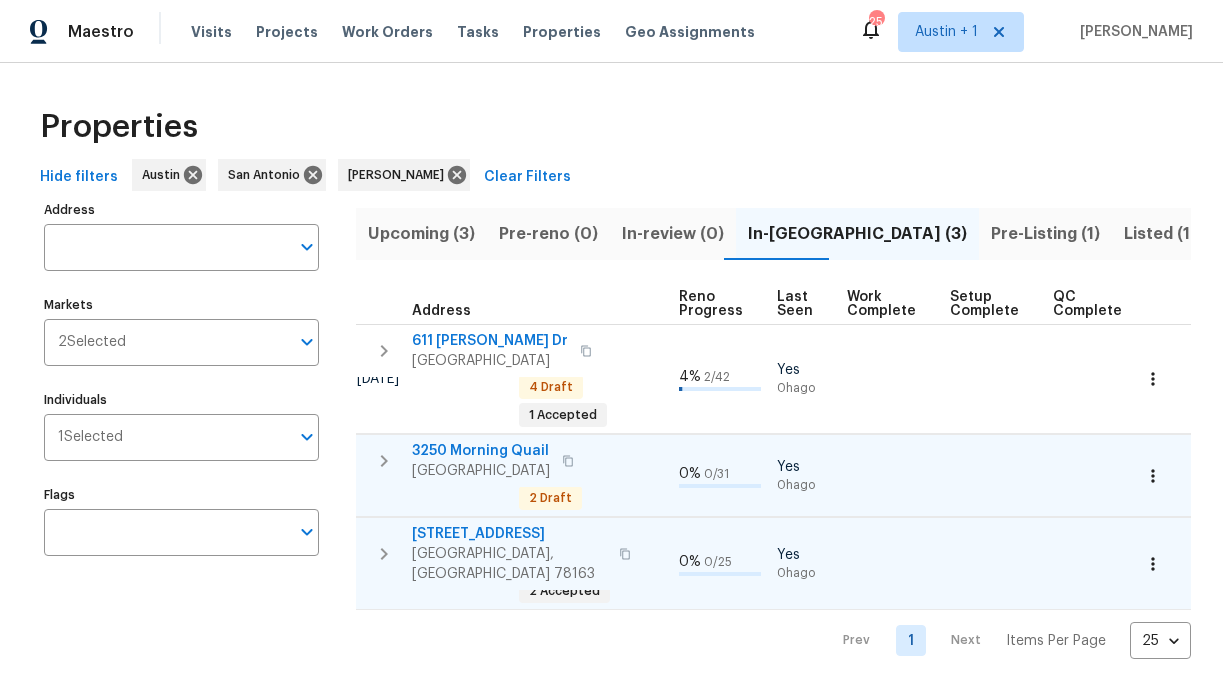 scroll, scrollTop: 0, scrollLeft: 862, axis: horizontal 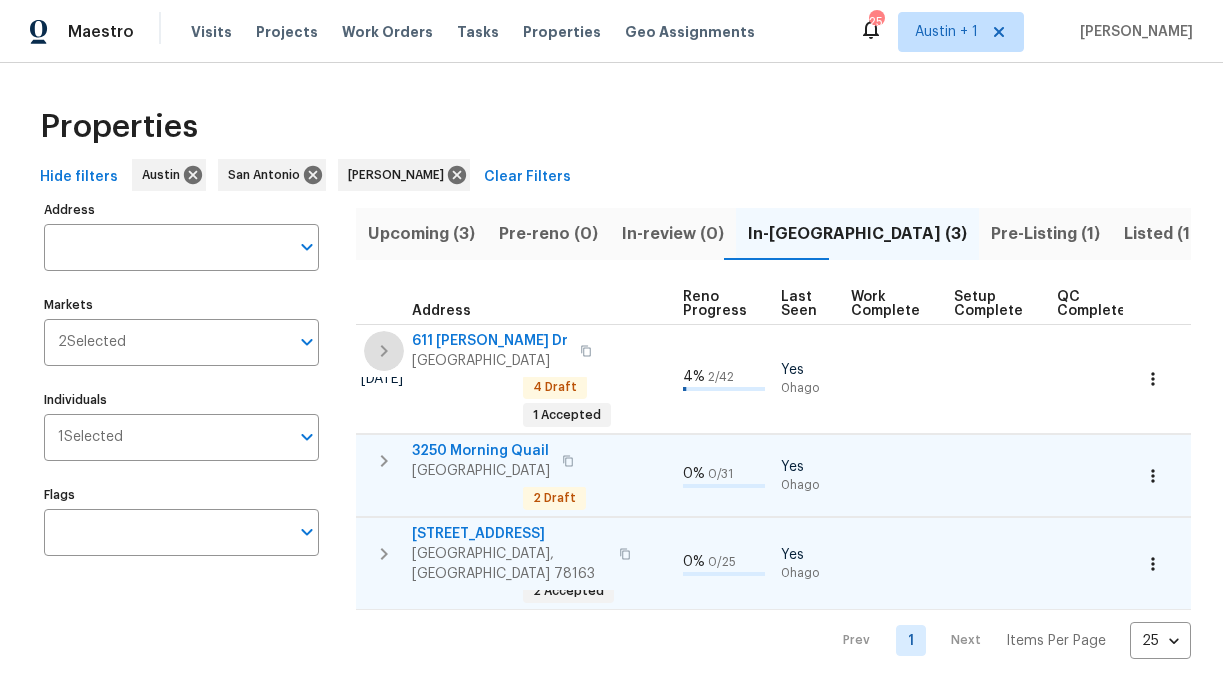 click 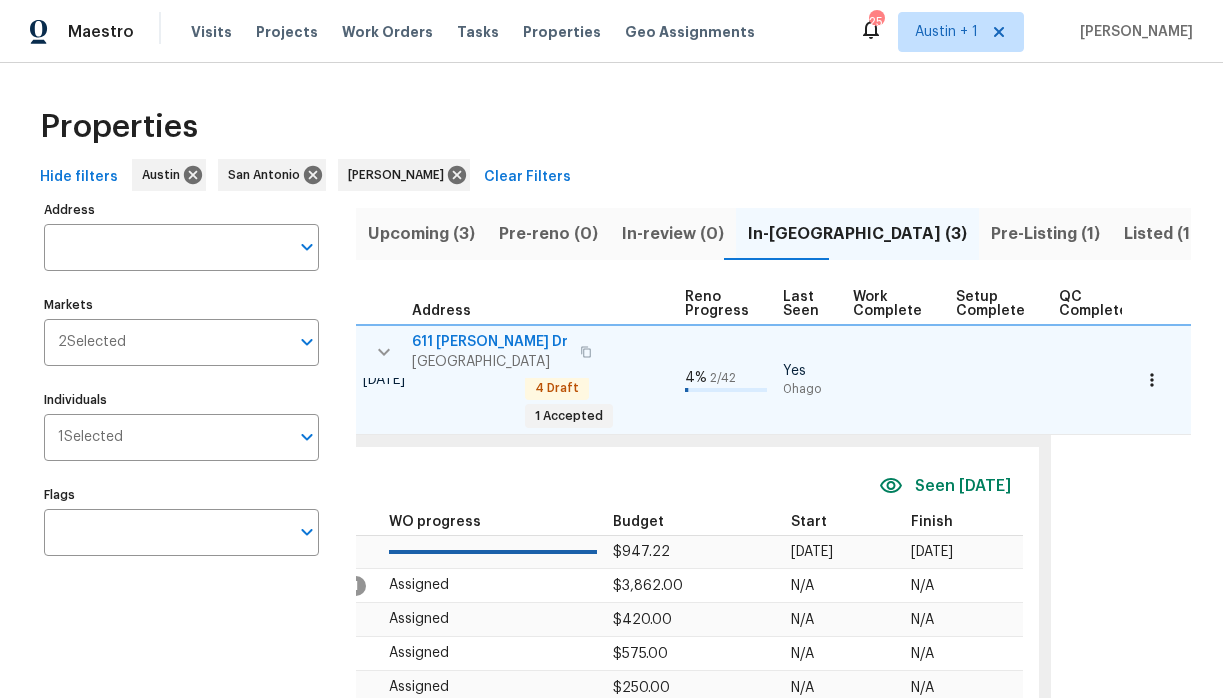 click 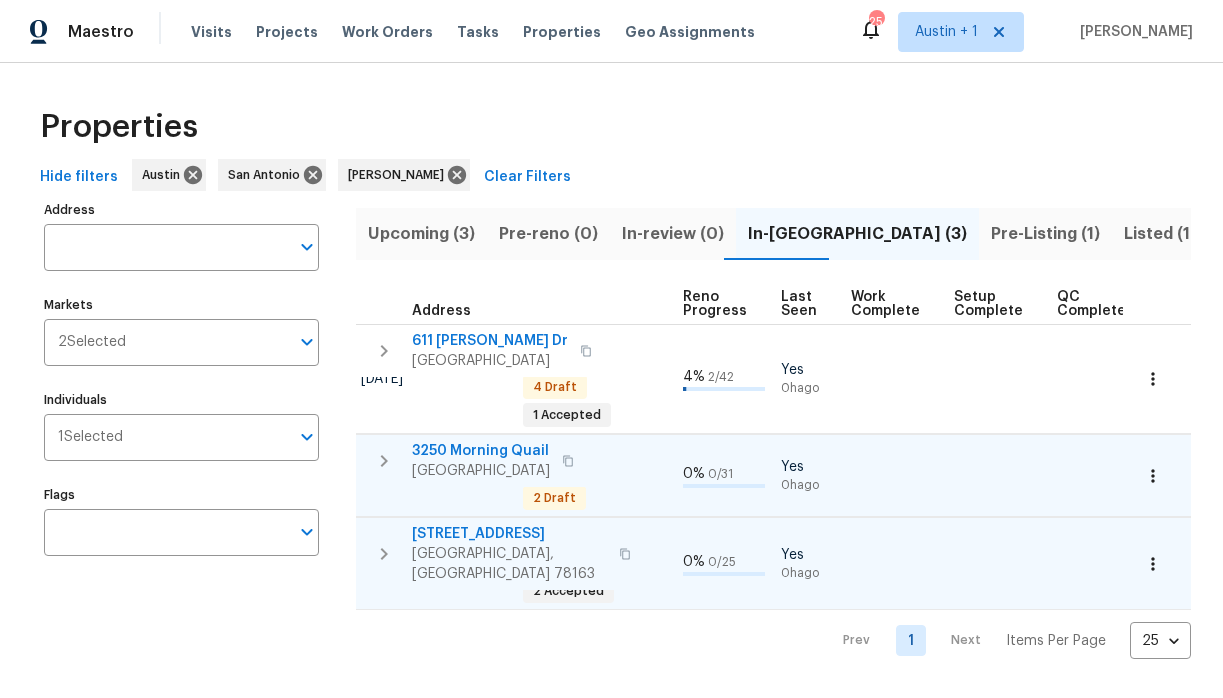 click 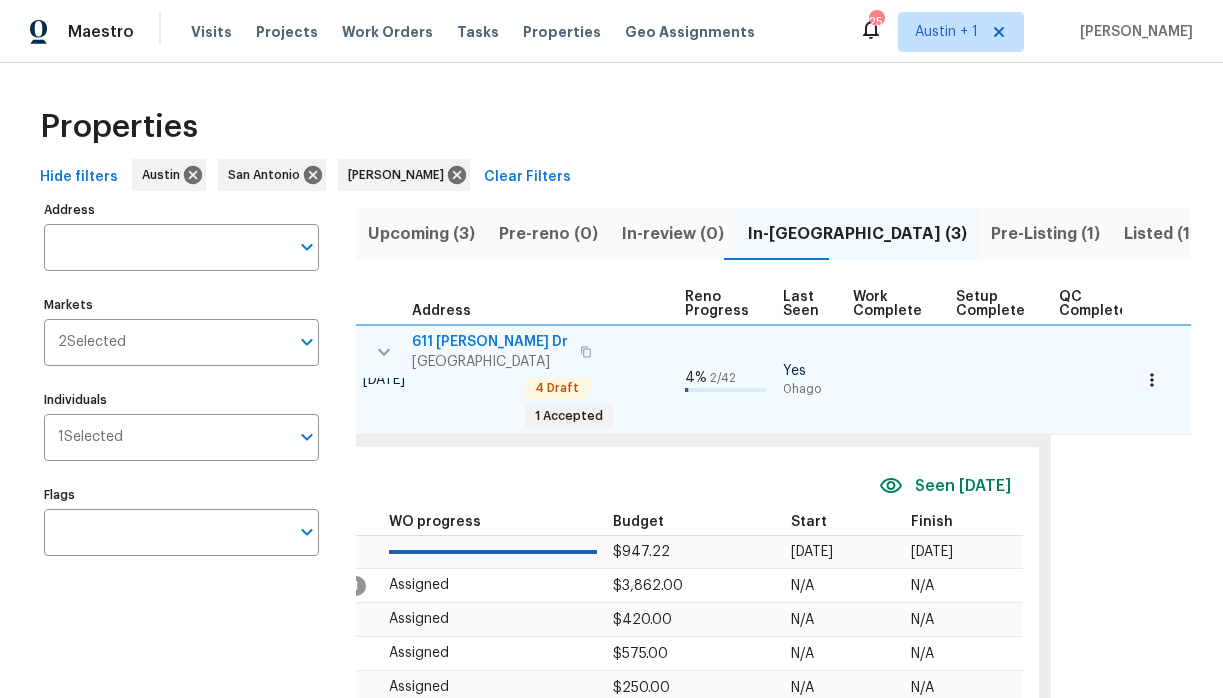 scroll, scrollTop: 1, scrollLeft: 0, axis: vertical 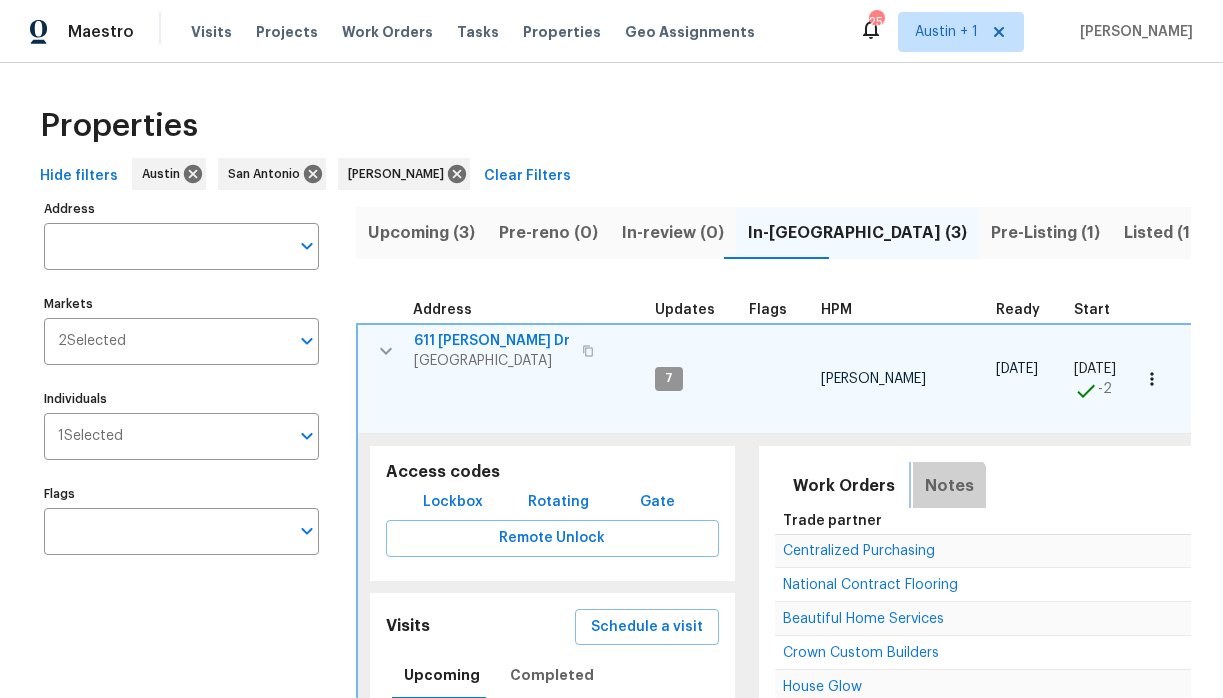 click on "Notes" at bounding box center (949, 486) 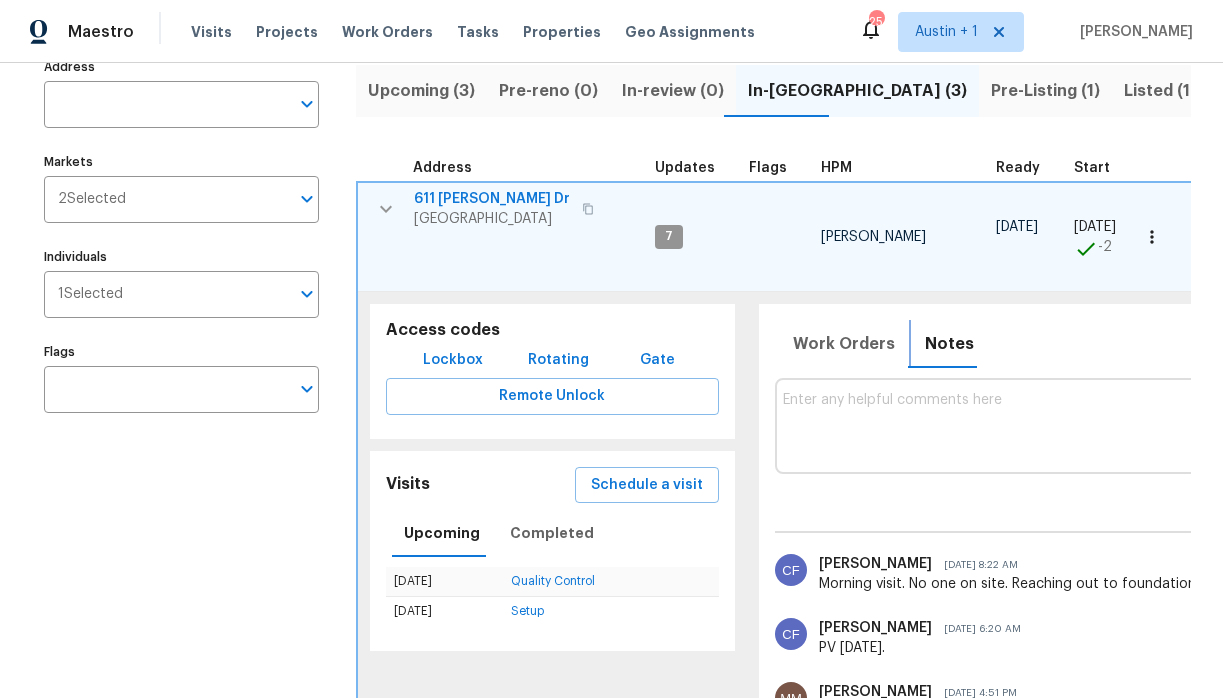 scroll, scrollTop: 151, scrollLeft: 0, axis: vertical 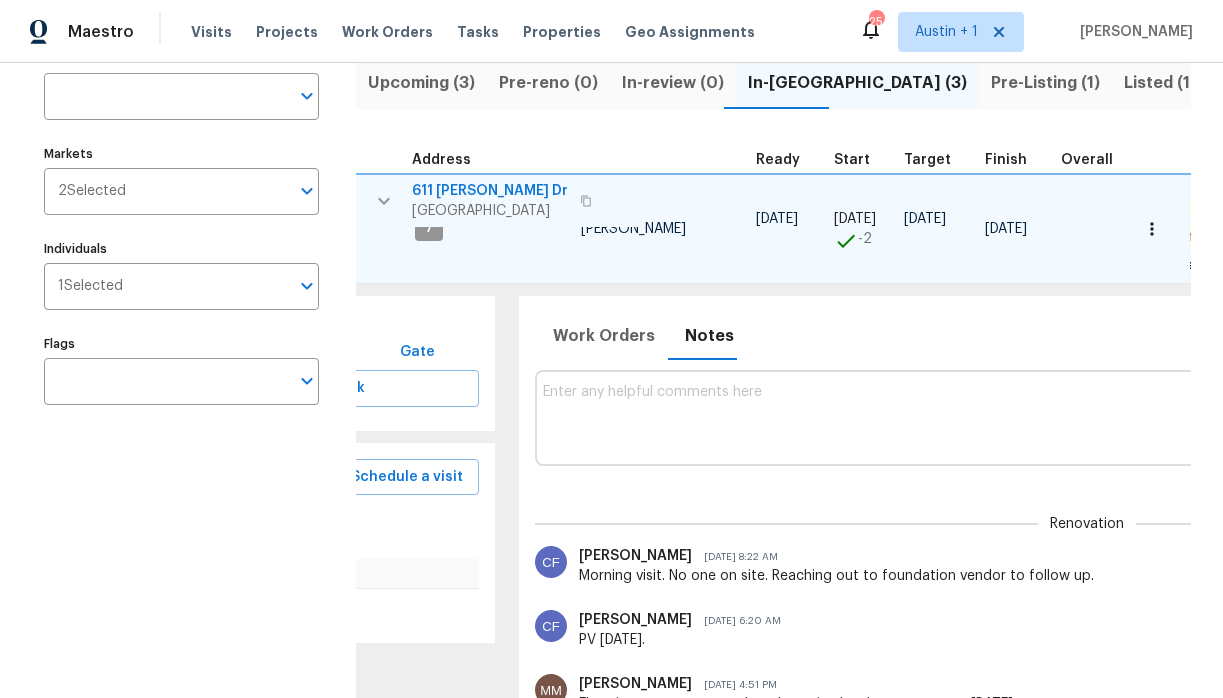 click at bounding box center (1087, 417) 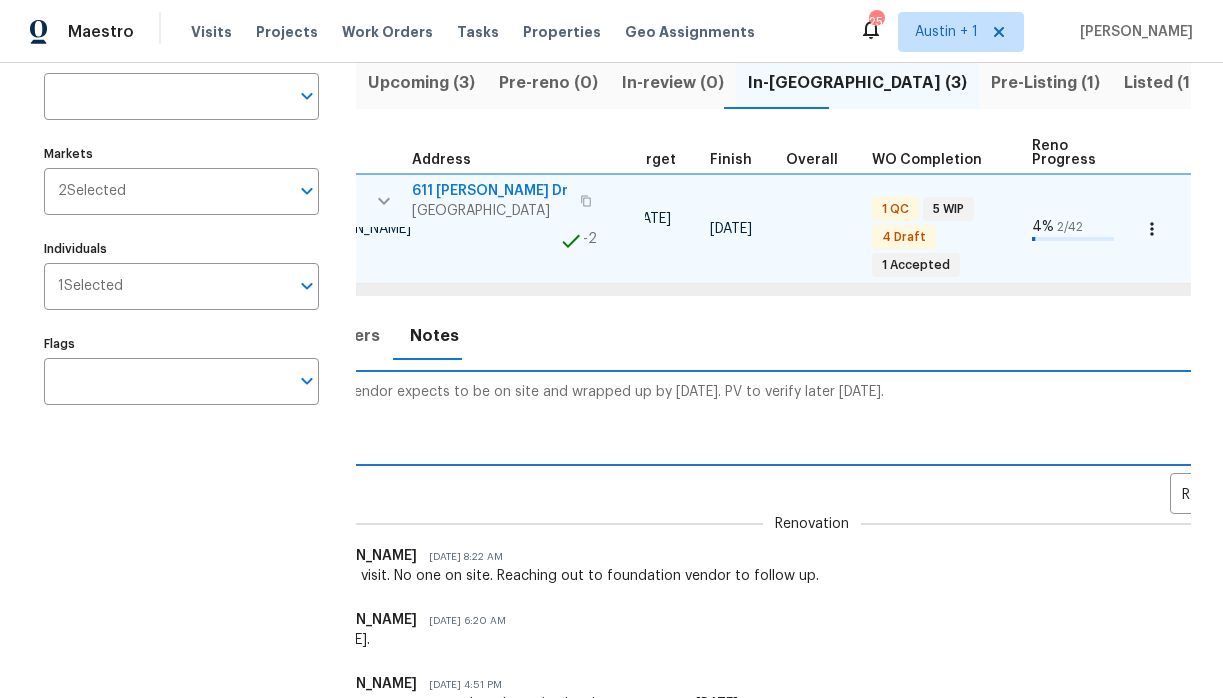 scroll, scrollTop: 0, scrollLeft: 866, axis: horizontal 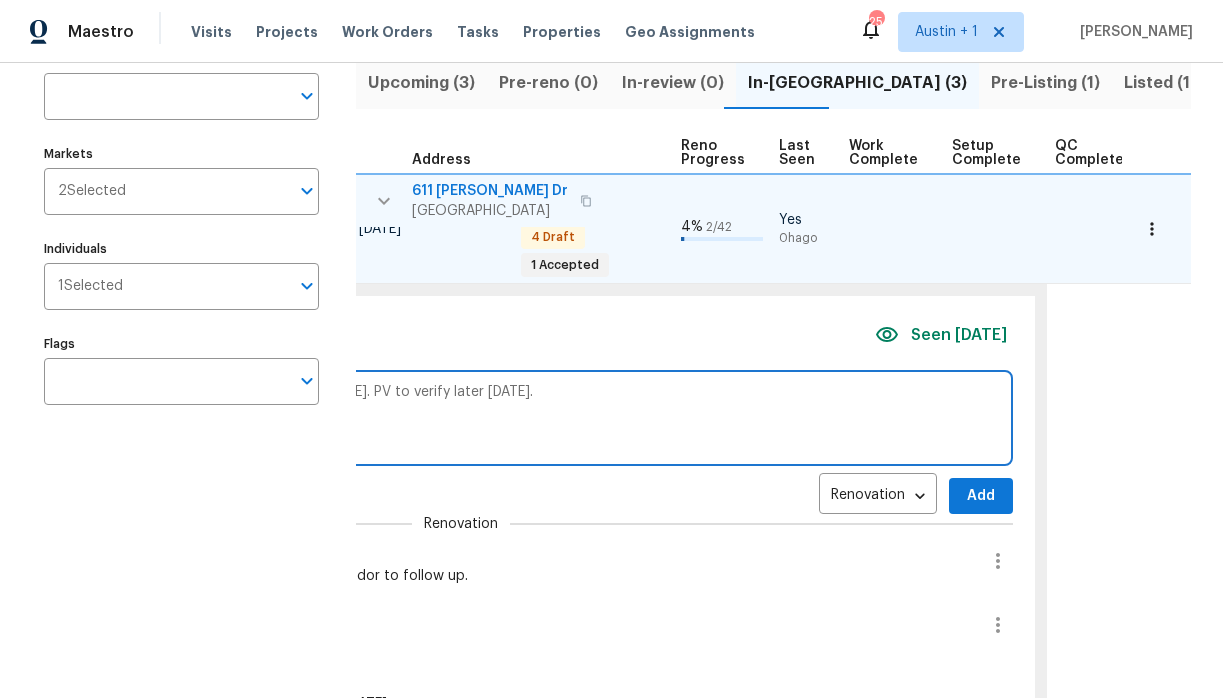 type on "Foundation vendor expects to be on site and wrapped up by saturday. PV to verify later today." 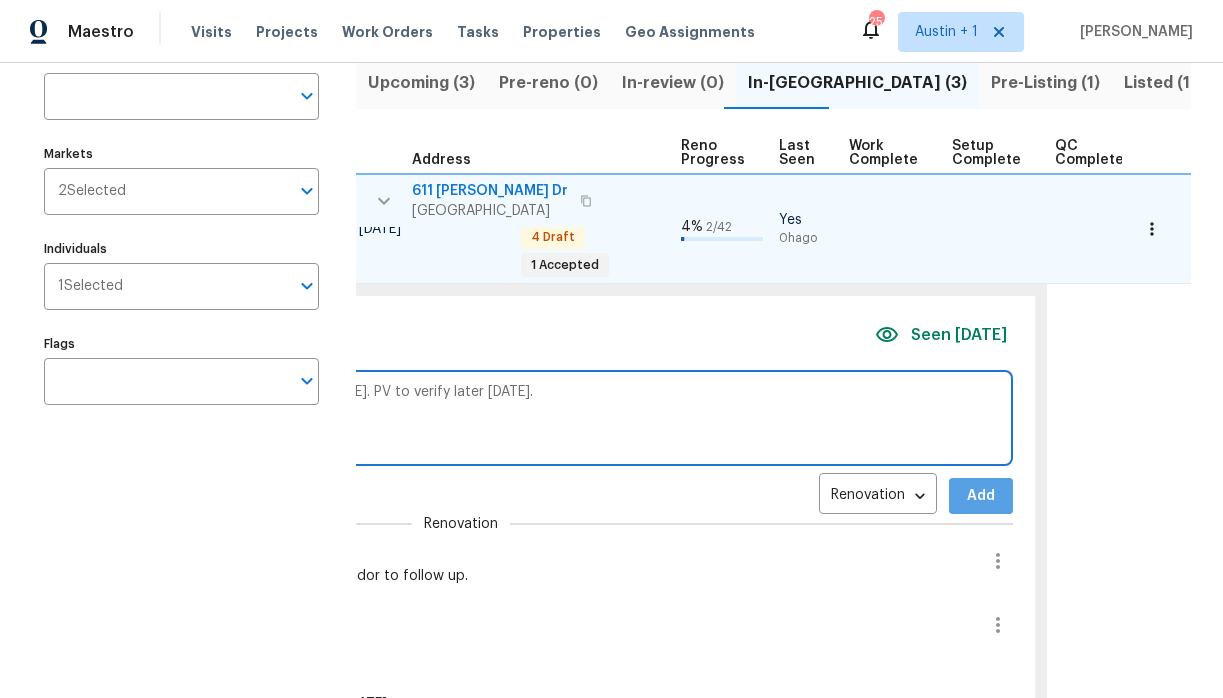 click on "Add" at bounding box center [981, 496] 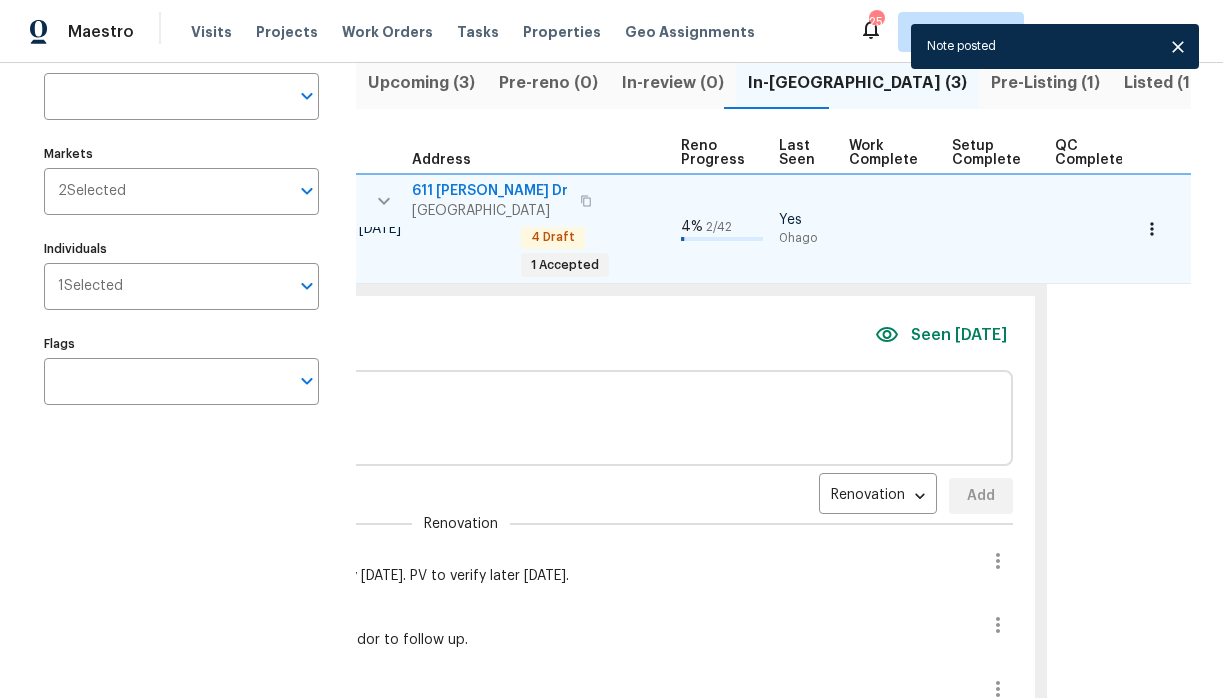 click 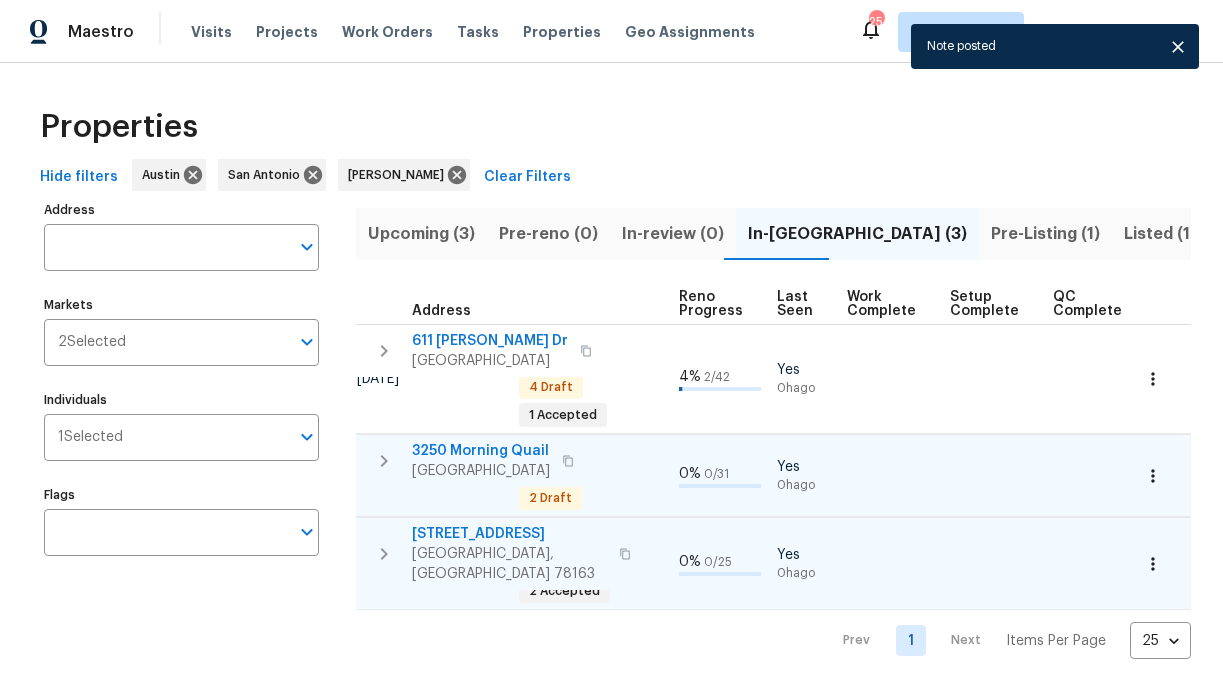 scroll, scrollTop: 0, scrollLeft: 862, axis: horizontal 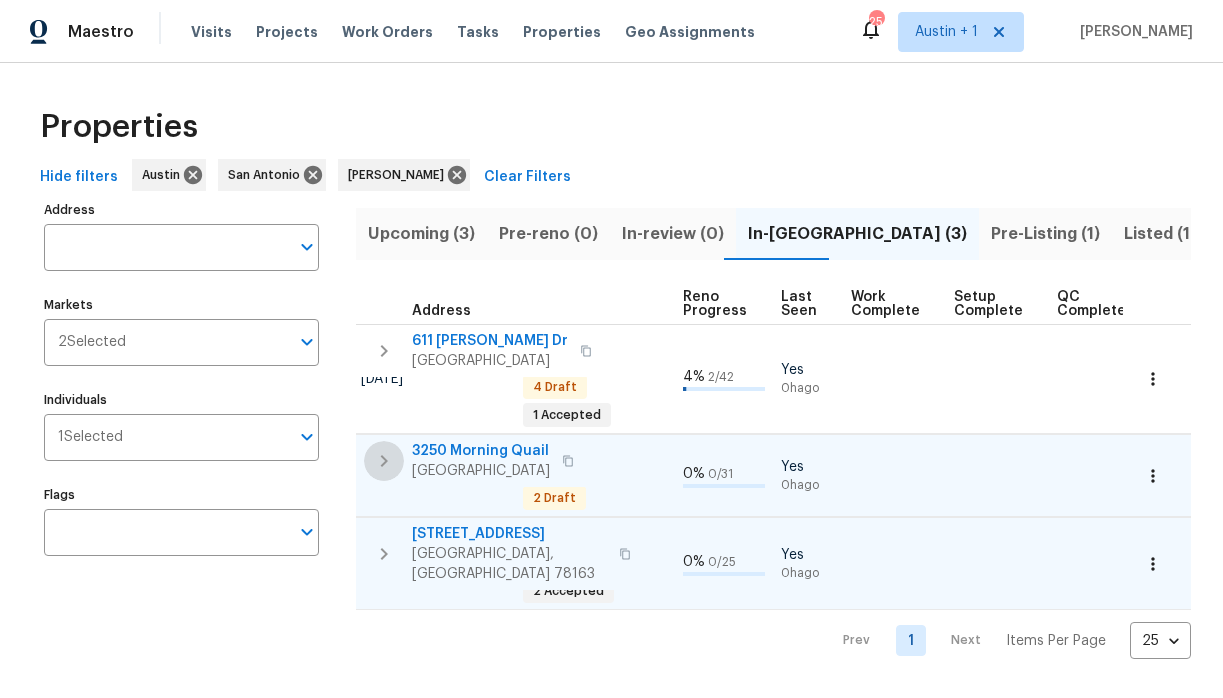 click 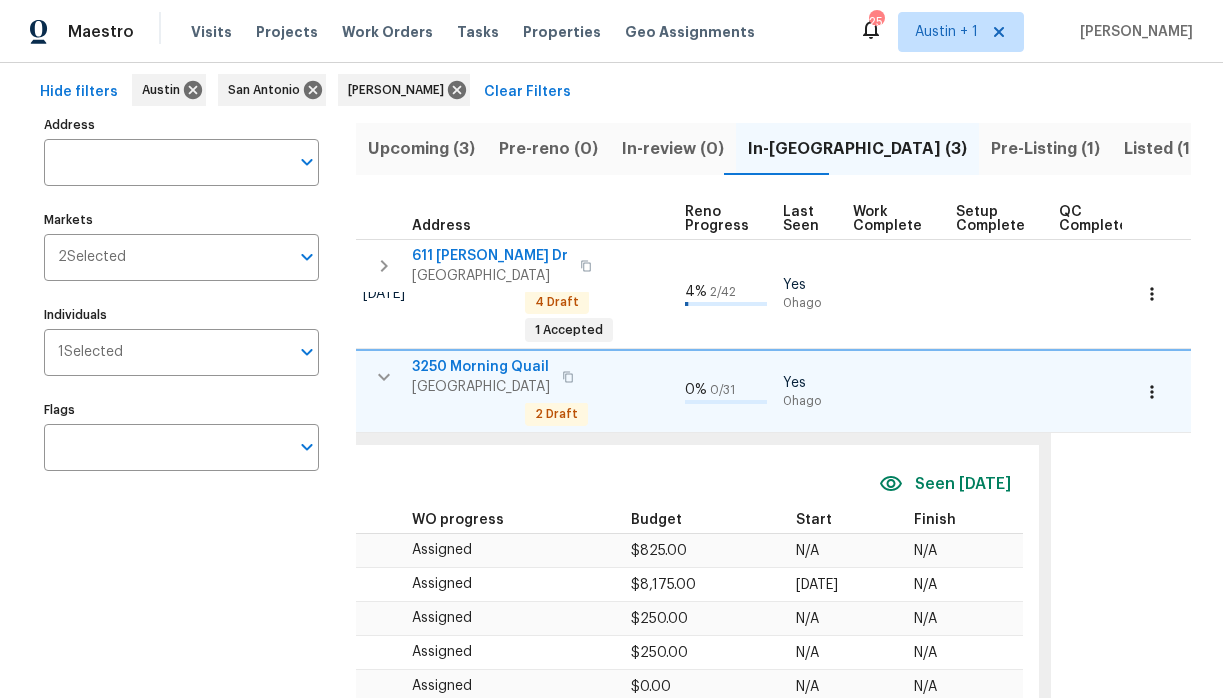 scroll, scrollTop: 189, scrollLeft: 0, axis: vertical 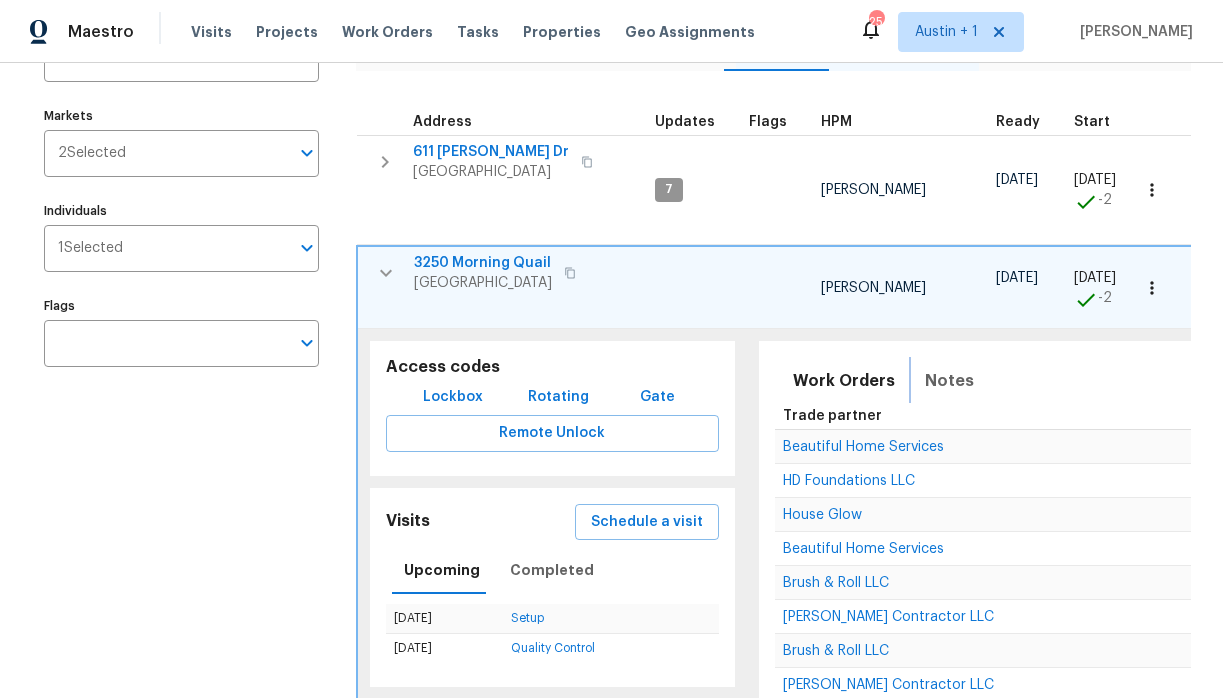click on "Notes" at bounding box center [949, 381] 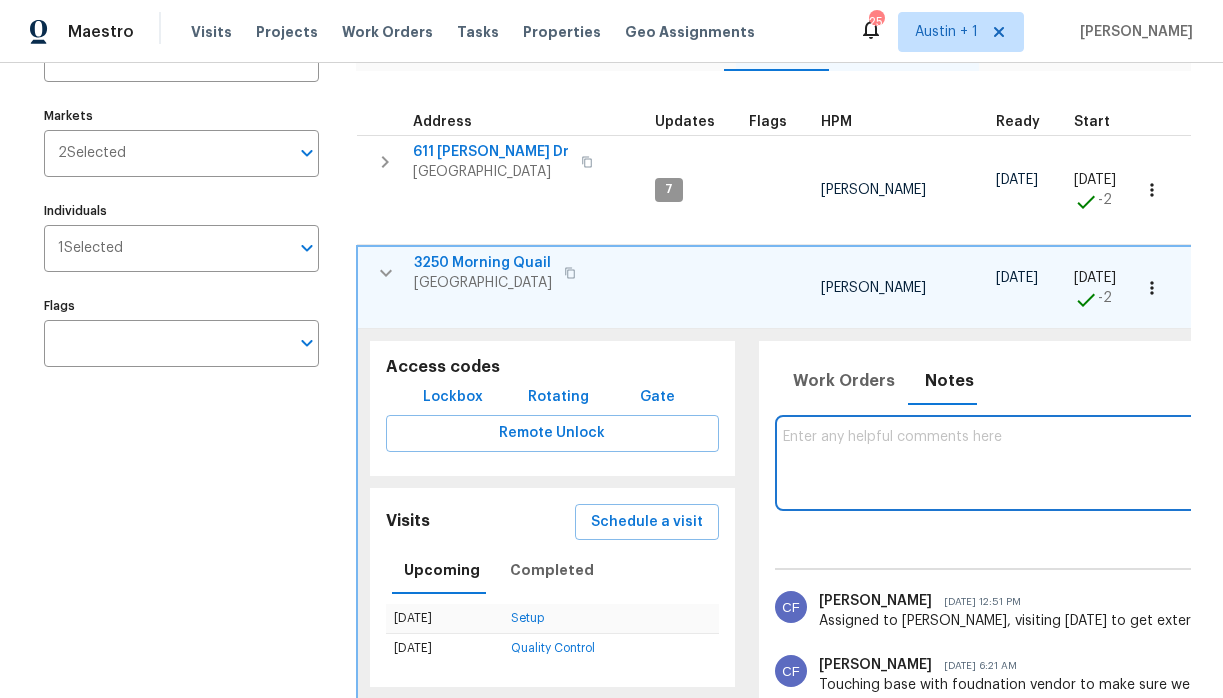 click at bounding box center [1327, 462] 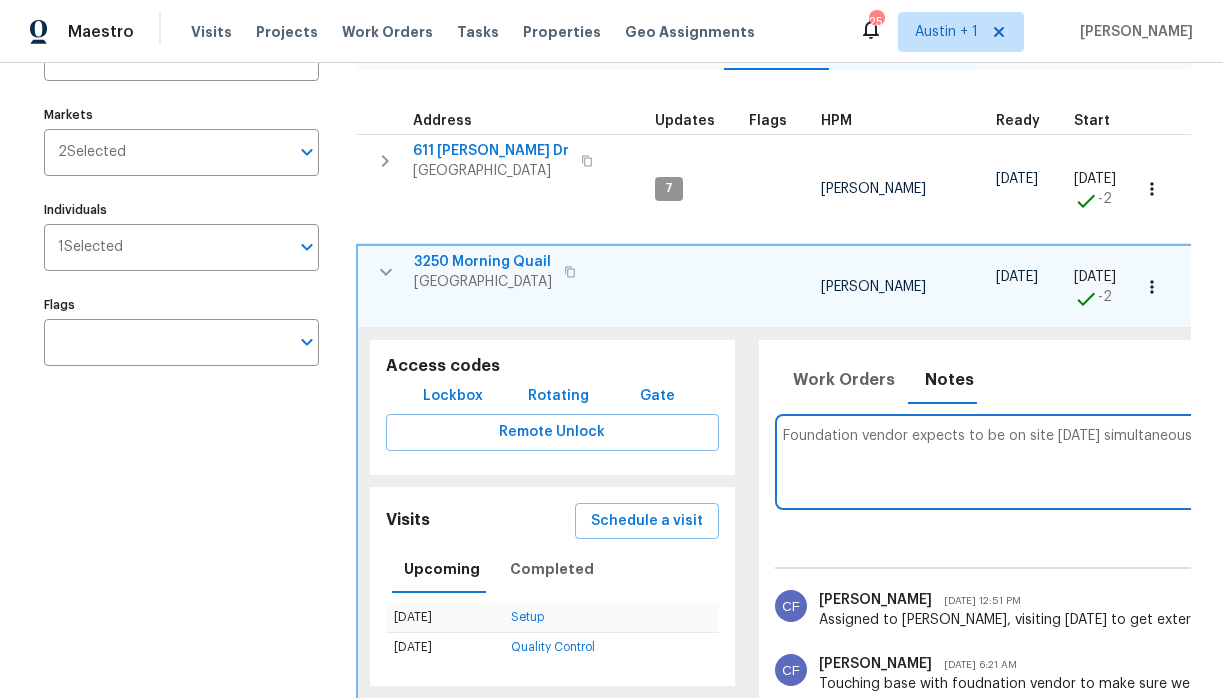 scroll, scrollTop: 192, scrollLeft: 0, axis: vertical 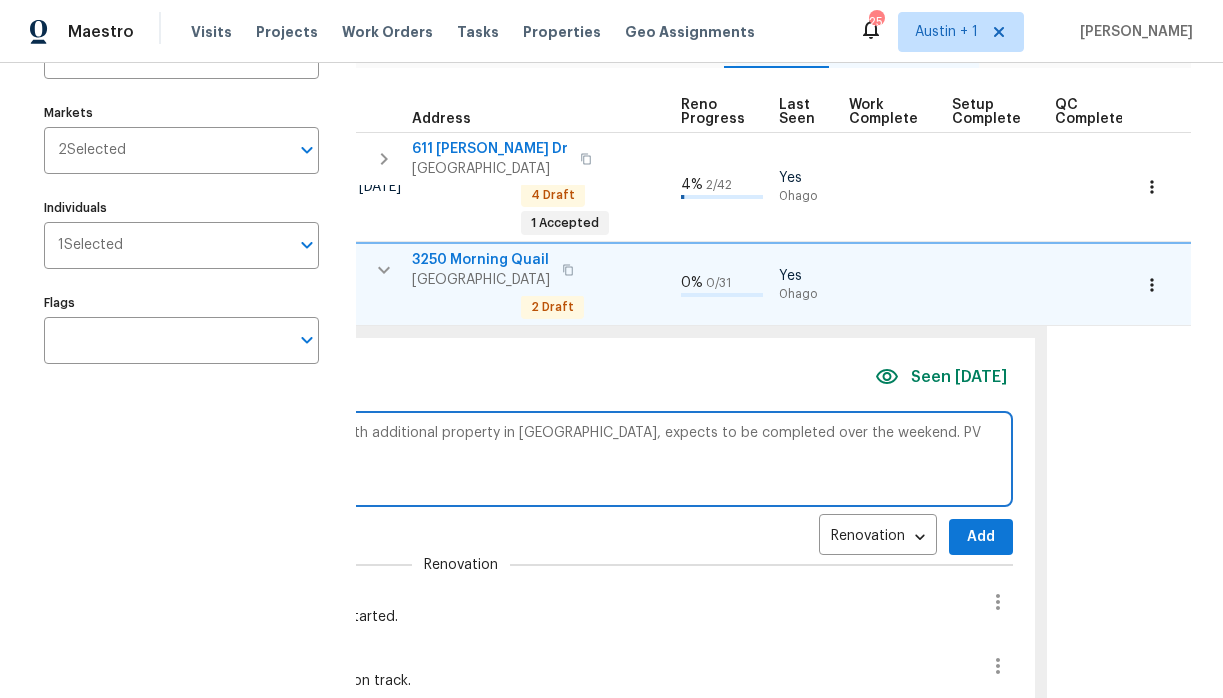 type on "Foundation vendor expects to be on site today simultaneously with additional property in new braunfels, expects to be completed over the weekend. PV today to verify." 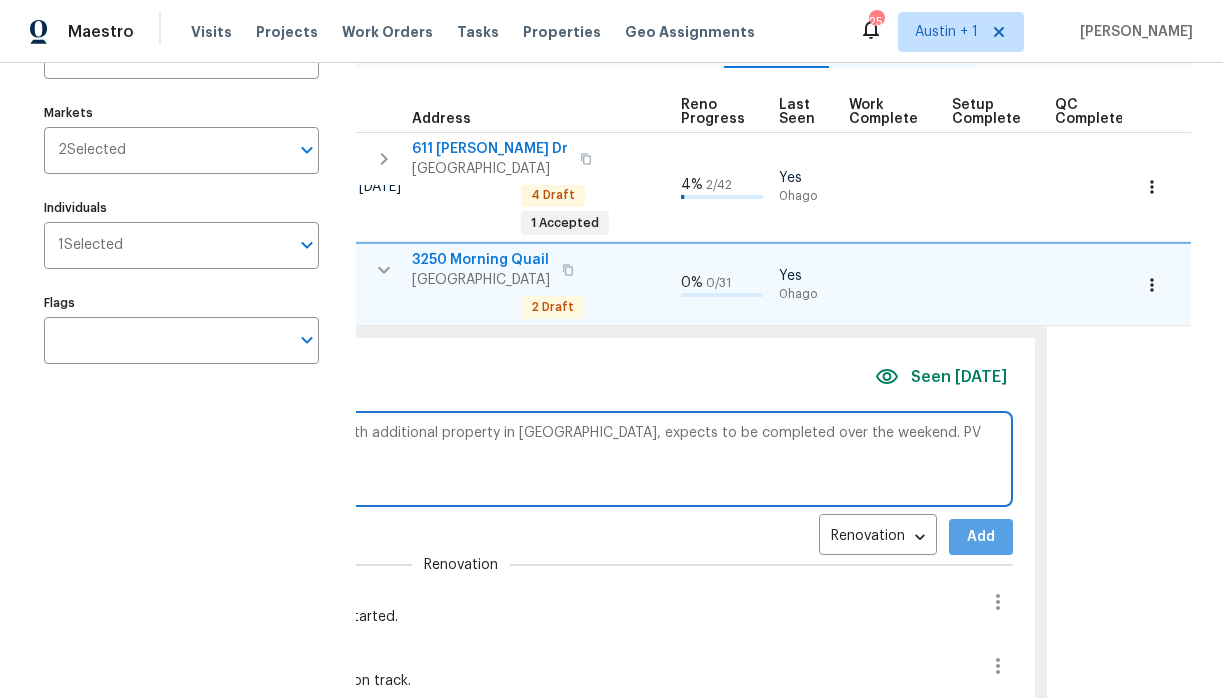 click on "Add" at bounding box center [981, 537] 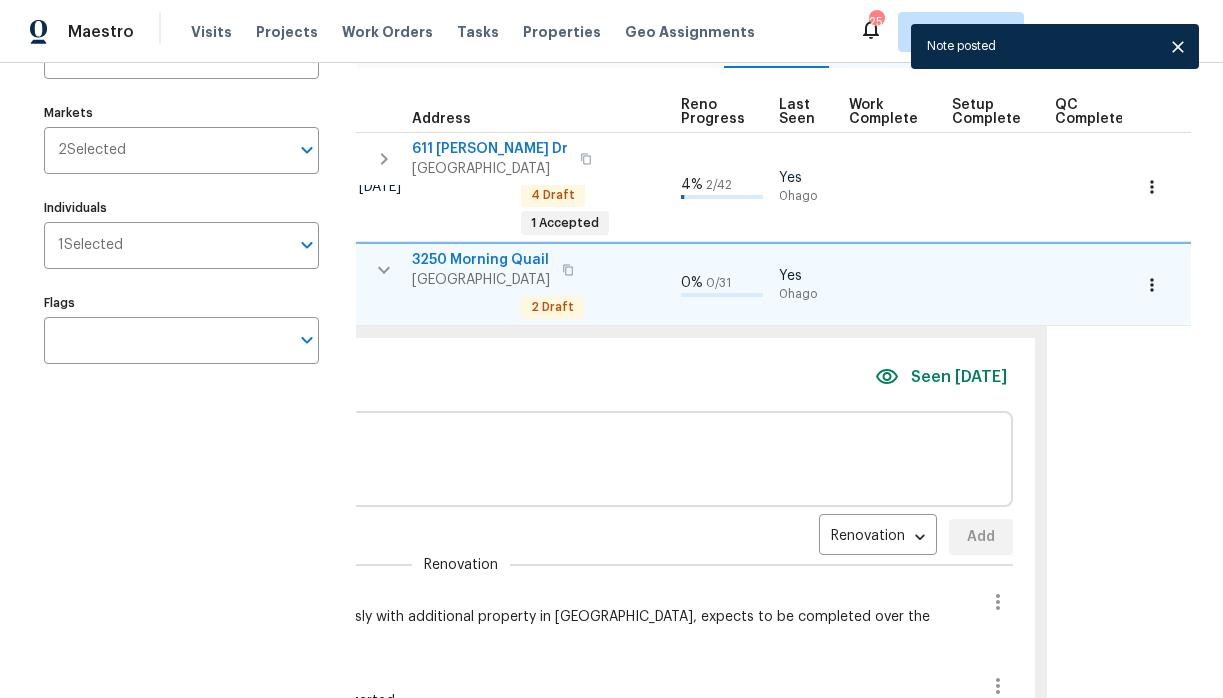 click 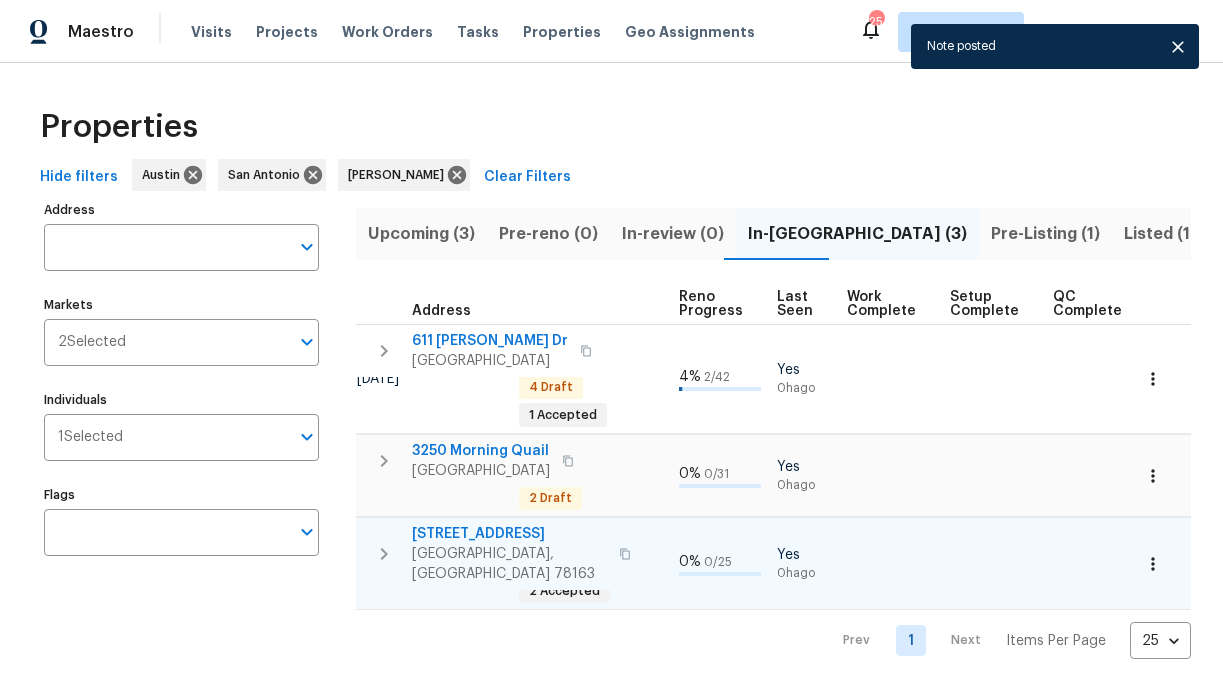 scroll, scrollTop: 0, scrollLeft: 862, axis: horizontal 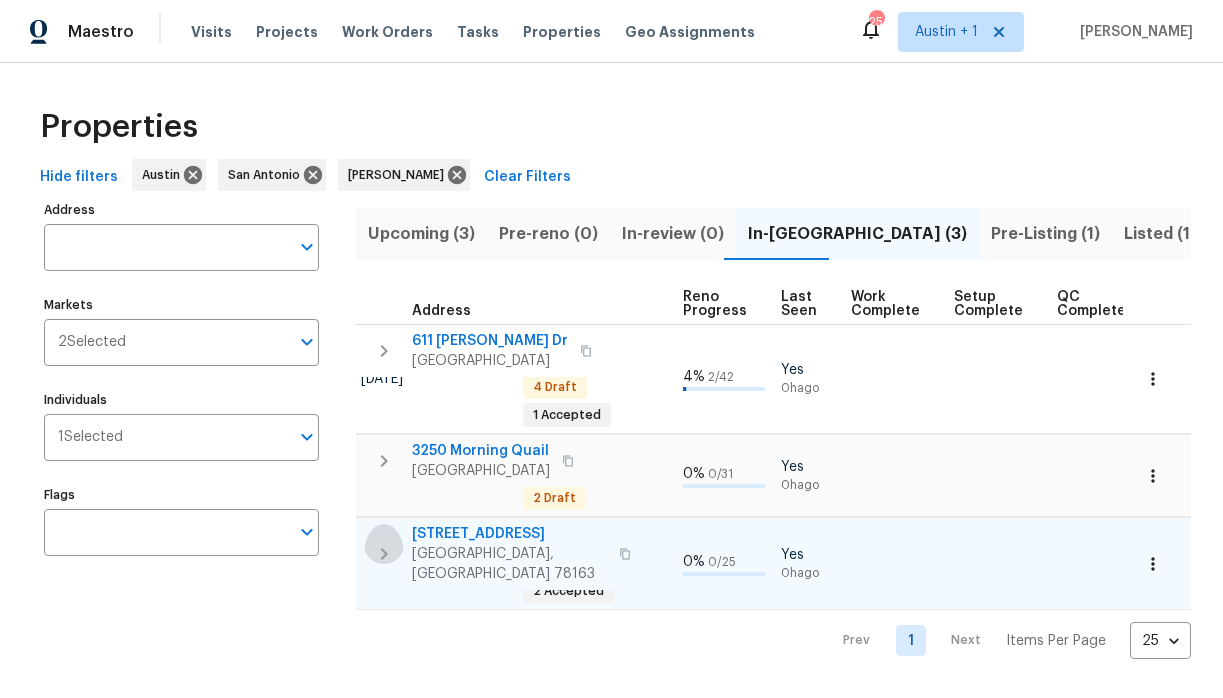 click 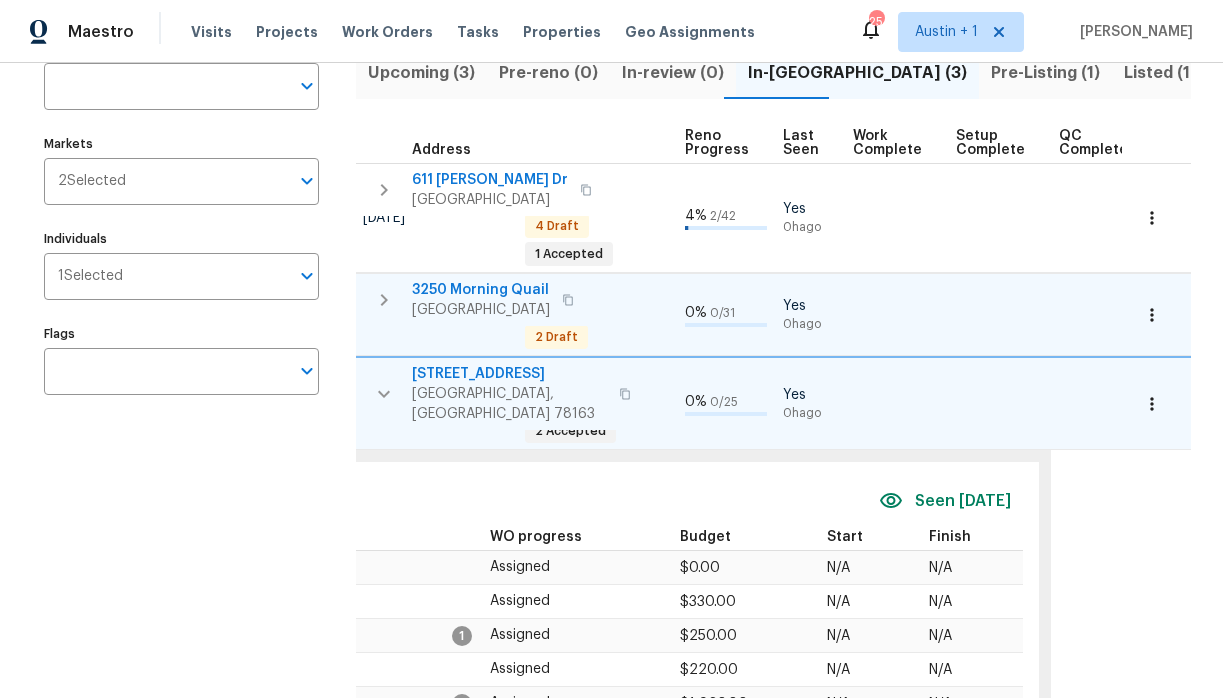 scroll, scrollTop: 384, scrollLeft: 0, axis: vertical 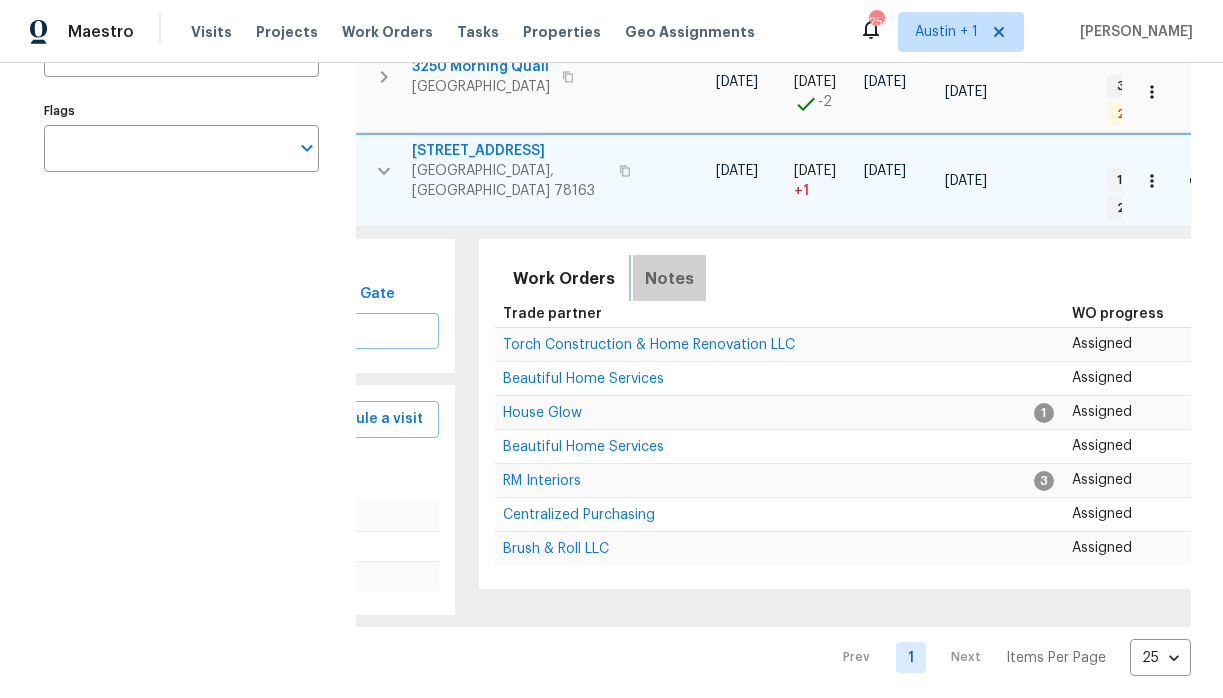 click on "Notes" at bounding box center (669, 279) 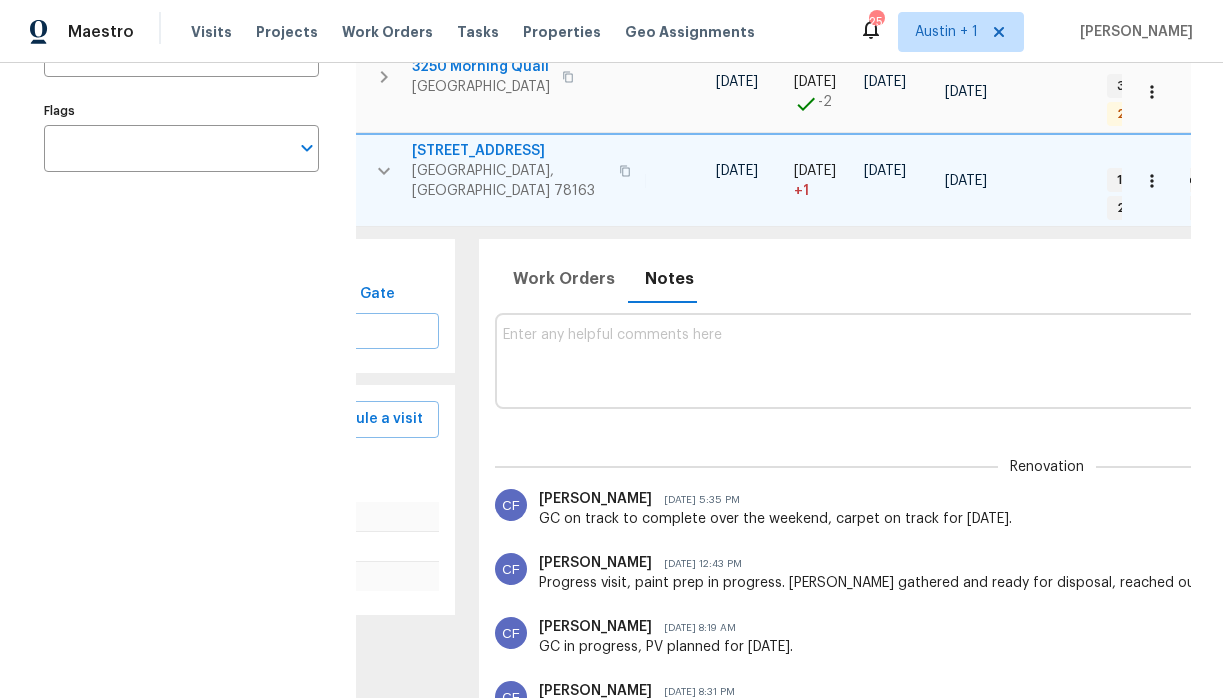 click at bounding box center [1047, 360] 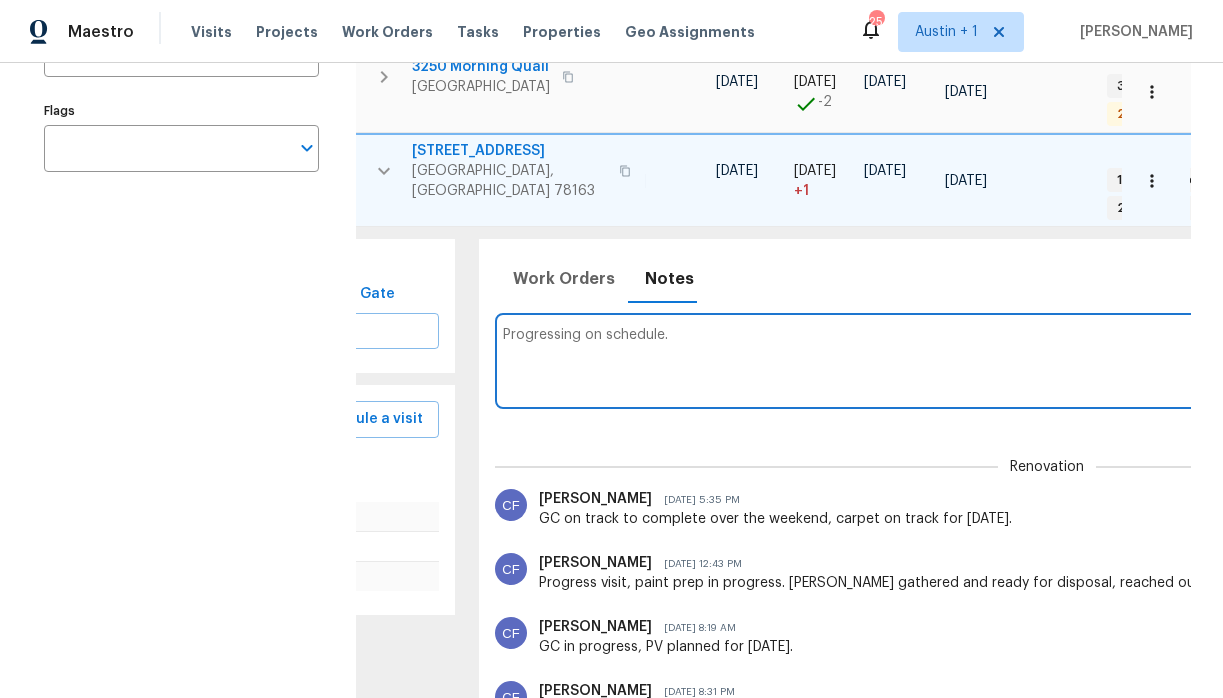 scroll, scrollTop: 1, scrollLeft: 0, axis: vertical 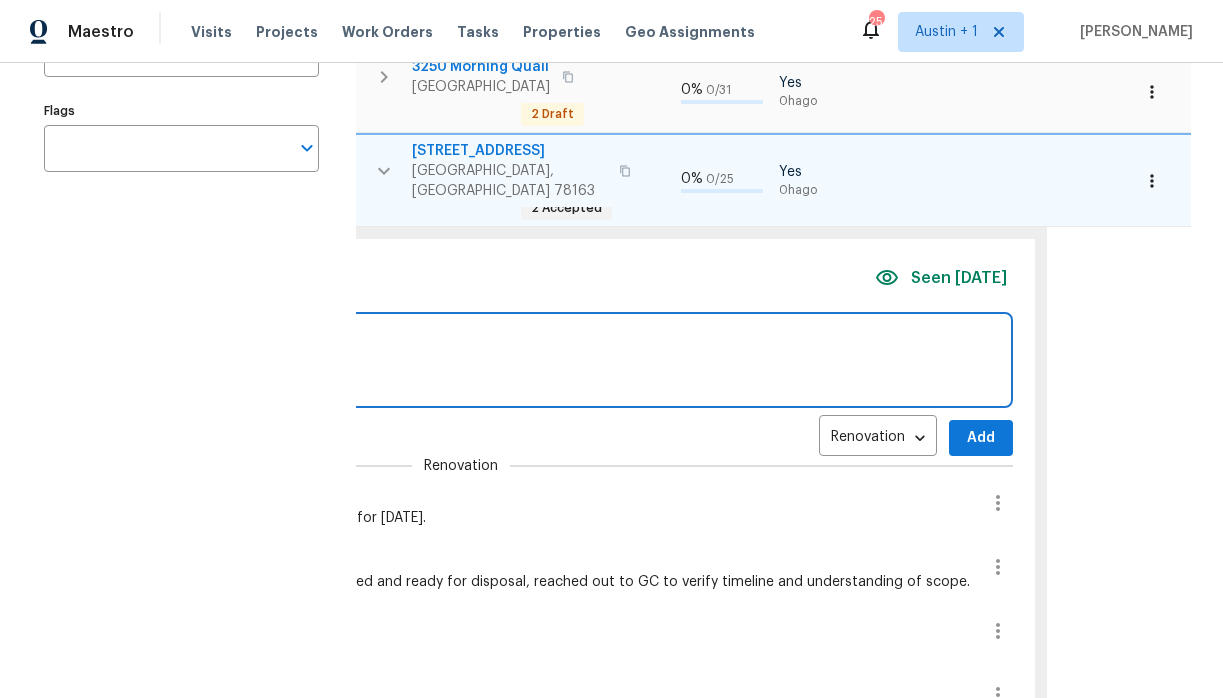 type on "Progressing on schedule." 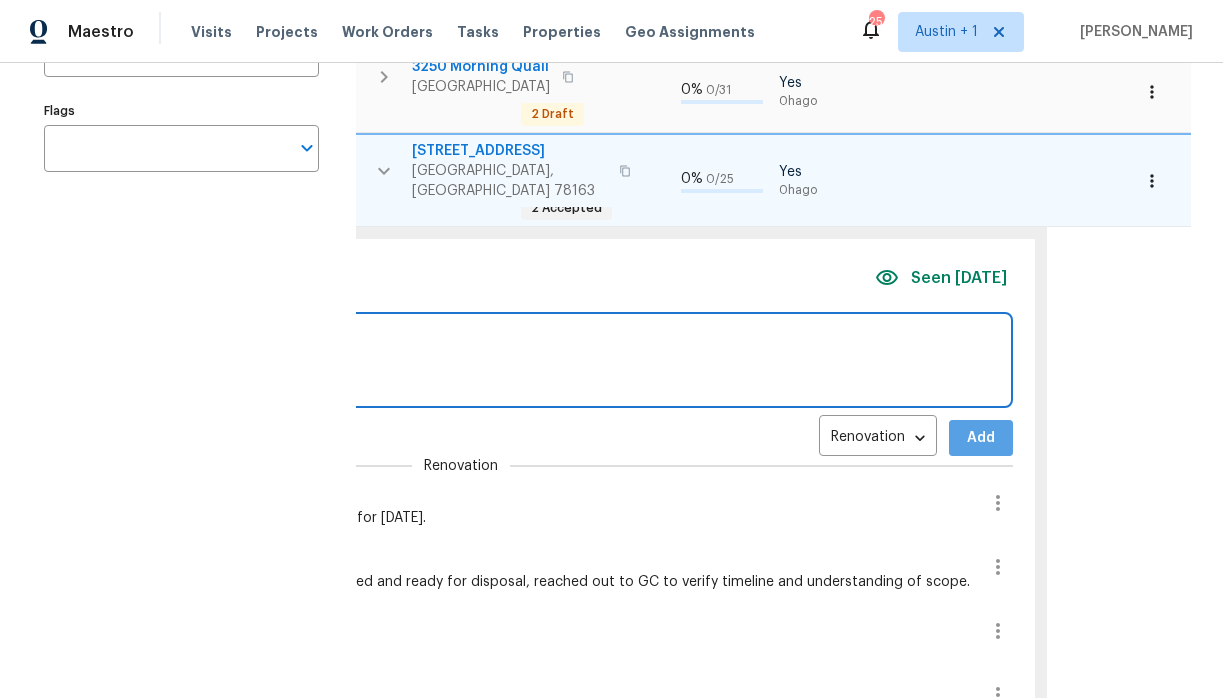 click on "Add" at bounding box center [981, 438] 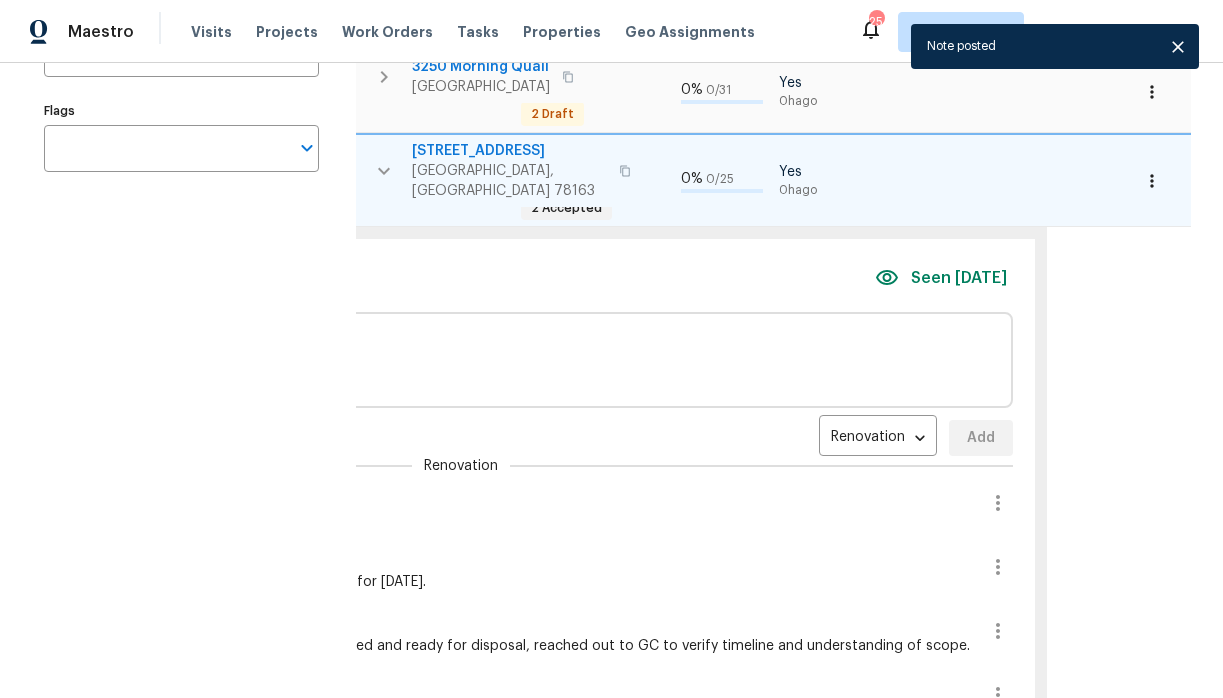 click 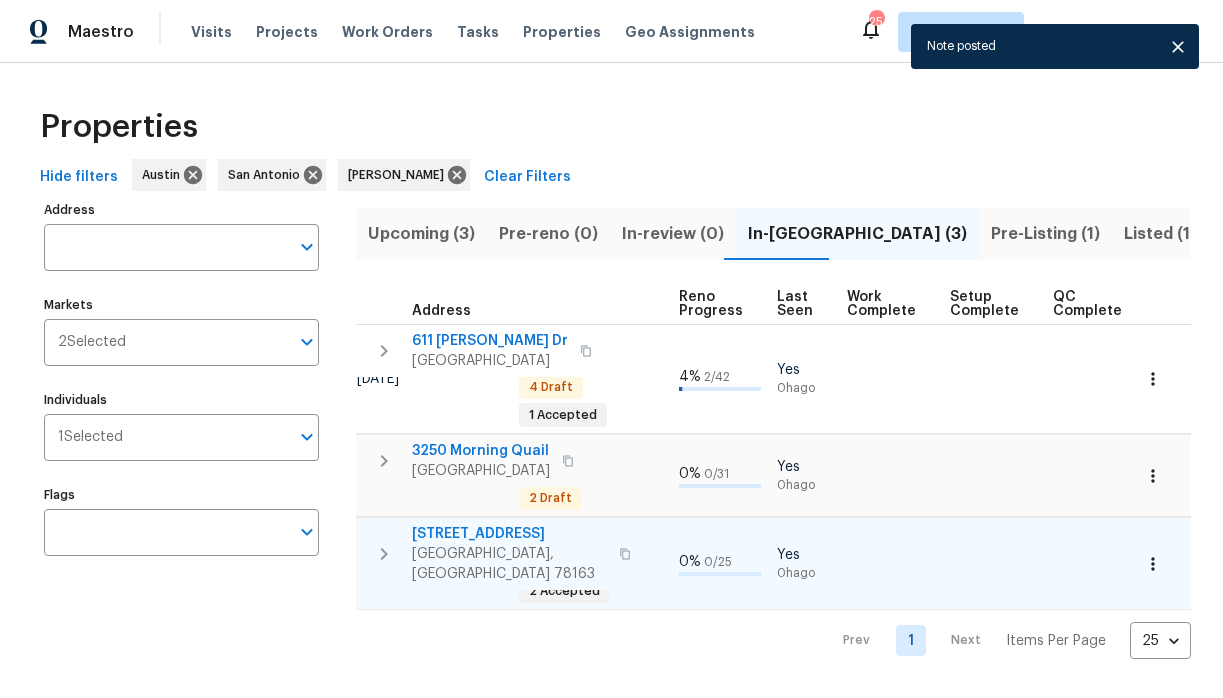 scroll, scrollTop: 0, scrollLeft: 862, axis: horizontal 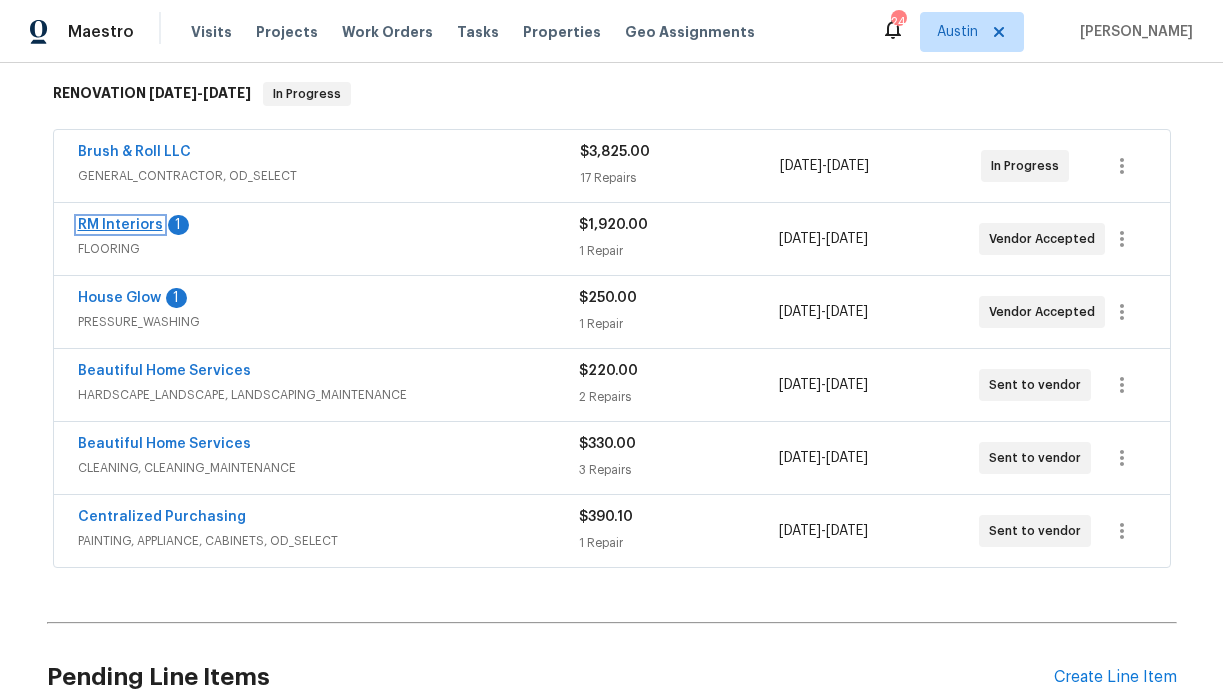 click on "RM Interiors" at bounding box center (120, 225) 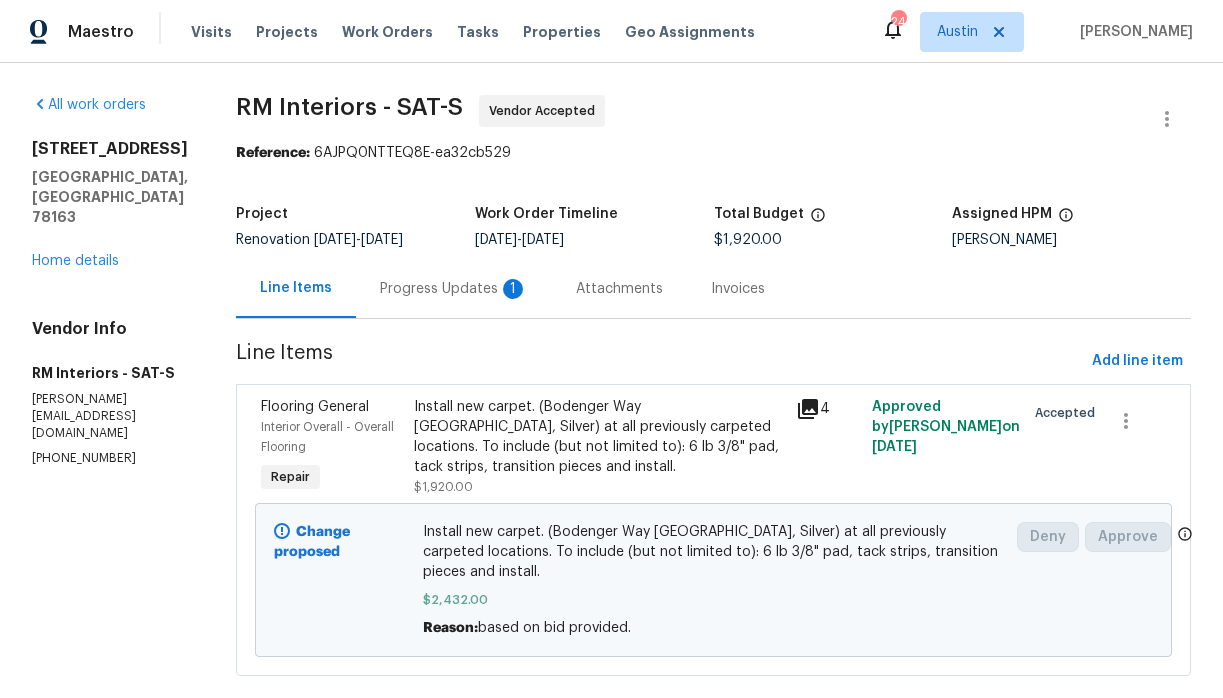 click on "Progress Updates 1" at bounding box center (454, 289) 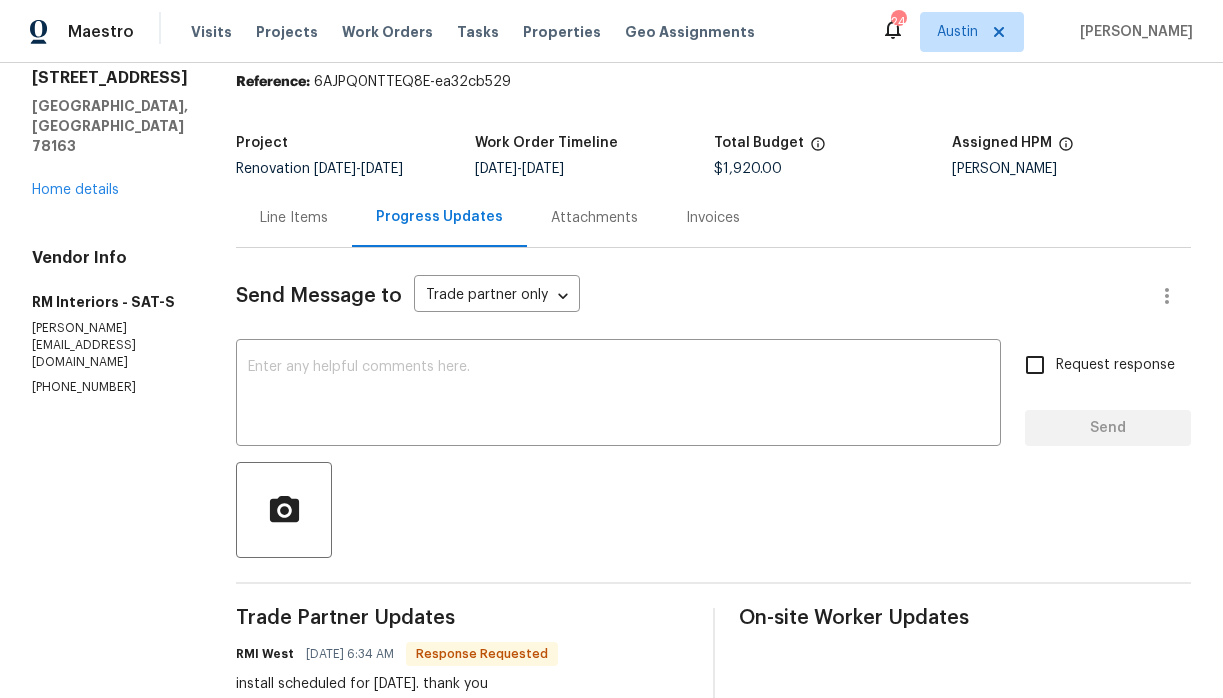 scroll, scrollTop: 69, scrollLeft: 0, axis: vertical 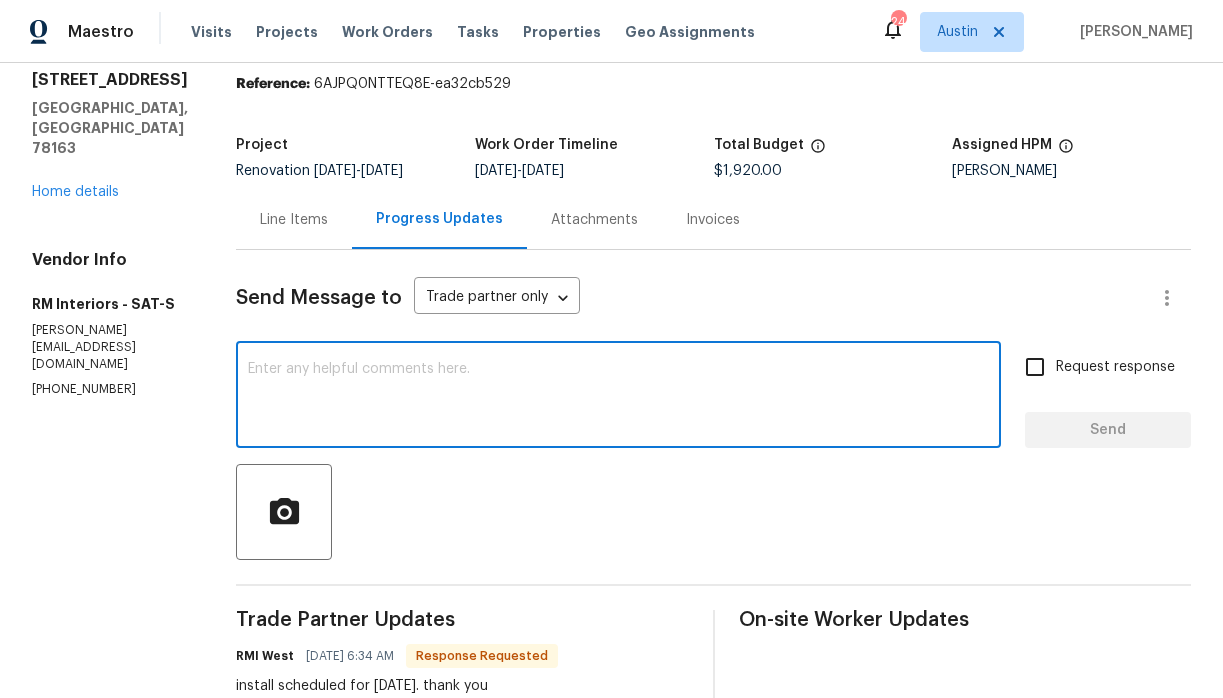 click at bounding box center (618, 397) 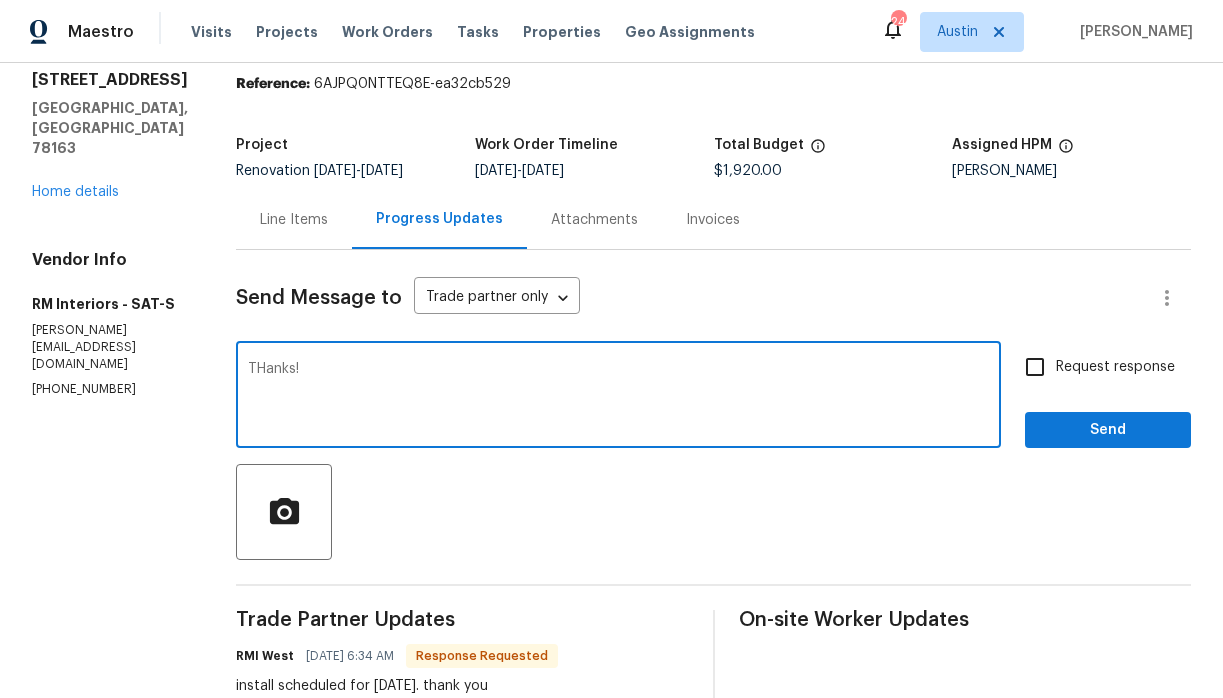 type on "THanks!" 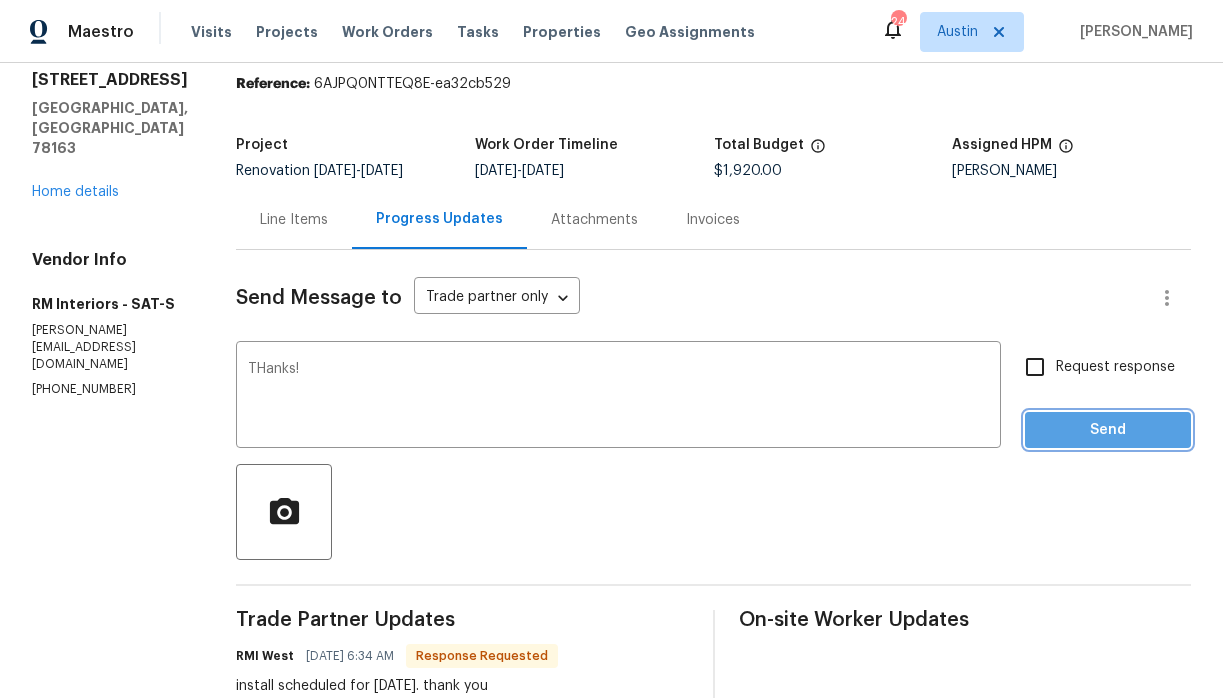 click on "Send" at bounding box center [1108, 430] 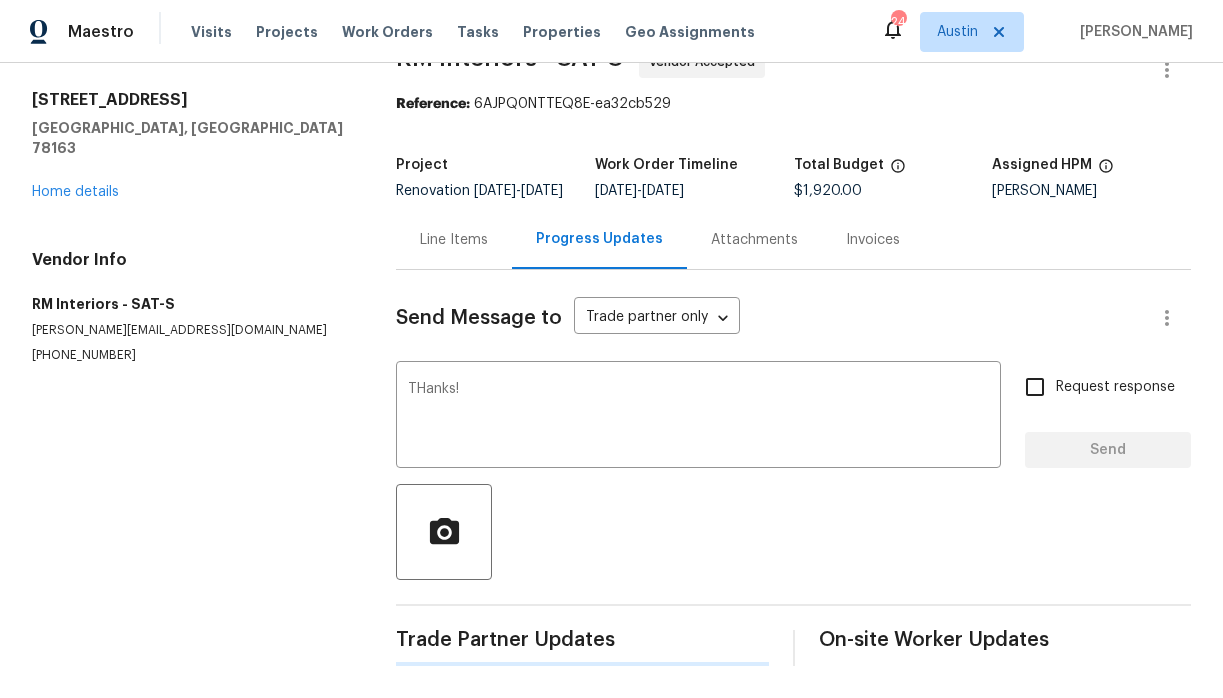 type 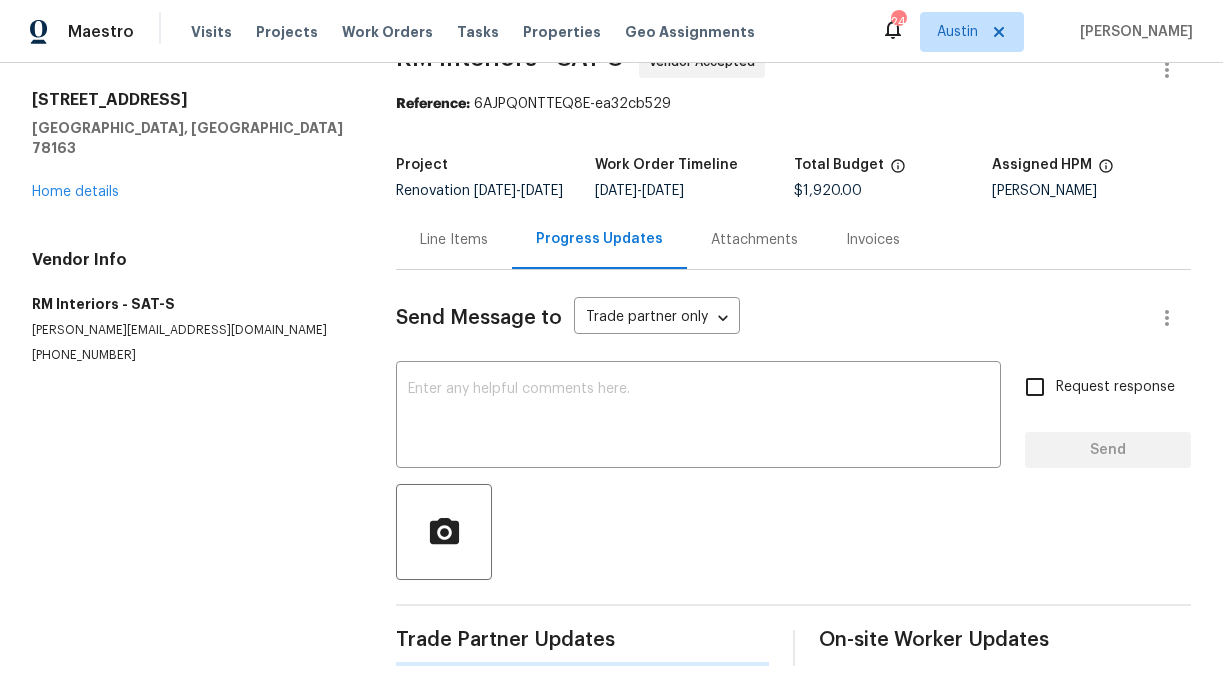 scroll, scrollTop: 69, scrollLeft: 0, axis: vertical 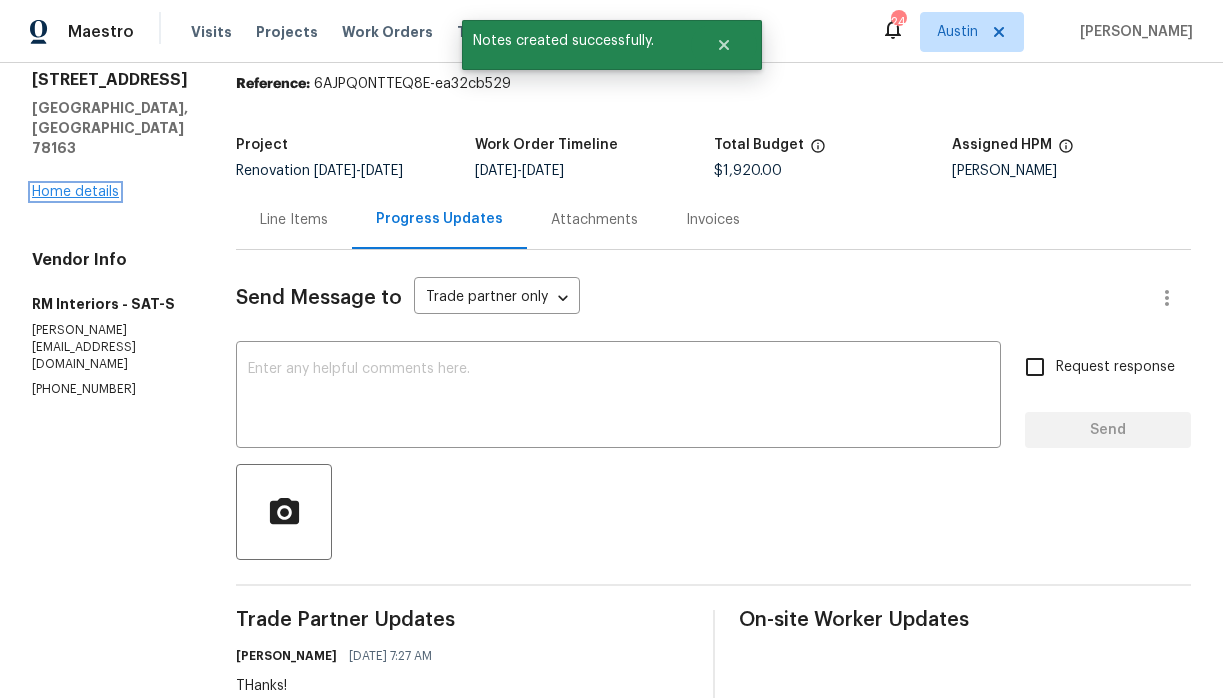 click on "Home details" at bounding box center [75, 192] 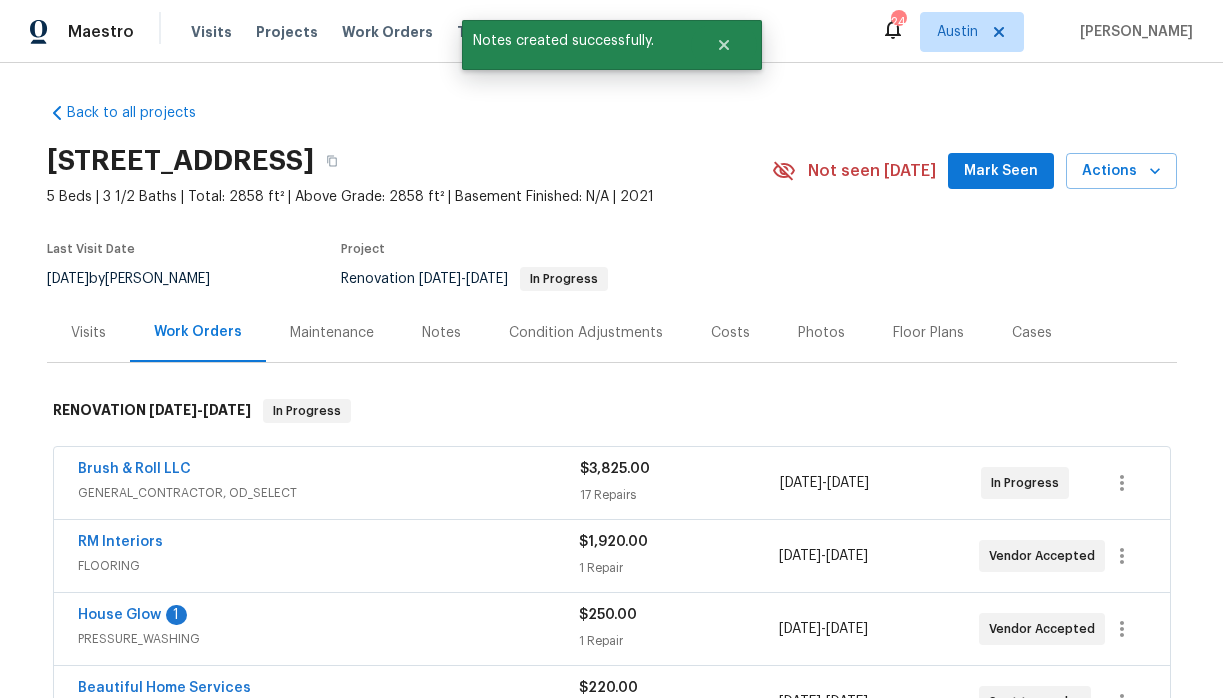 scroll, scrollTop: 195, scrollLeft: 0, axis: vertical 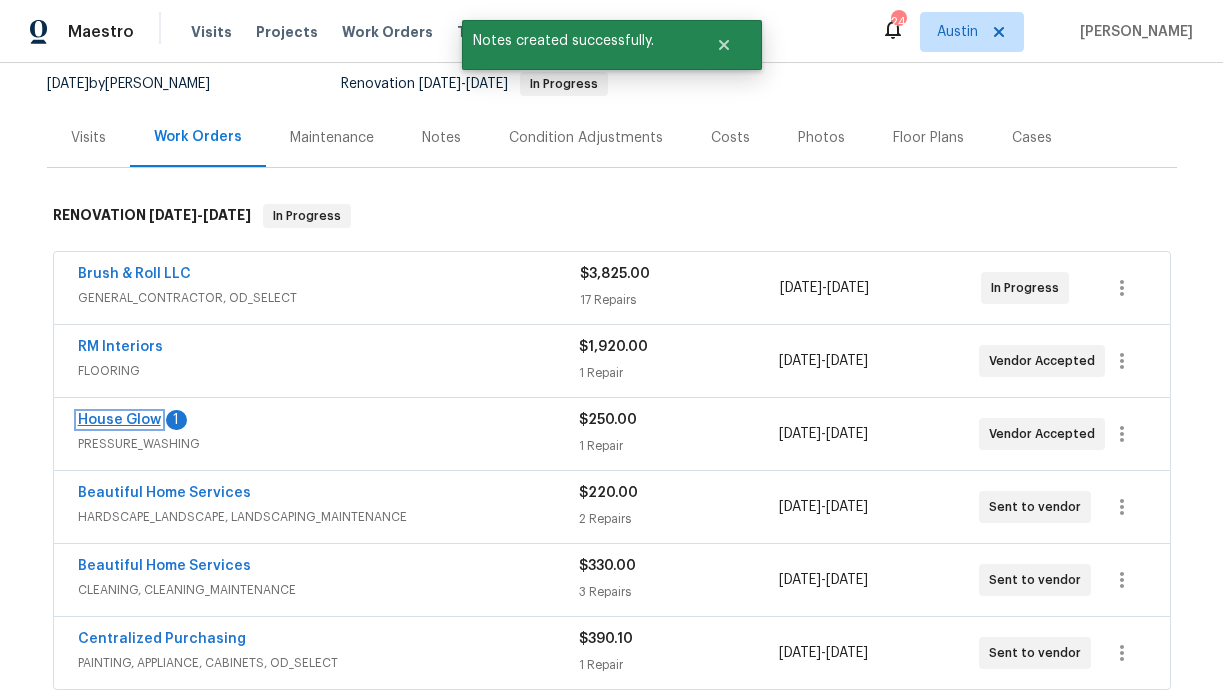 click on "House Glow" at bounding box center [119, 420] 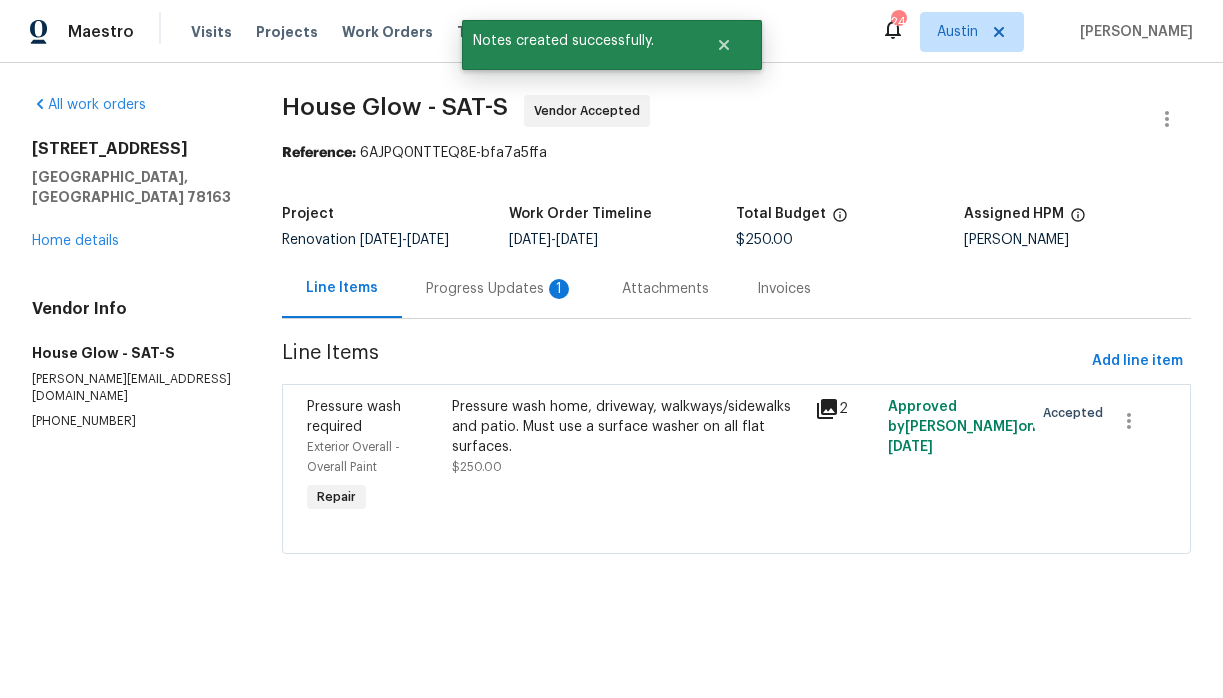 click on "Progress Updates 1" at bounding box center (500, 289) 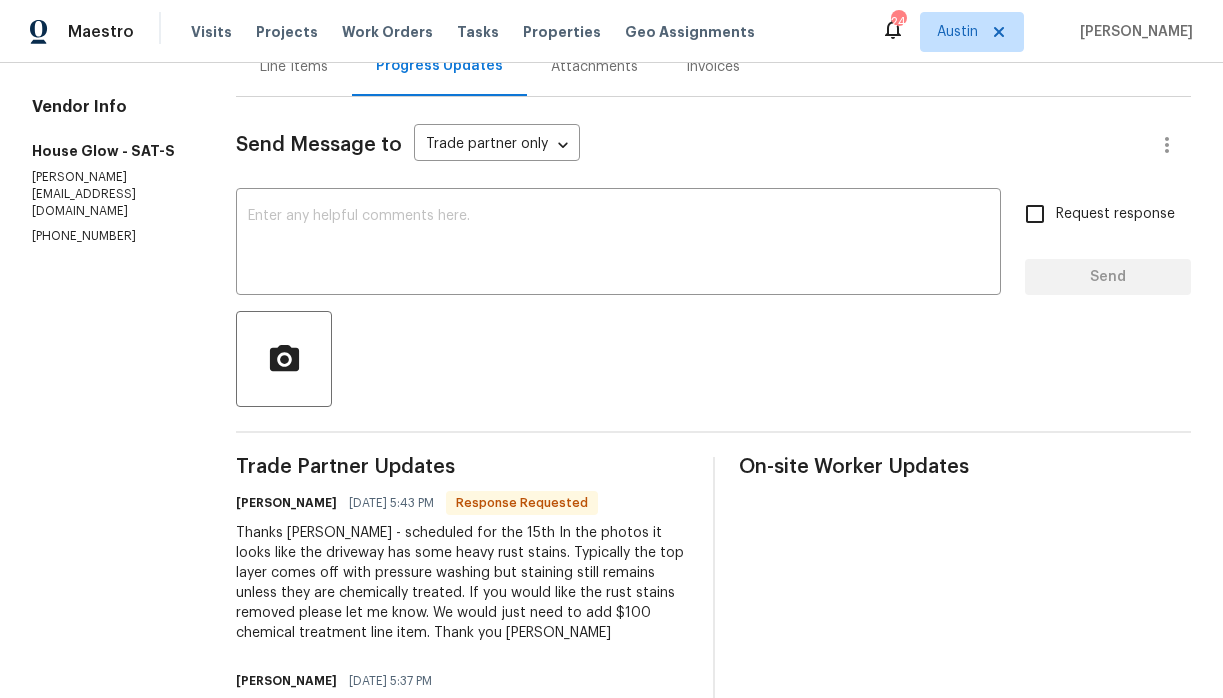 scroll, scrollTop: 245, scrollLeft: 0, axis: vertical 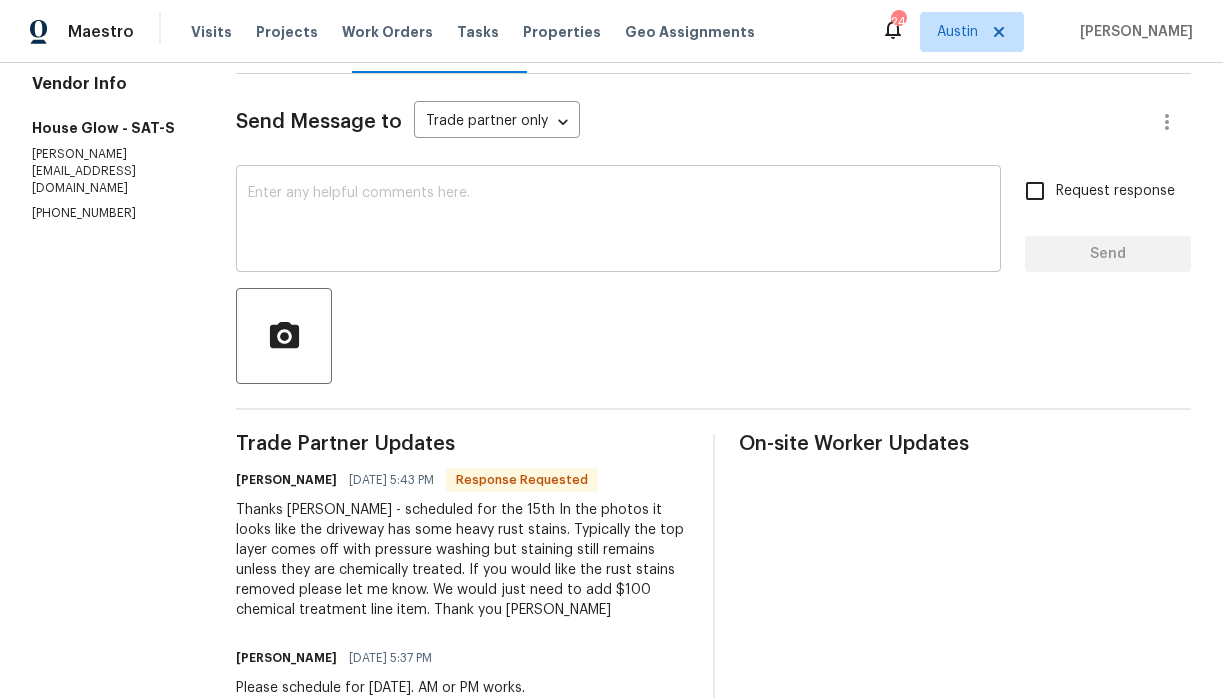 click at bounding box center [618, 221] 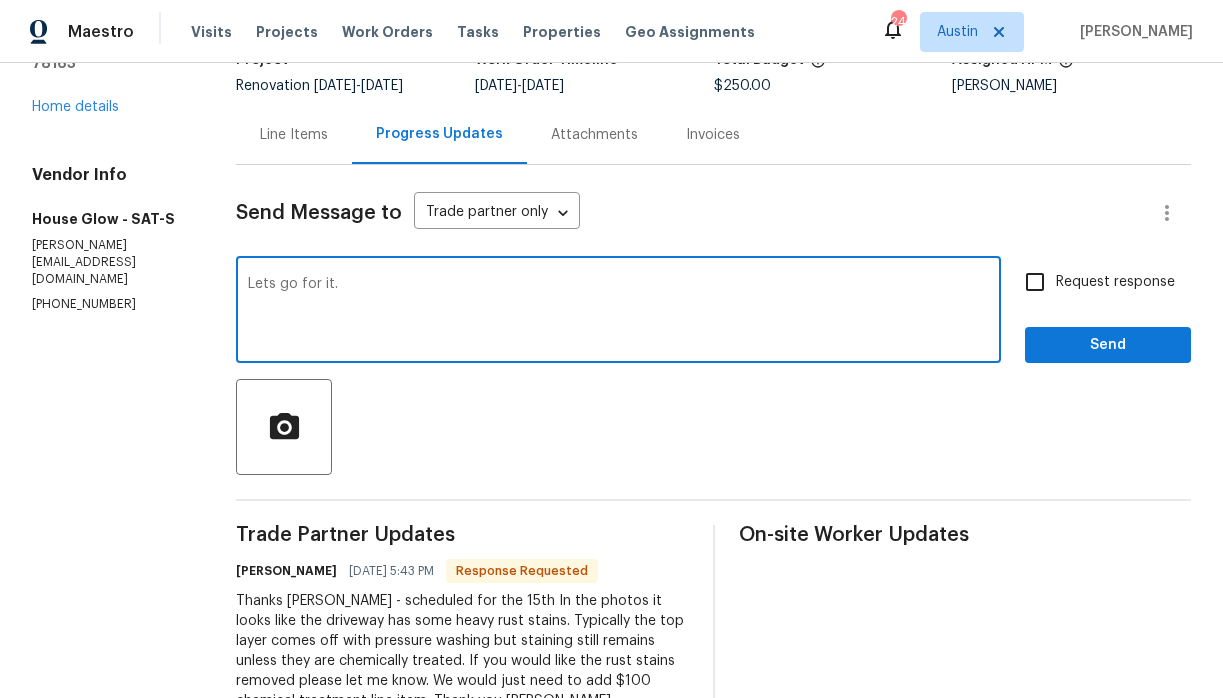 scroll, scrollTop: 127, scrollLeft: 0, axis: vertical 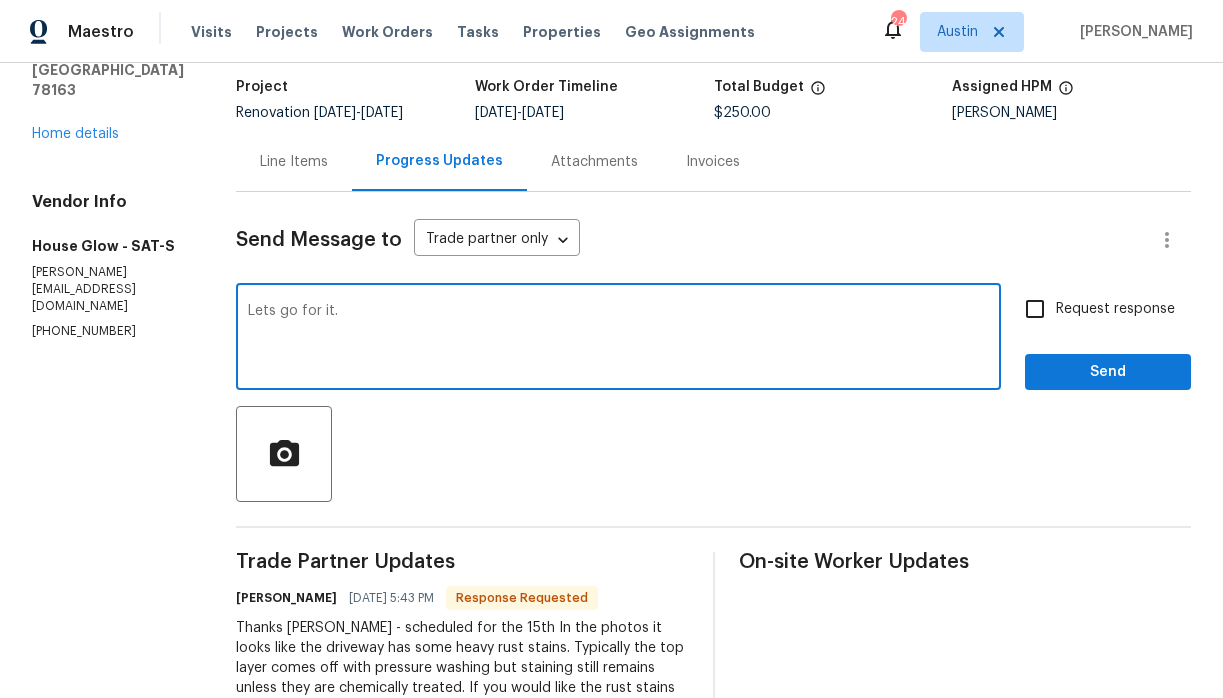 type on "Lets go for it." 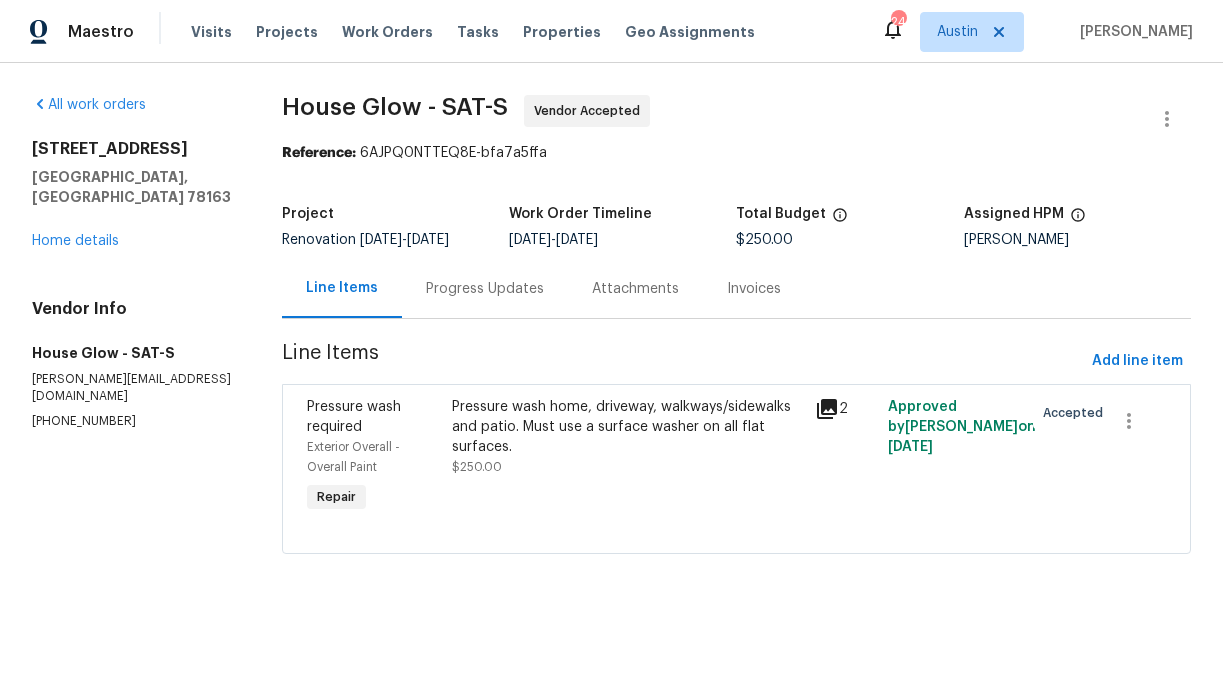 scroll, scrollTop: 0, scrollLeft: 0, axis: both 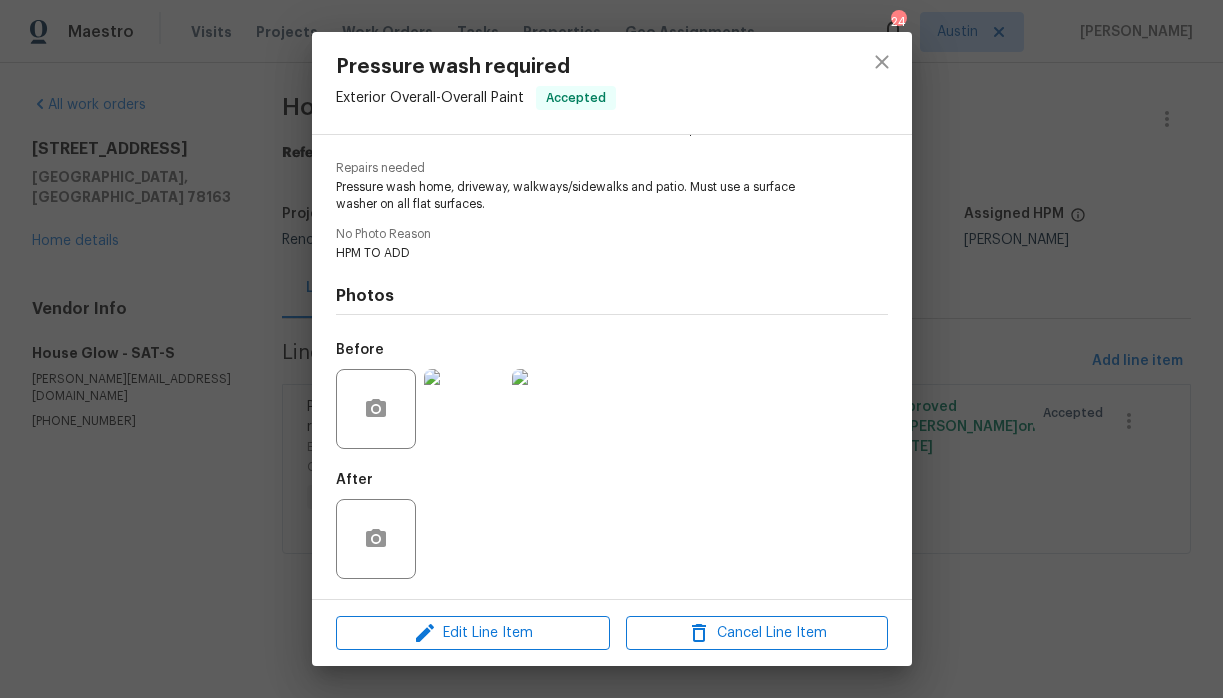 click at bounding box center (464, 409) 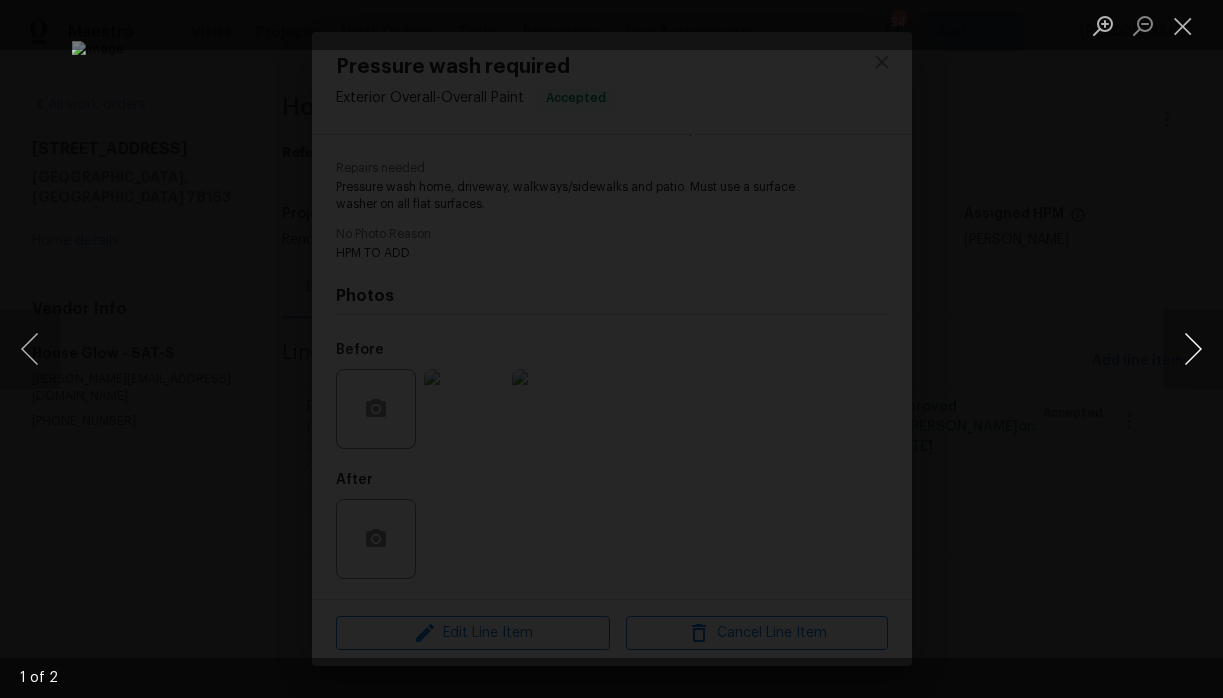 click at bounding box center (1193, 349) 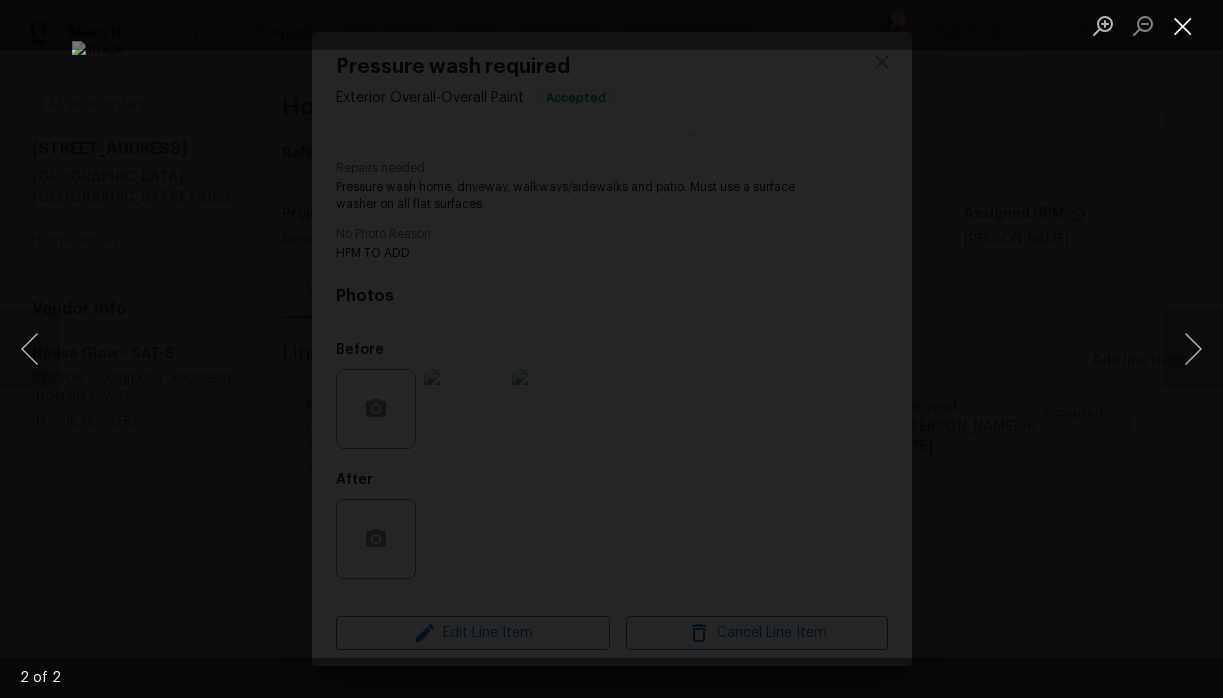 click at bounding box center [1183, 25] 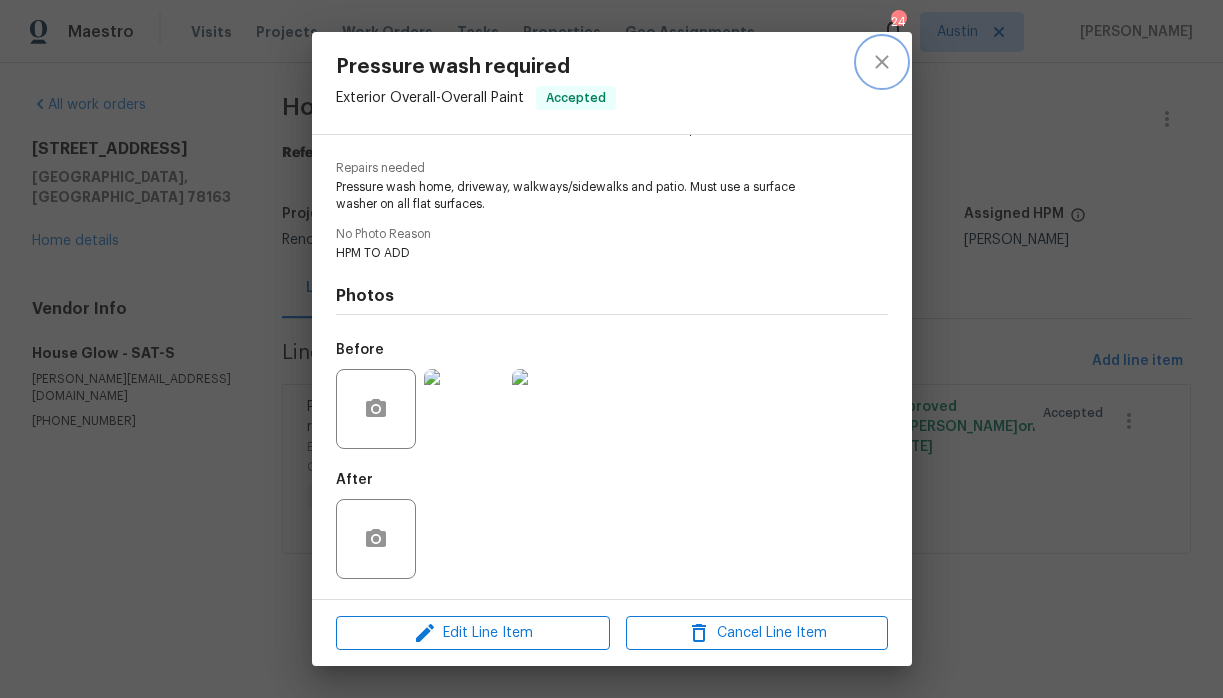 click 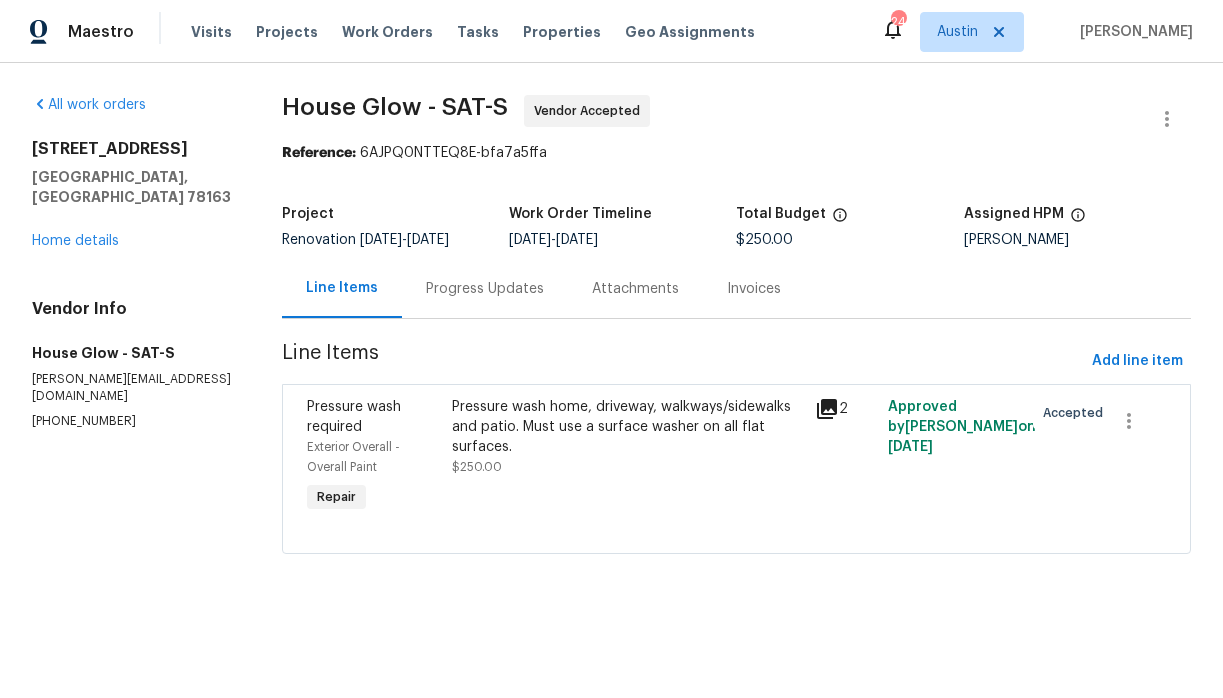 click on "Progress Updates" at bounding box center [485, 289] 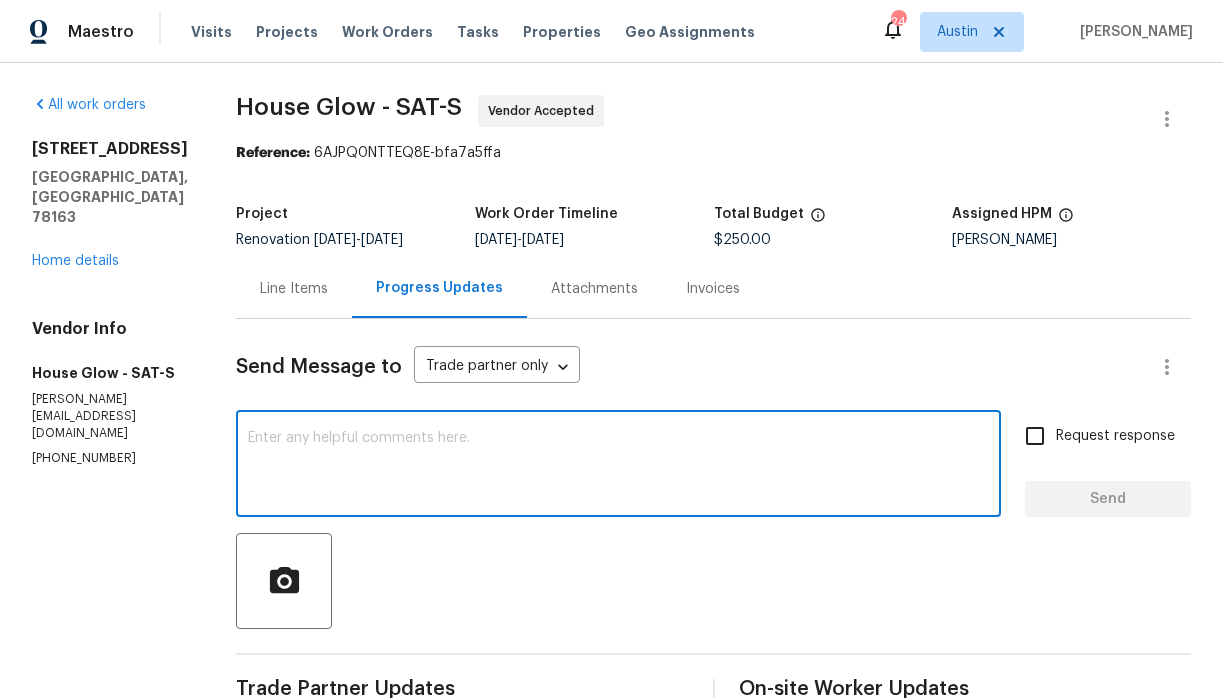 click at bounding box center [618, 466] 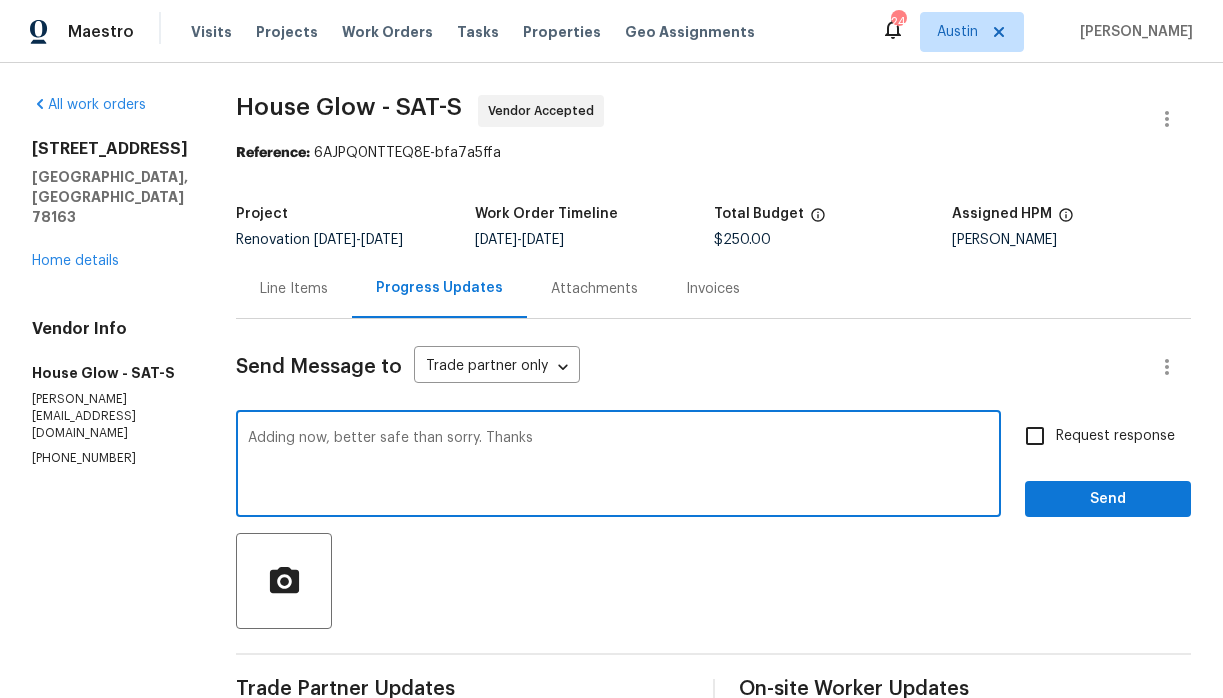 type on "Adding now, better safe than sorry. Thanks" 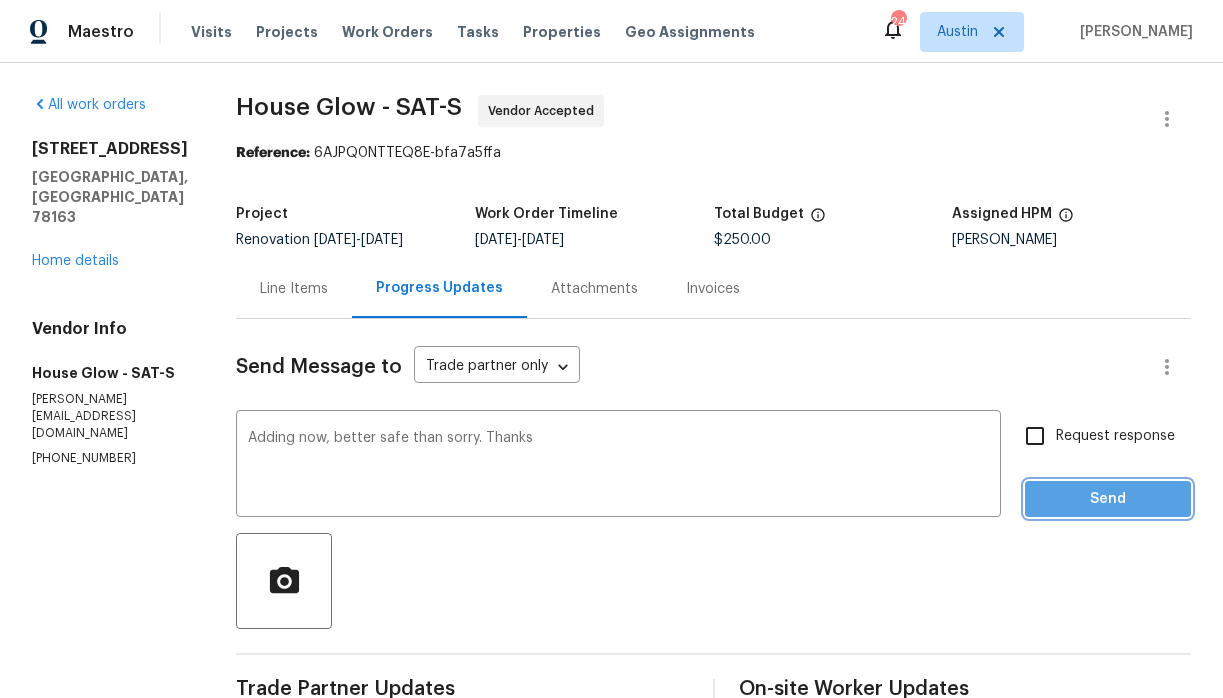 click on "Send" at bounding box center [1108, 499] 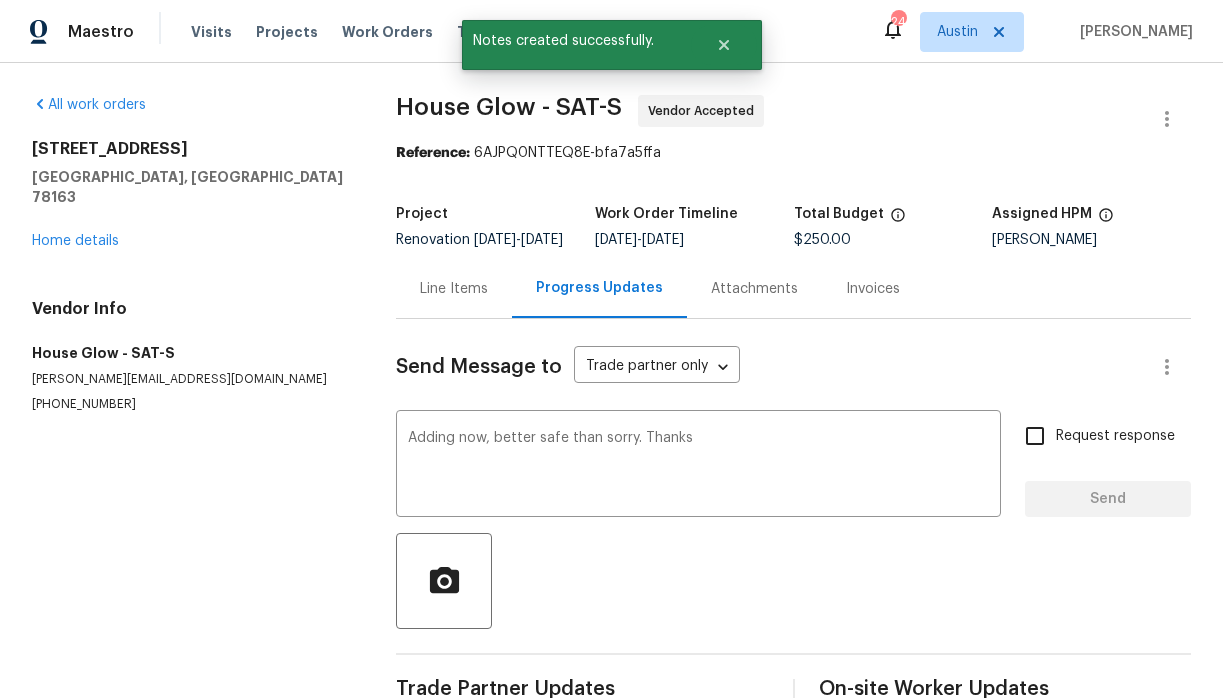type 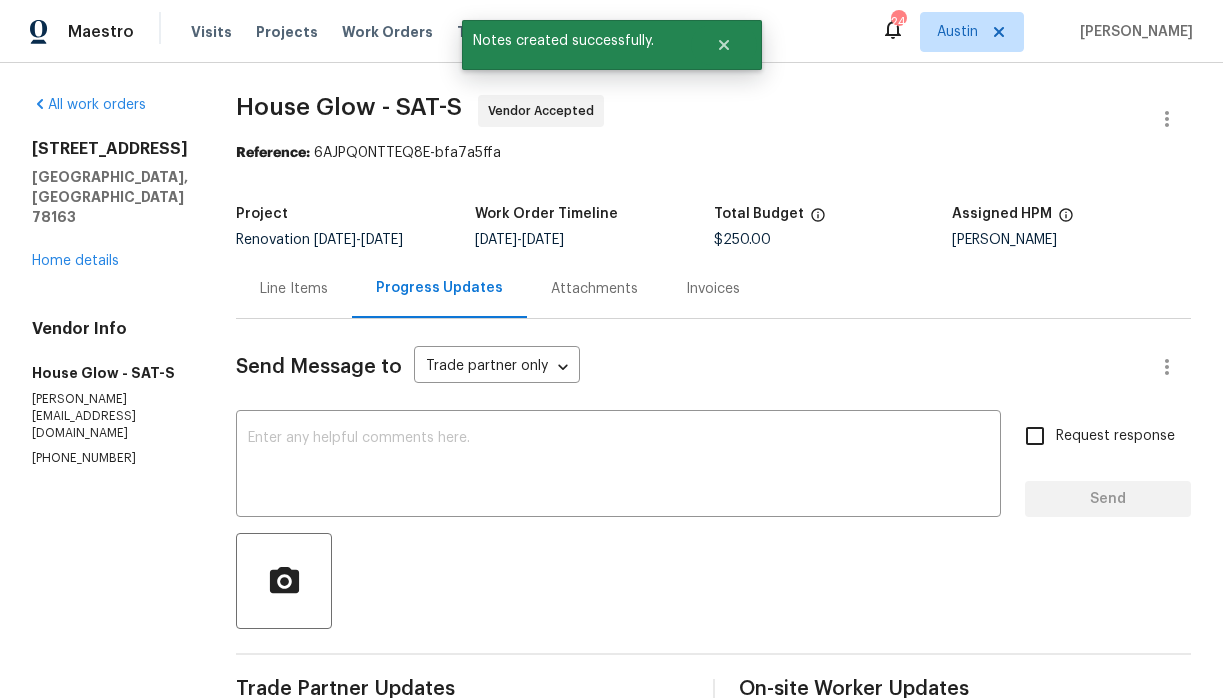 click on "Line Items" at bounding box center [294, 289] 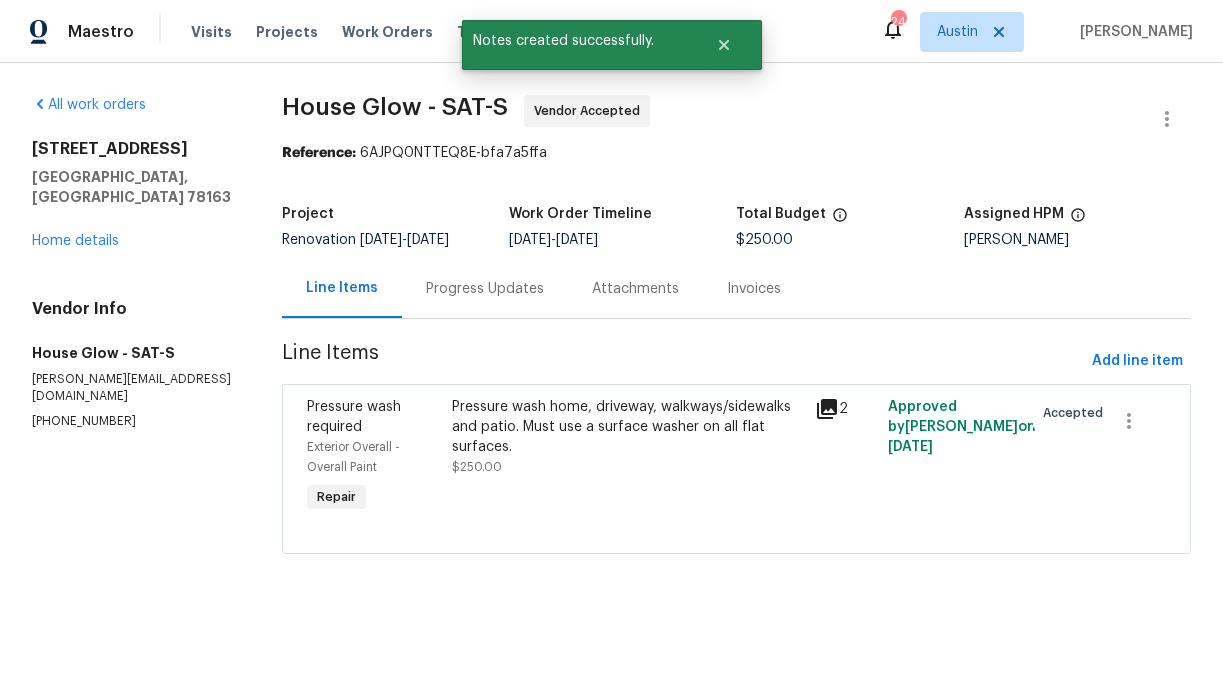click on "Pressure wash home, driveway, walkways/sidewalks and patio. Must use a surface washer on all flat surfaces. $250.00" at bounding box center (627, 437) 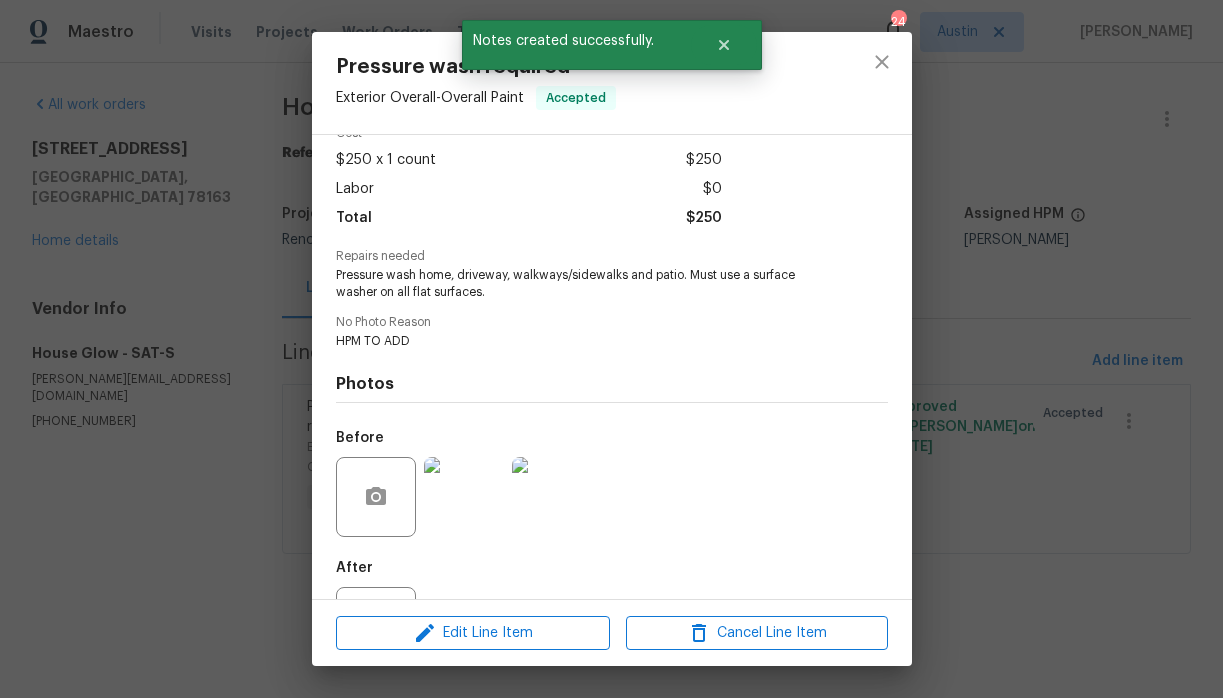 scroll, scrollTop: 189, scrollLeft: 0, axis: vertical 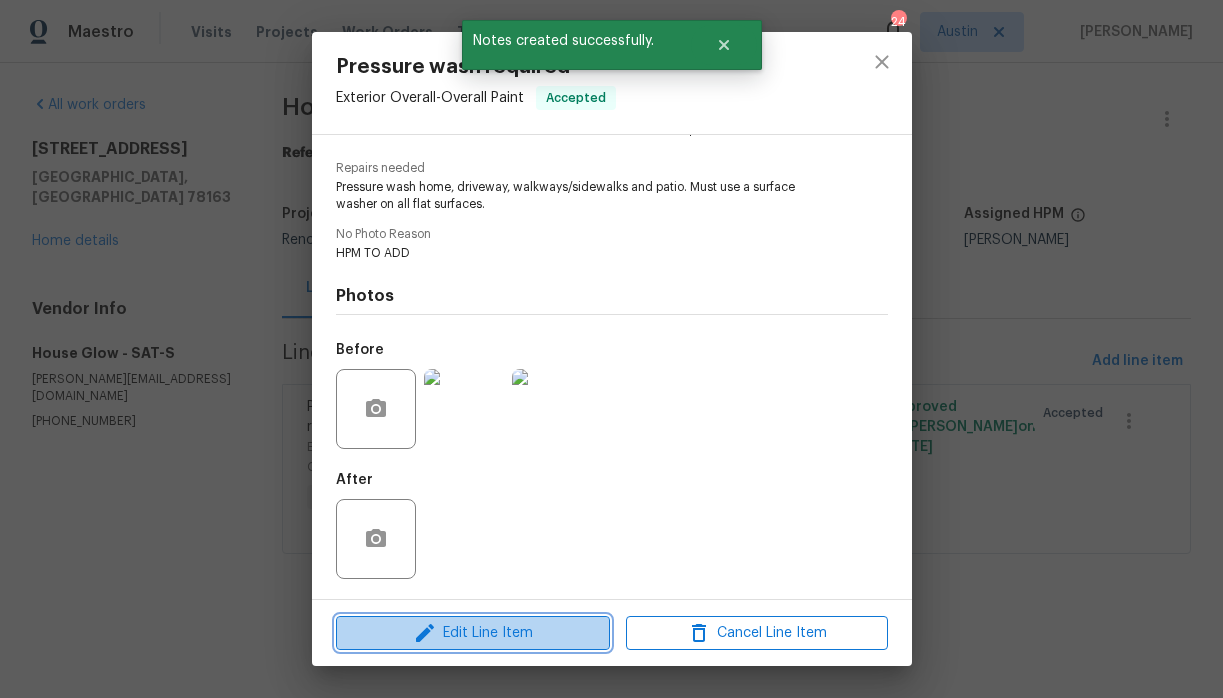 click on "Edit Line Item" at bounding box center [473, 633] 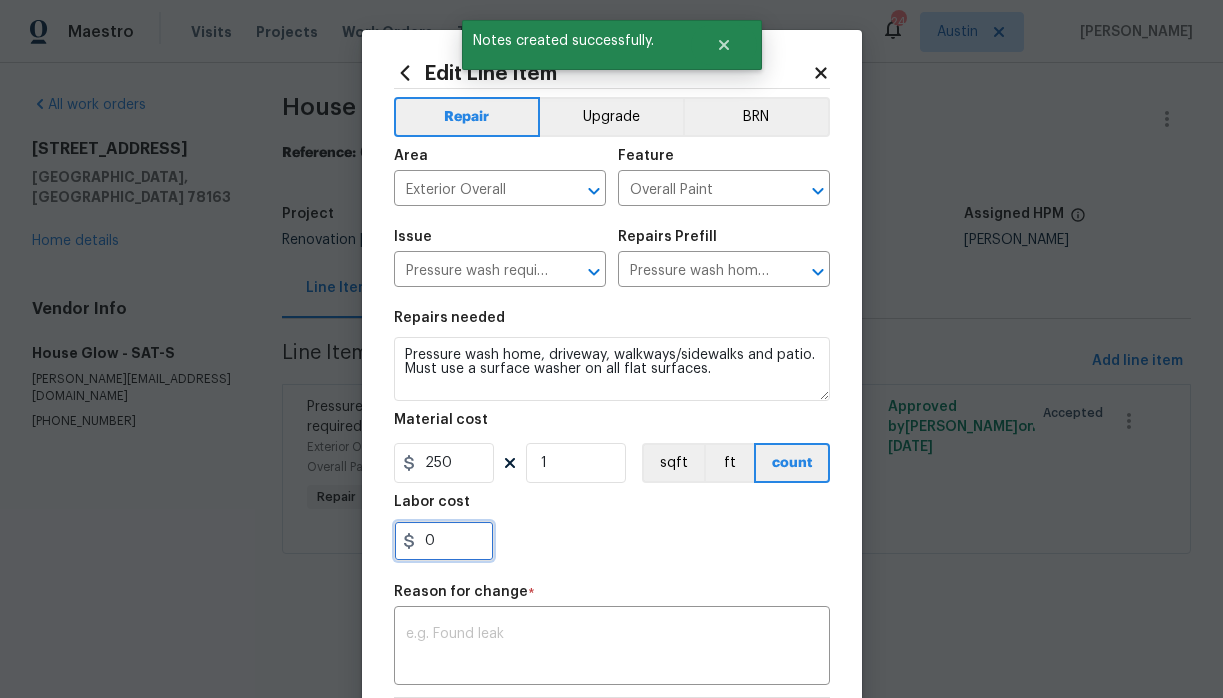 click on "0" at bounding box center (444, 541) 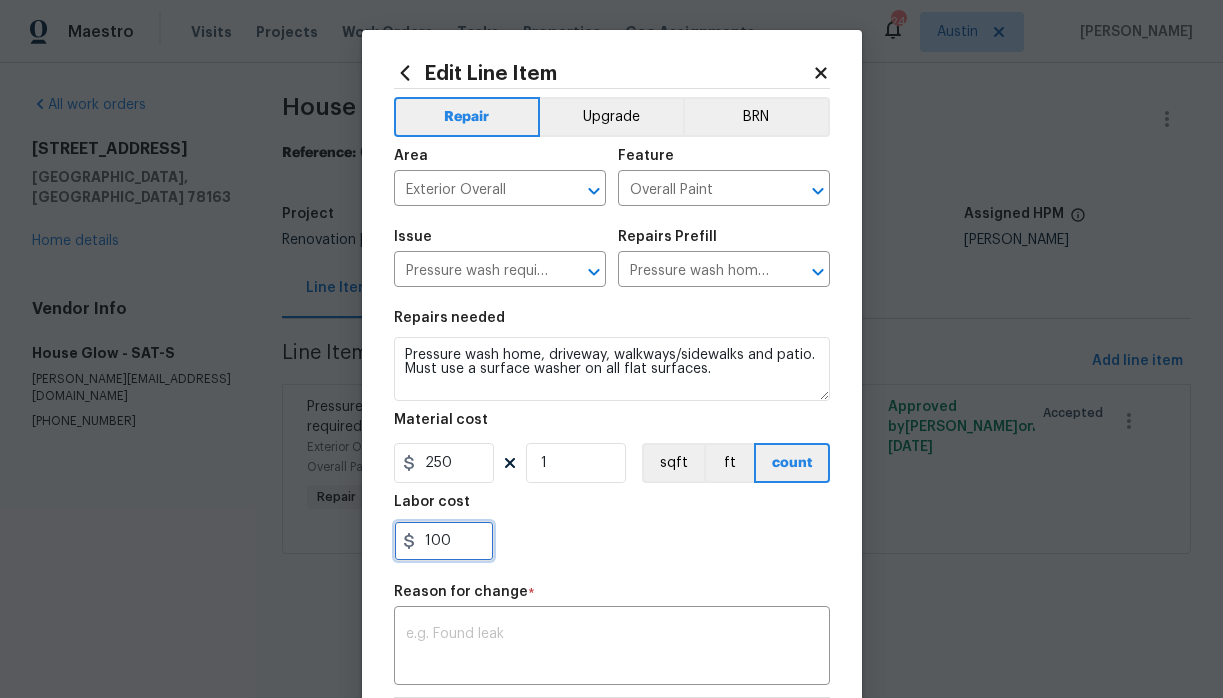 type on "100" 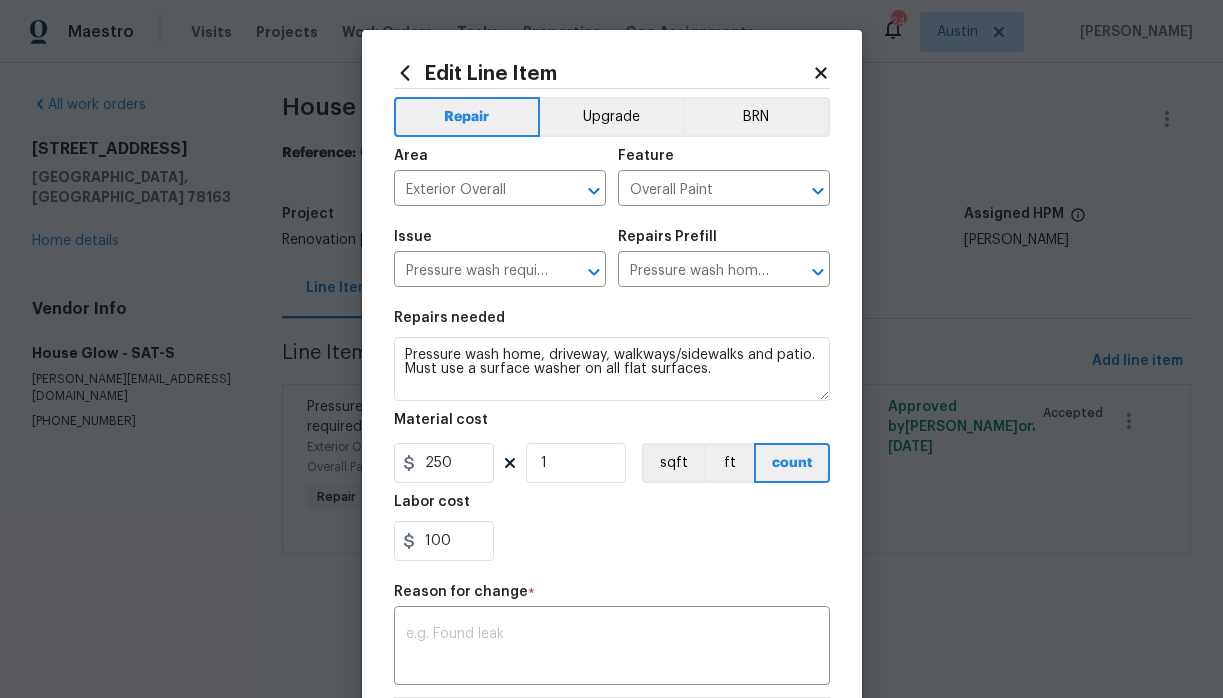 click on "100" at bounding box center [612, 541] 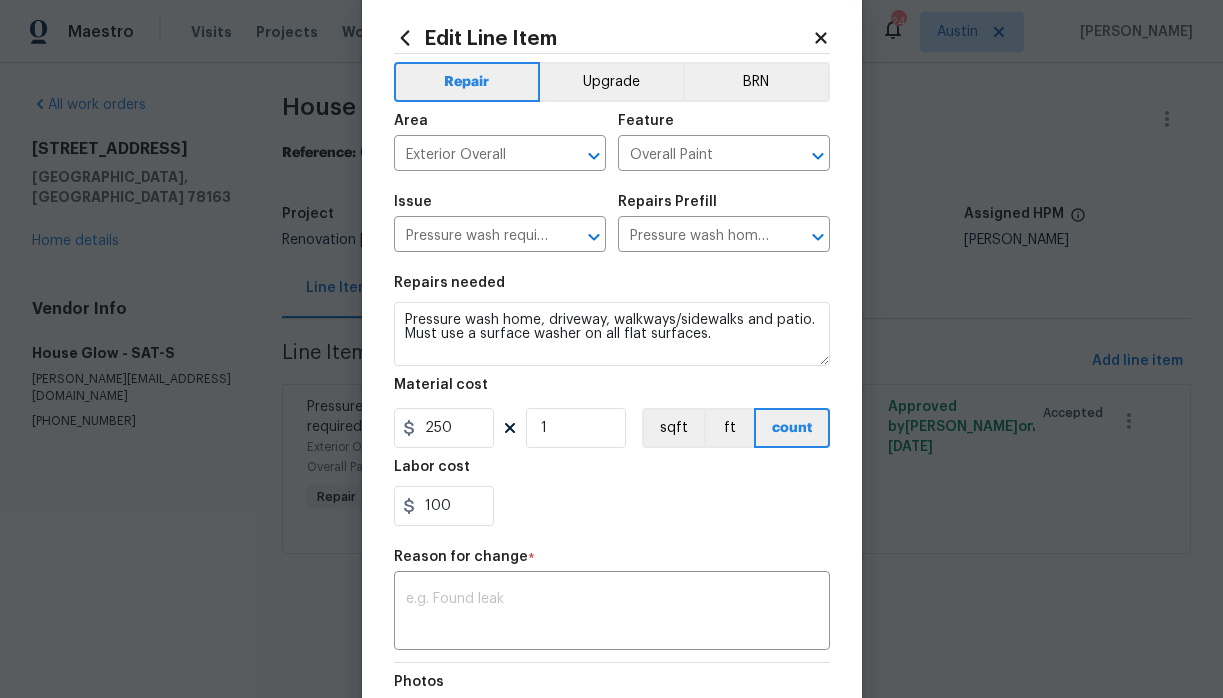 scroll, scrollTop: 65, scrollLeft: 0, axis: vertical 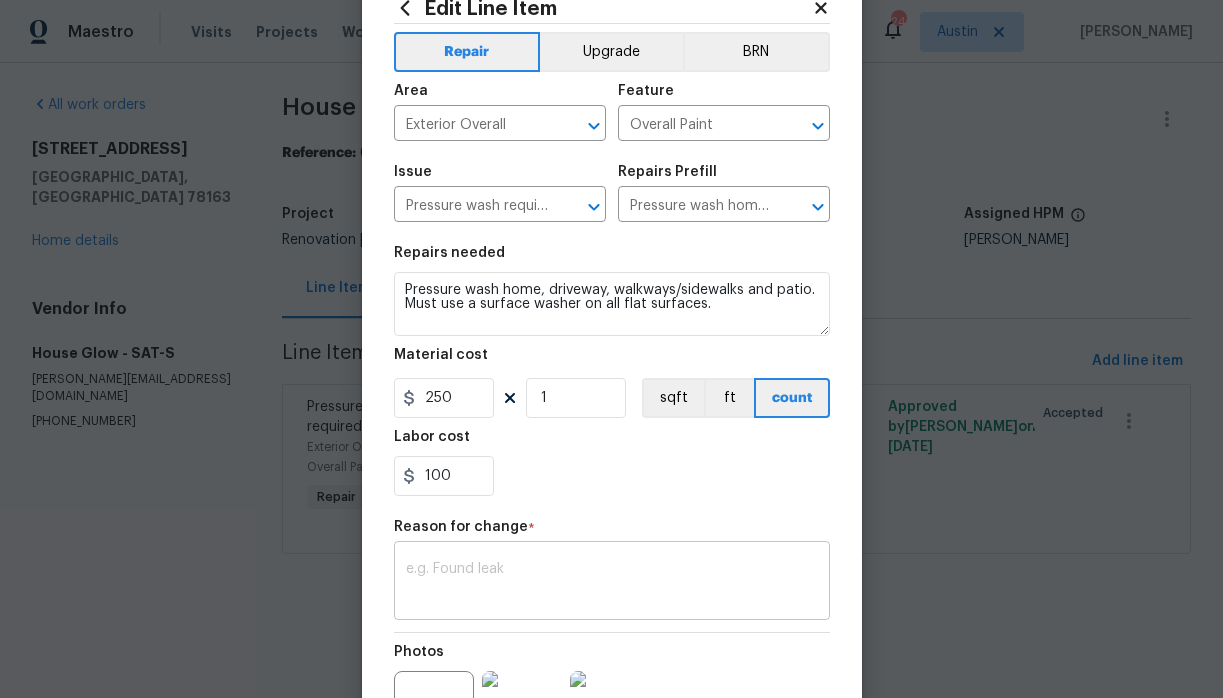 click on "x ​" at bounding box center [612, 583] 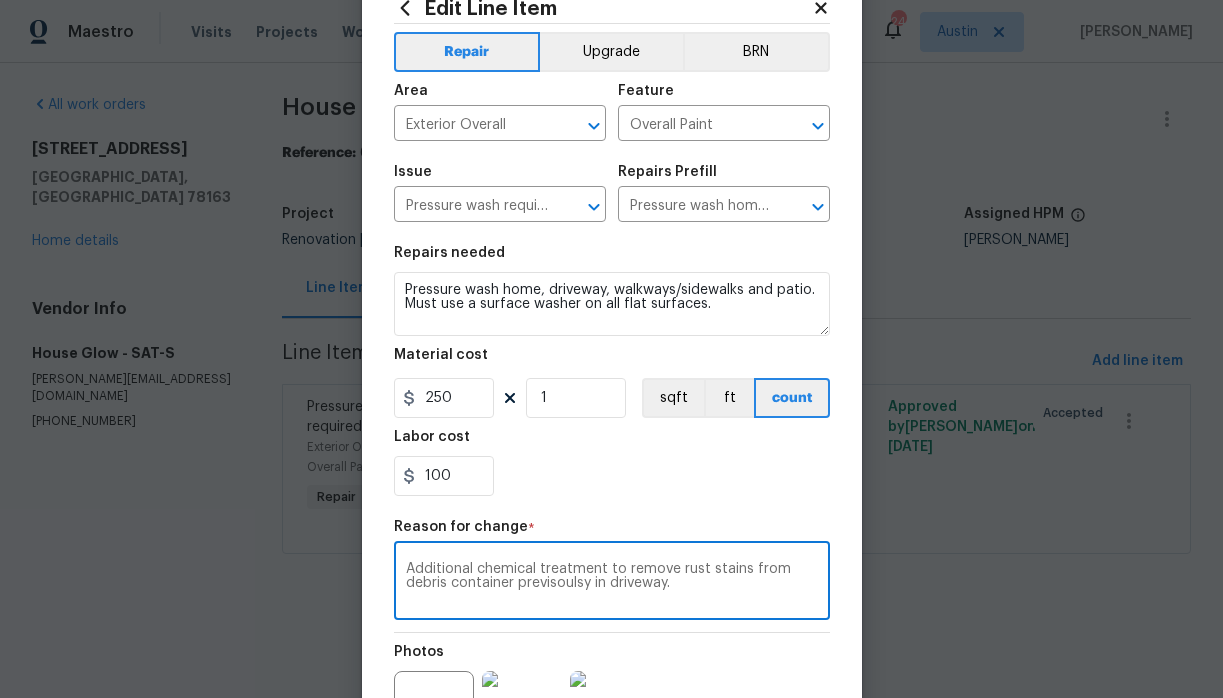 click on "Additional chemical treatment to remove rust stains from debris container previsoulsy in driveway." at bounding box center (612, 583) 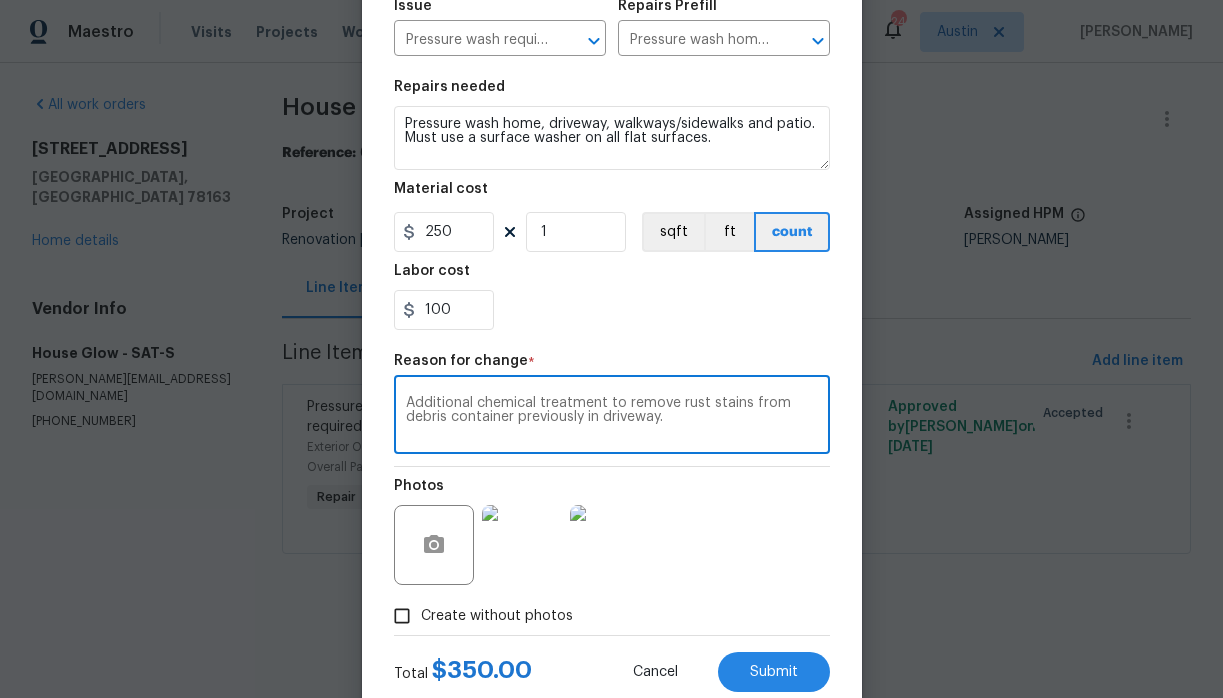 scroll, scrollTop: 282, scrollLeft: 0, axis: vertical 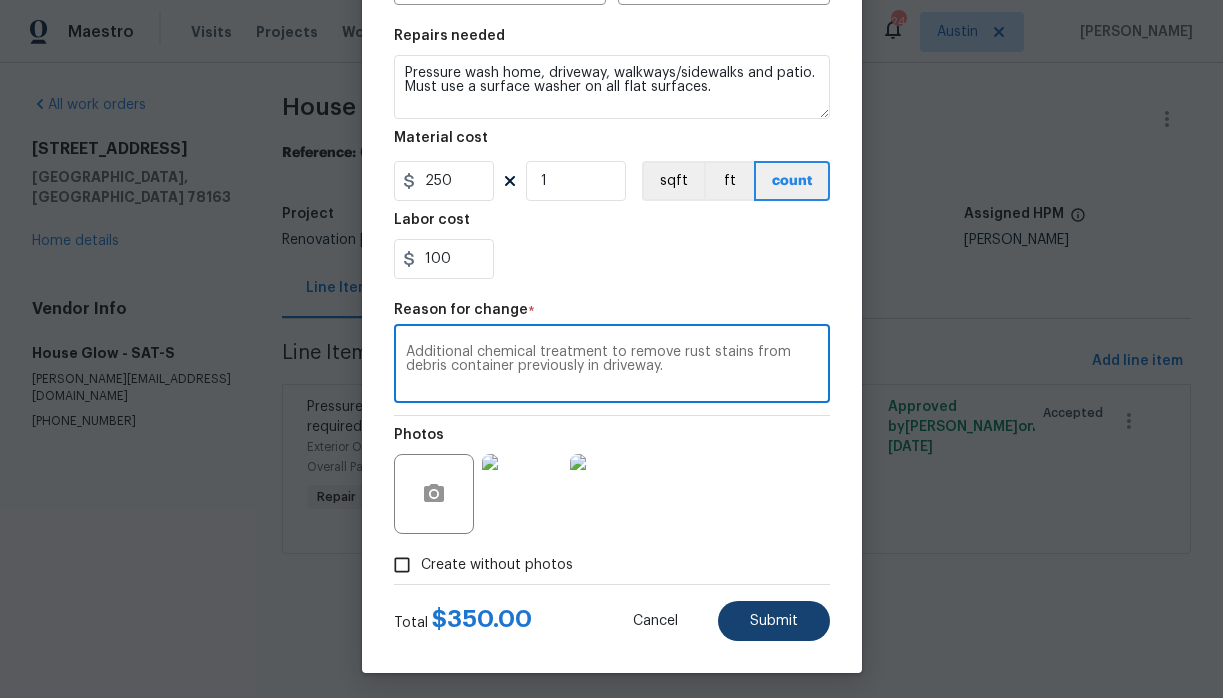 type on "Additional chemical treatment to remove rust stains from debris container previously in driveway." 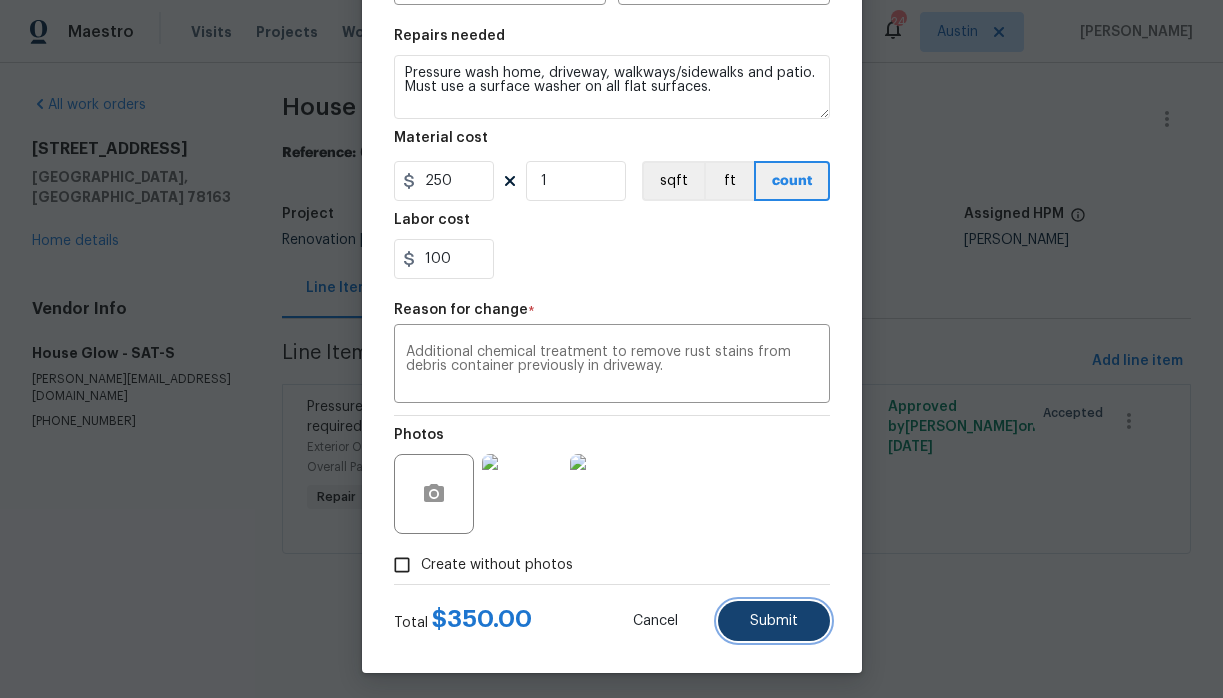 click on "Submit" at bounding box center (774, 621) 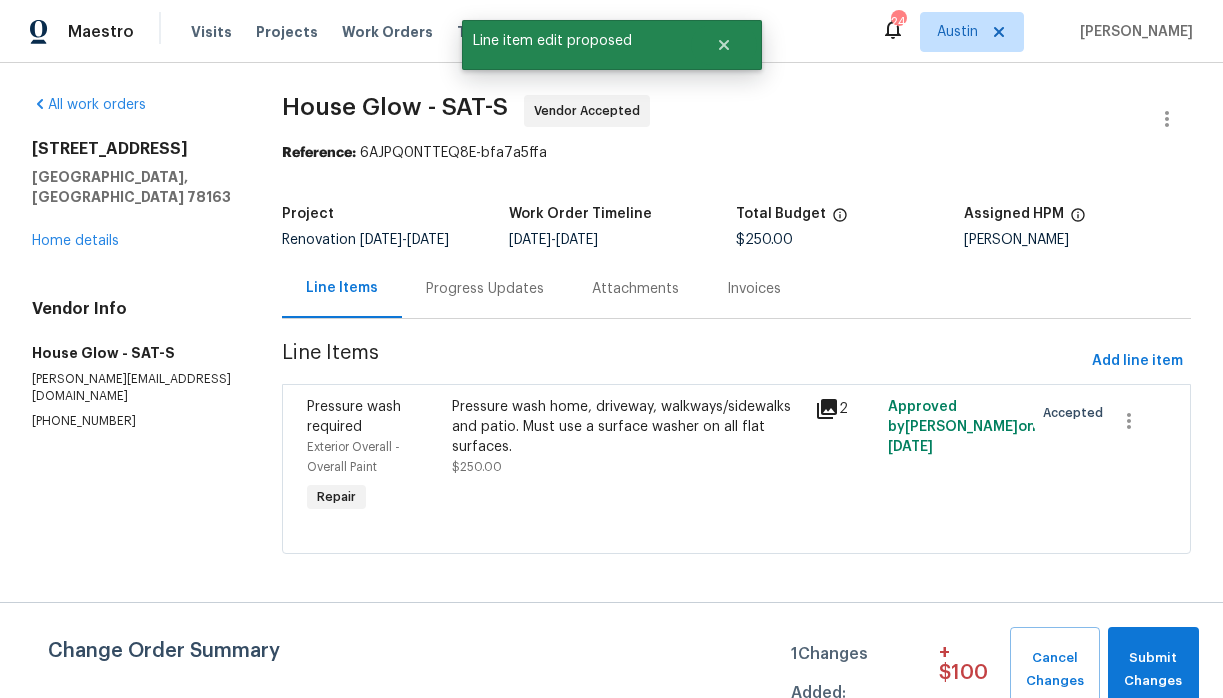 scroll, scrollTop: 0, scrollLeft: 0, axis: both 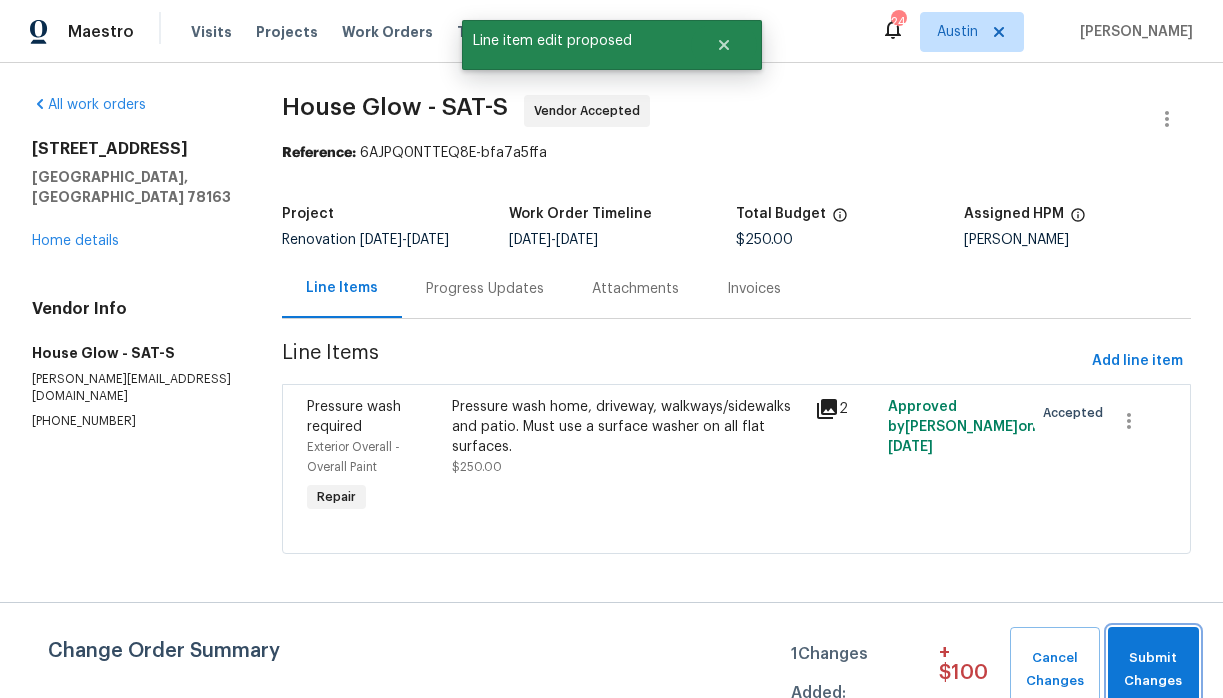 click on "Submit Changes" at bounding box center [1153, 670] 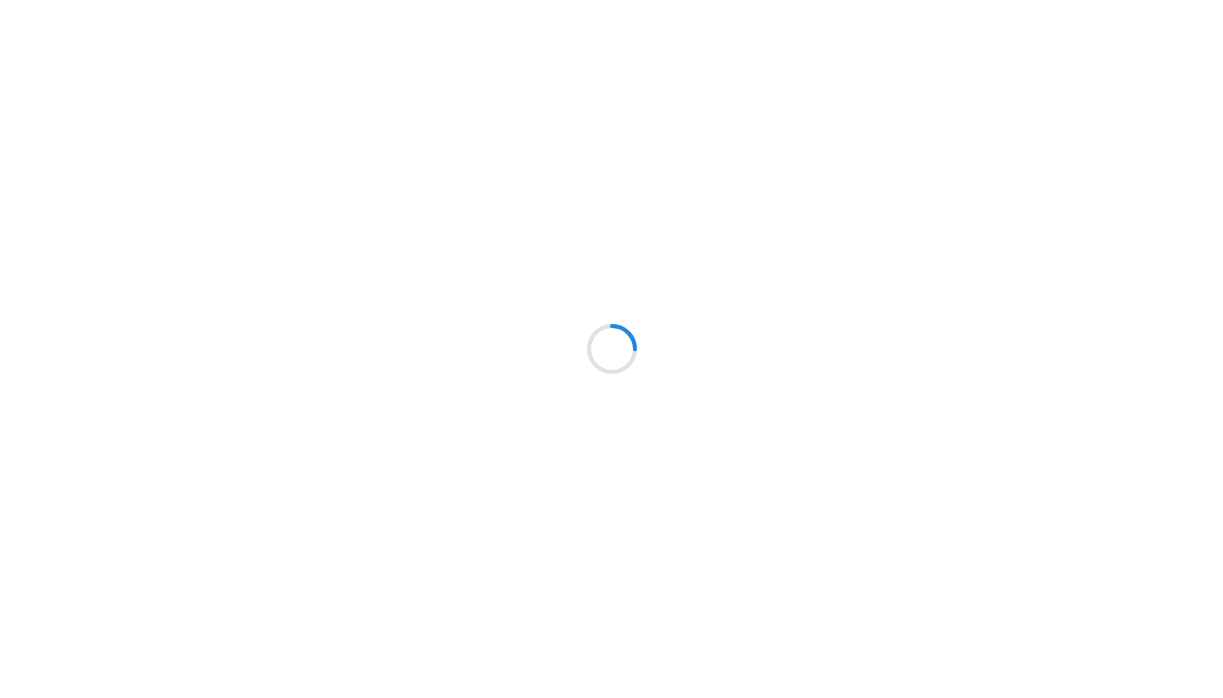 scroll, scrollTop: 0, scrollLeft: 0, axis: both 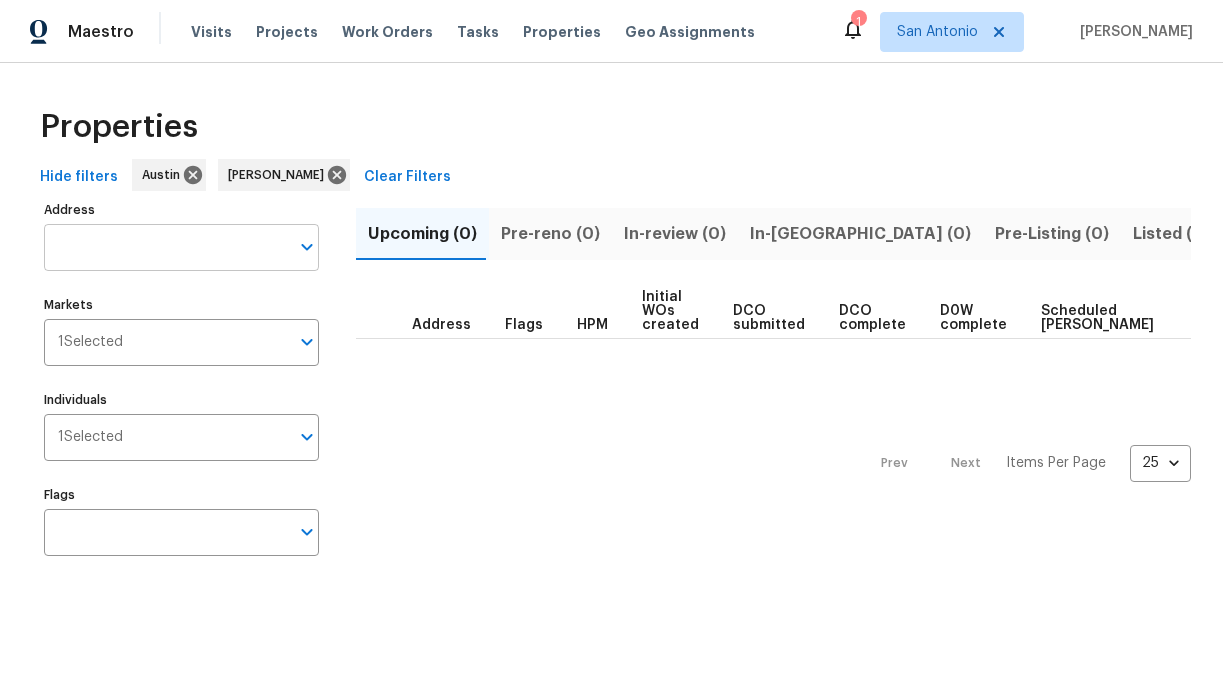 click on "Address" at bounding box center [166, 247] 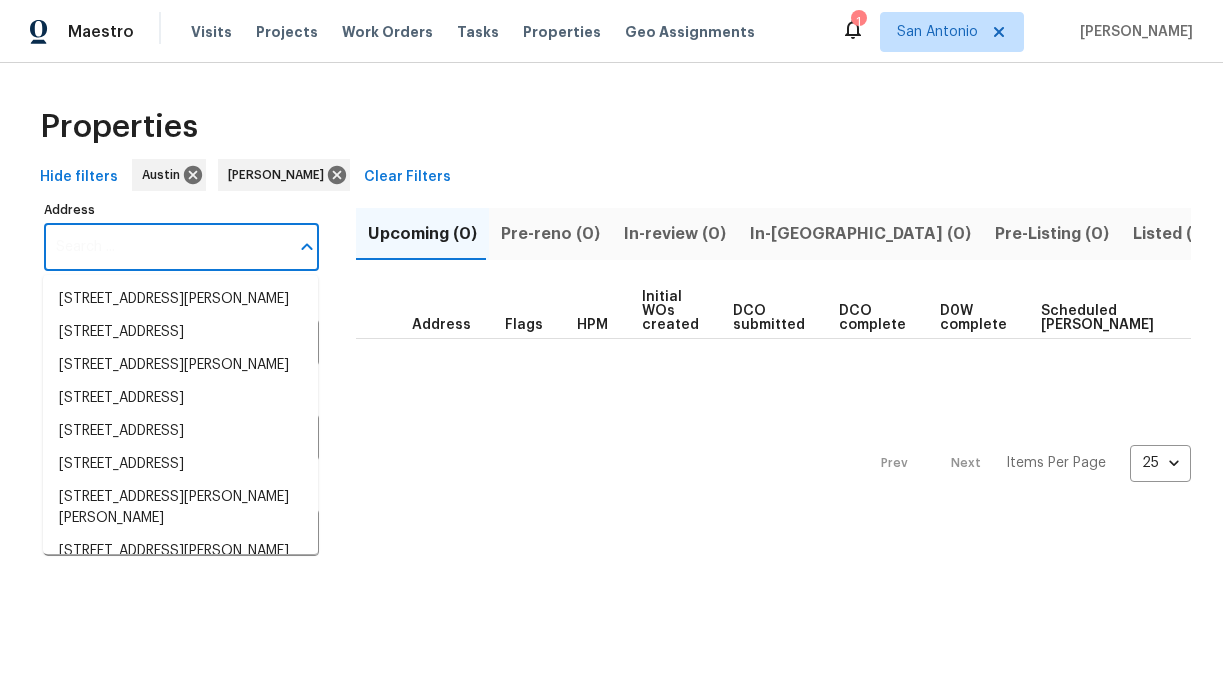 paste on "1434 Hummingbird Ln, [GEOGRAPHIC_DATA], [GEOGRAPHIC_DATA] 78155" 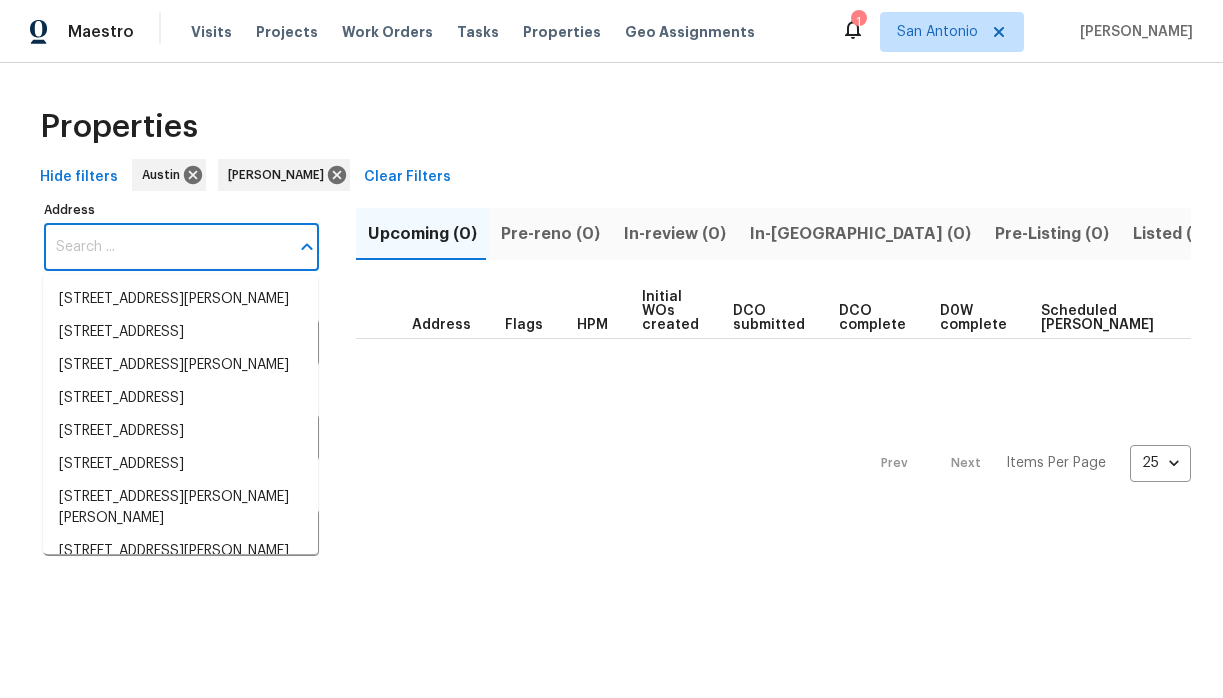 type on "1434 Hummingbird Ln, [GEOGRAPHIC_DATA], [GEOGRAPHIC_DATA] 78155" 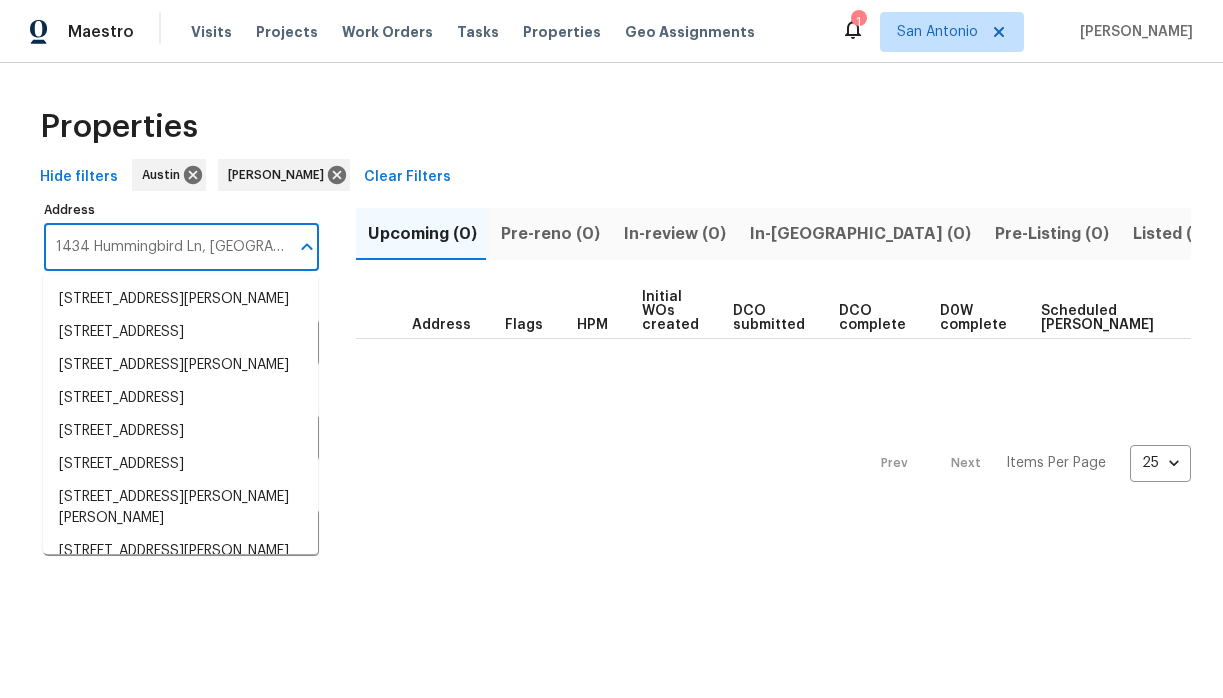 scroll, scrollTop: 0, scrollLeft: 31, axis: horizontal 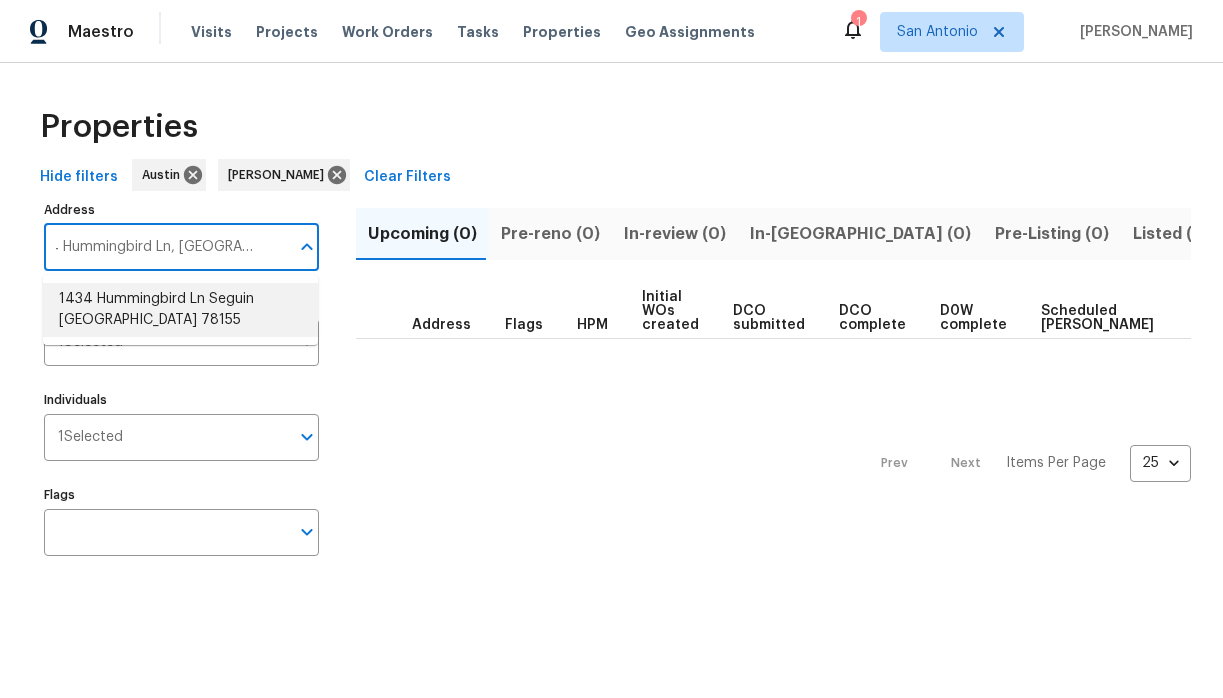 click on "1434 Hummingbird Ln Seguin [GEOGRAPHIC_DATA] 78155" at bounding box center [180, 310] 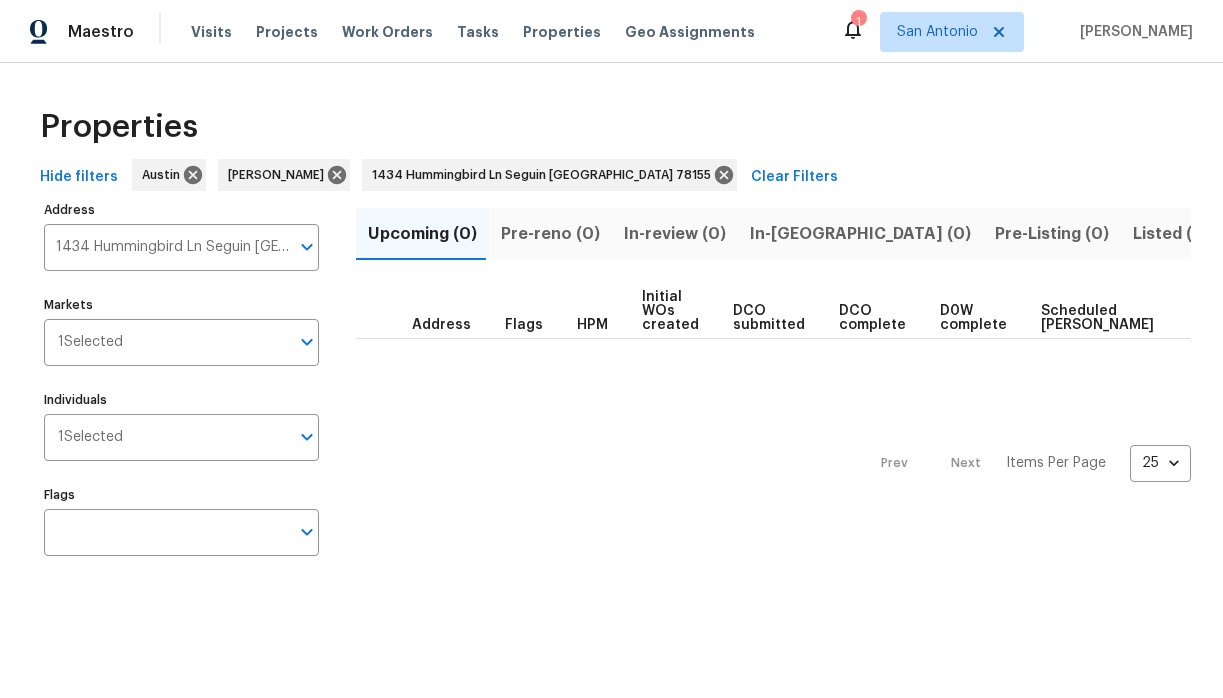 scroll, scrollTop: 0, scrollLeft: 130, axis: horizontal 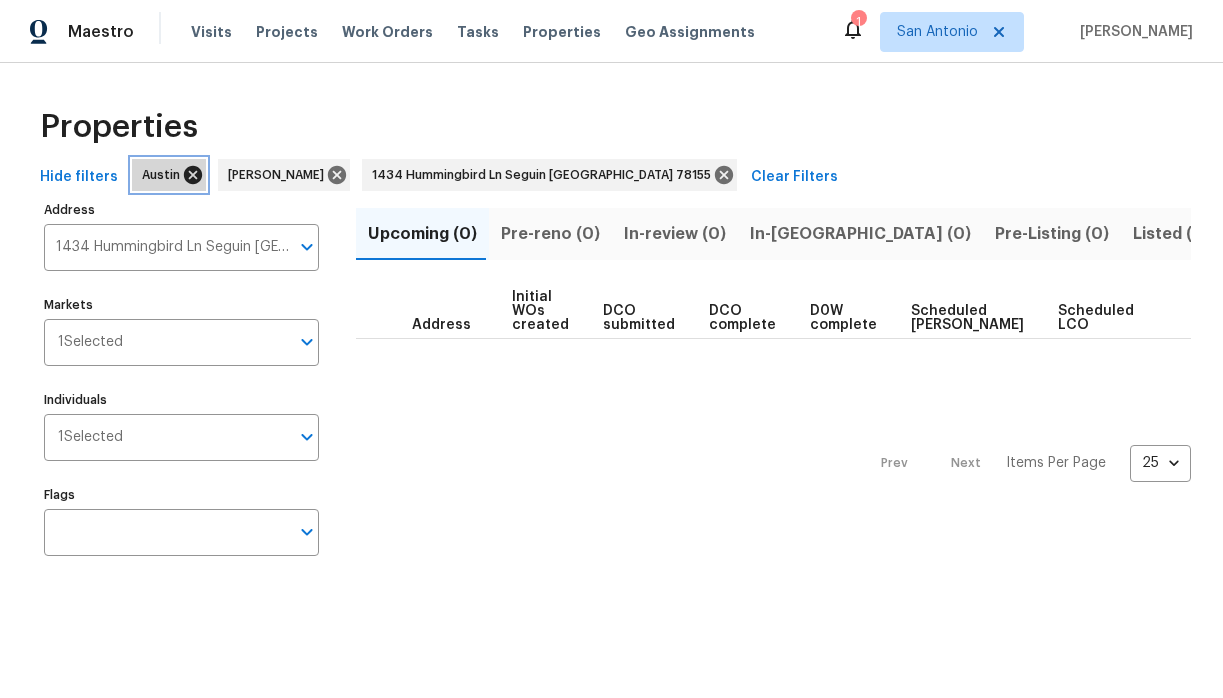click 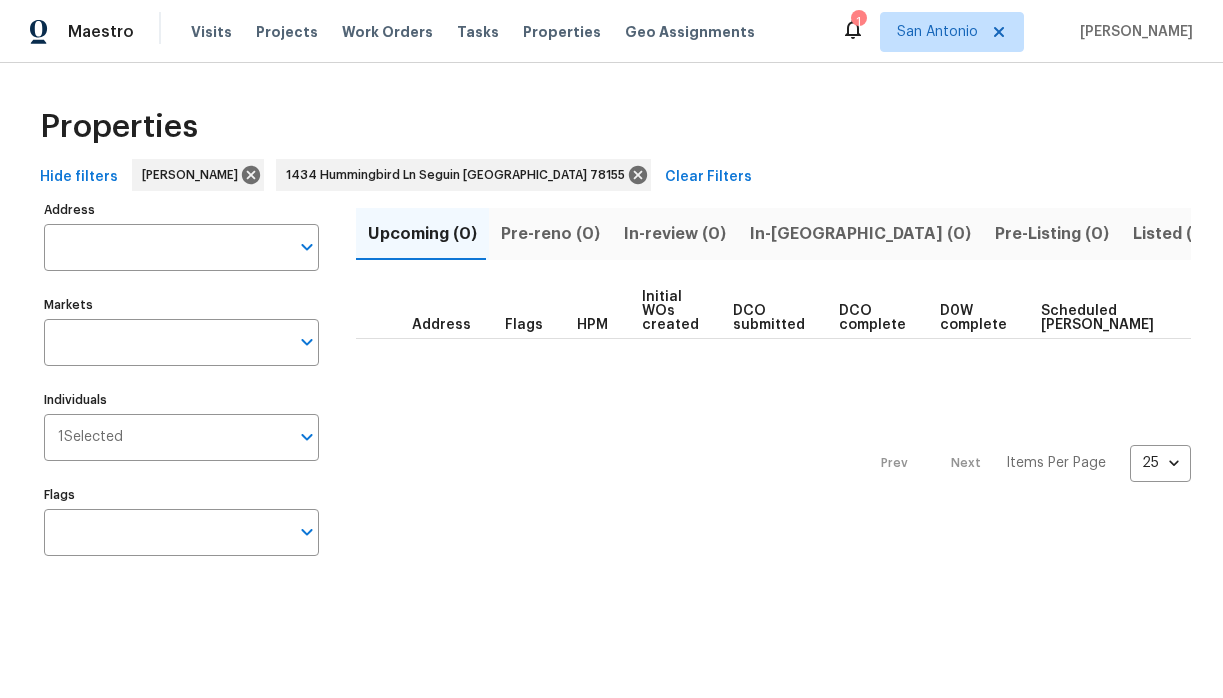 type on "1434 Hummingbird Ln Seguin [GEOGRAPHIC_DATA] 78155" 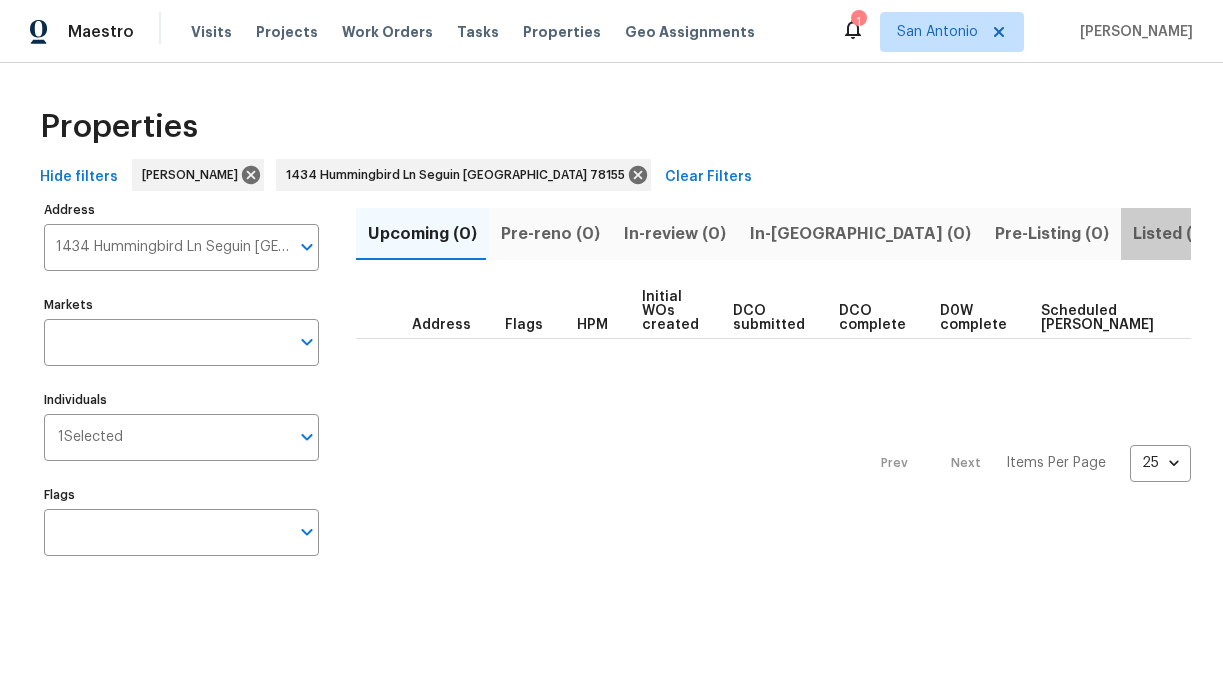 click on "Listed (1)" at bounding box center [1169, 234] 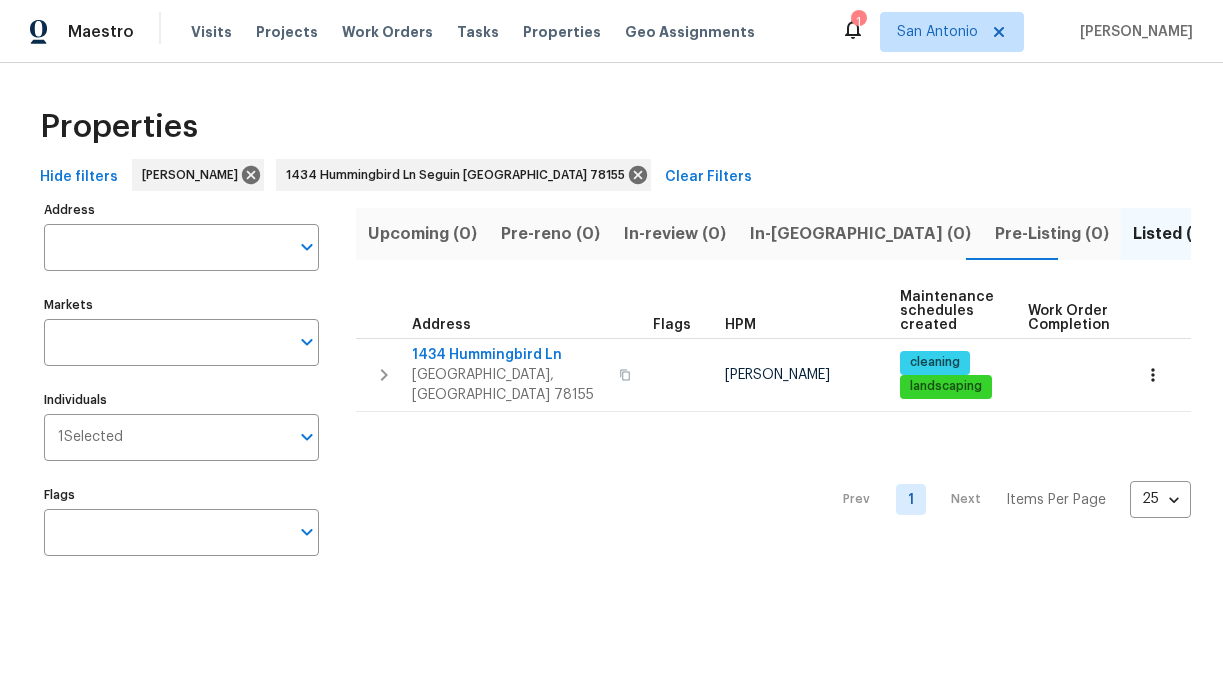 type on "1434 Hummingbird Ln Seguin [GEOGRAPHIC_DATA] 78155" 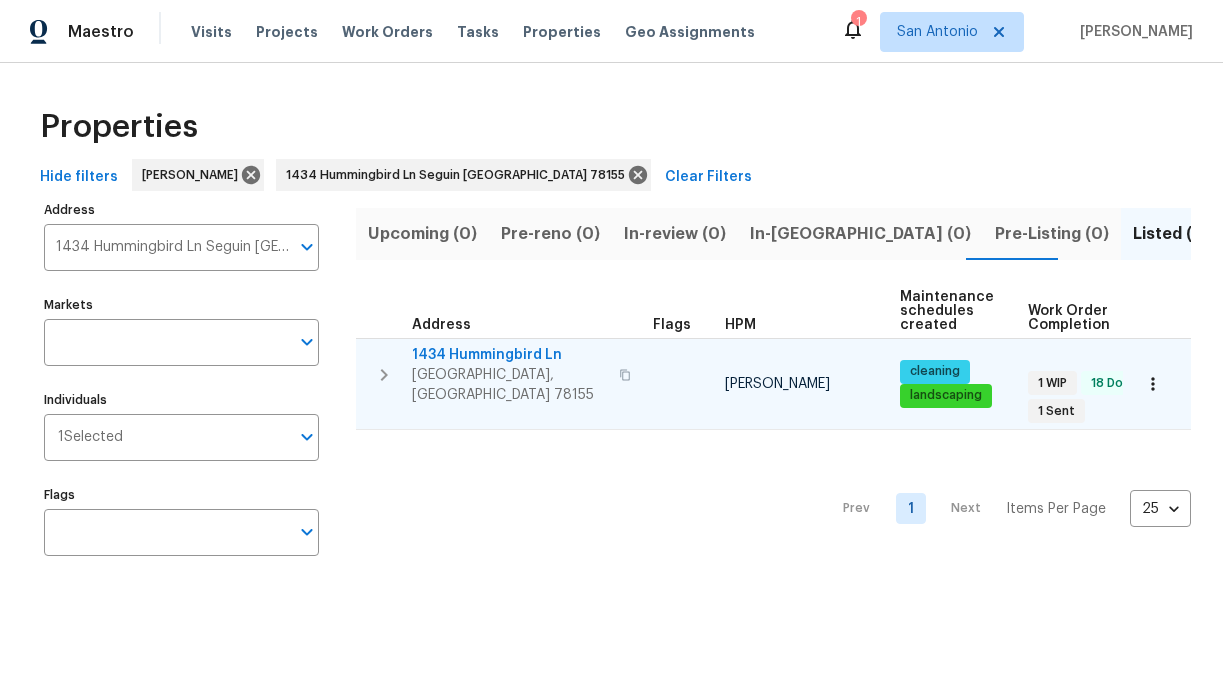 click on "1434 Hummingbird Ln" at bounding box center [509, 355] 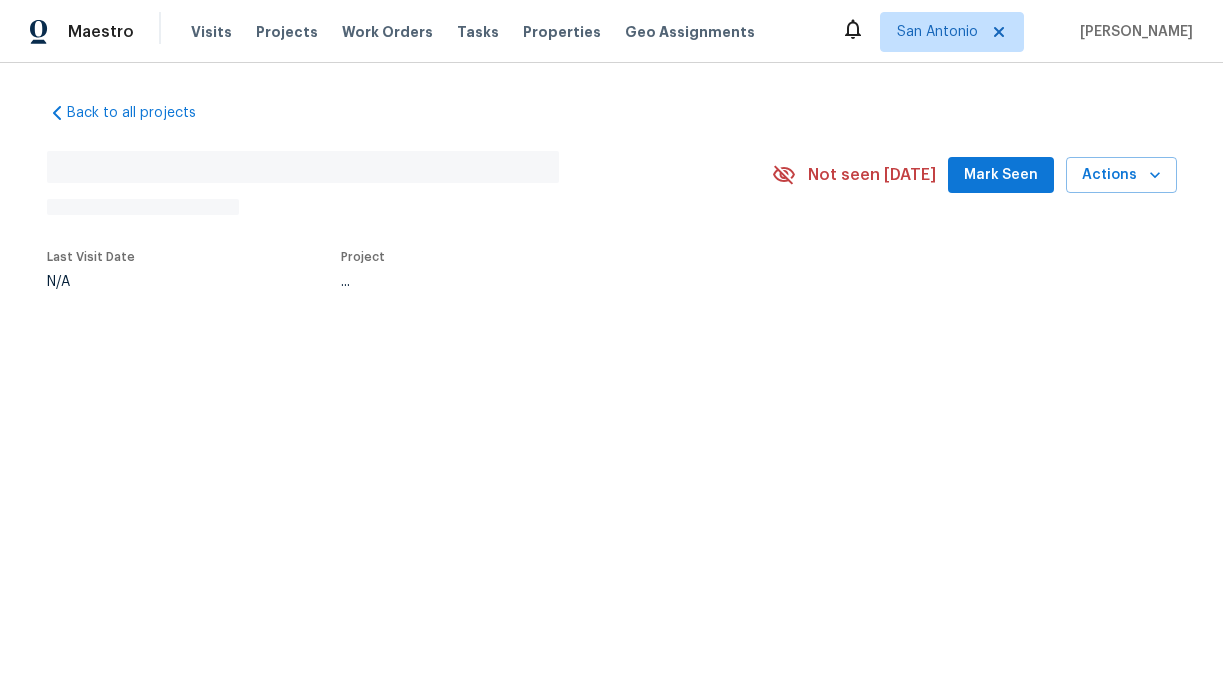 scroll, scrollTop: 0, scrollLeft: 0, axis: both 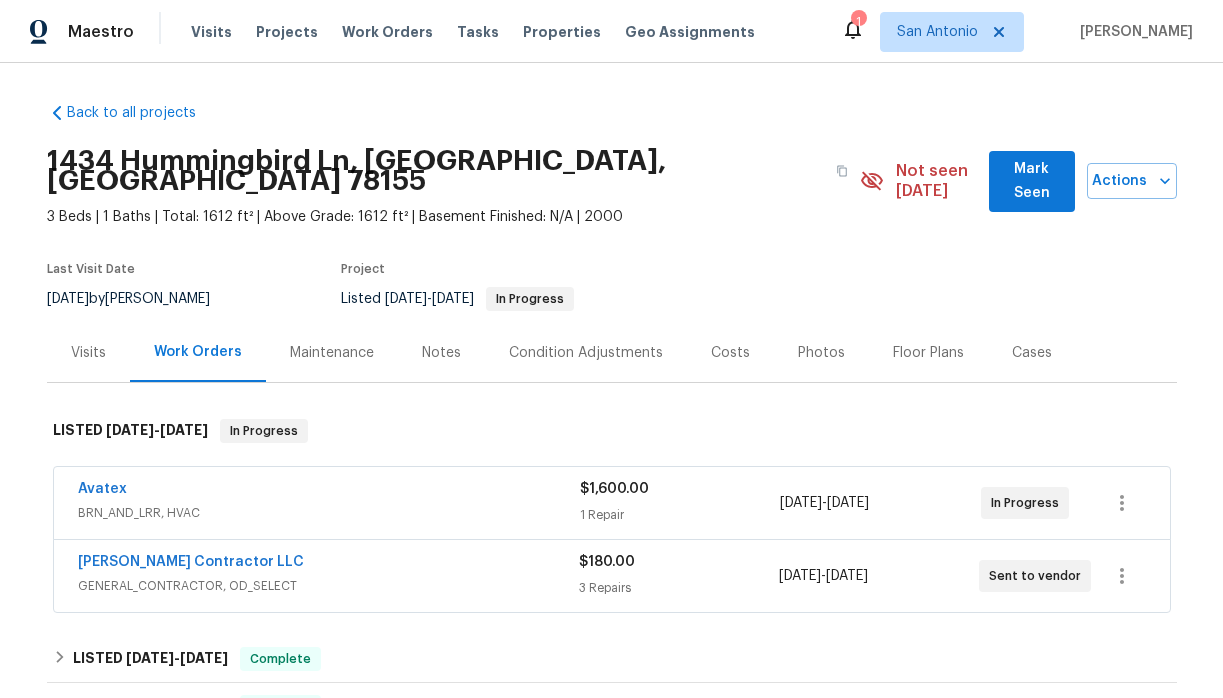 click on "Mark Seen" at bounding box center [1032, 181] 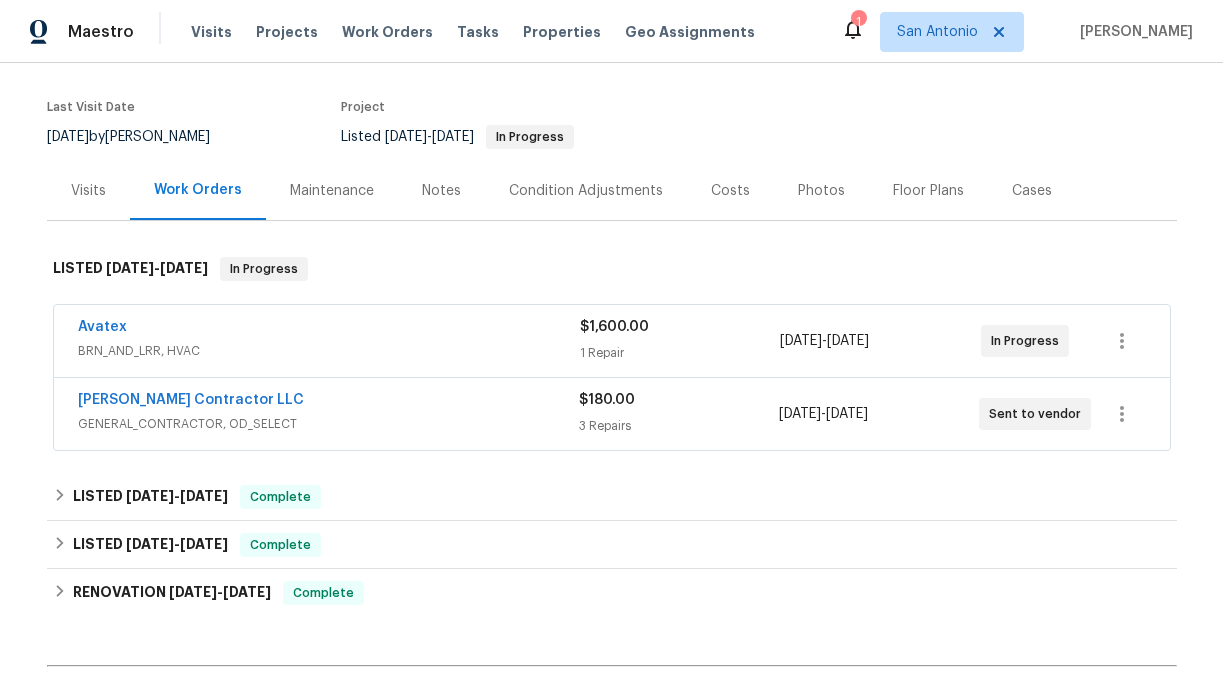 scroll, scrollTop: 167, scrollLeft: 0, axis: vertical 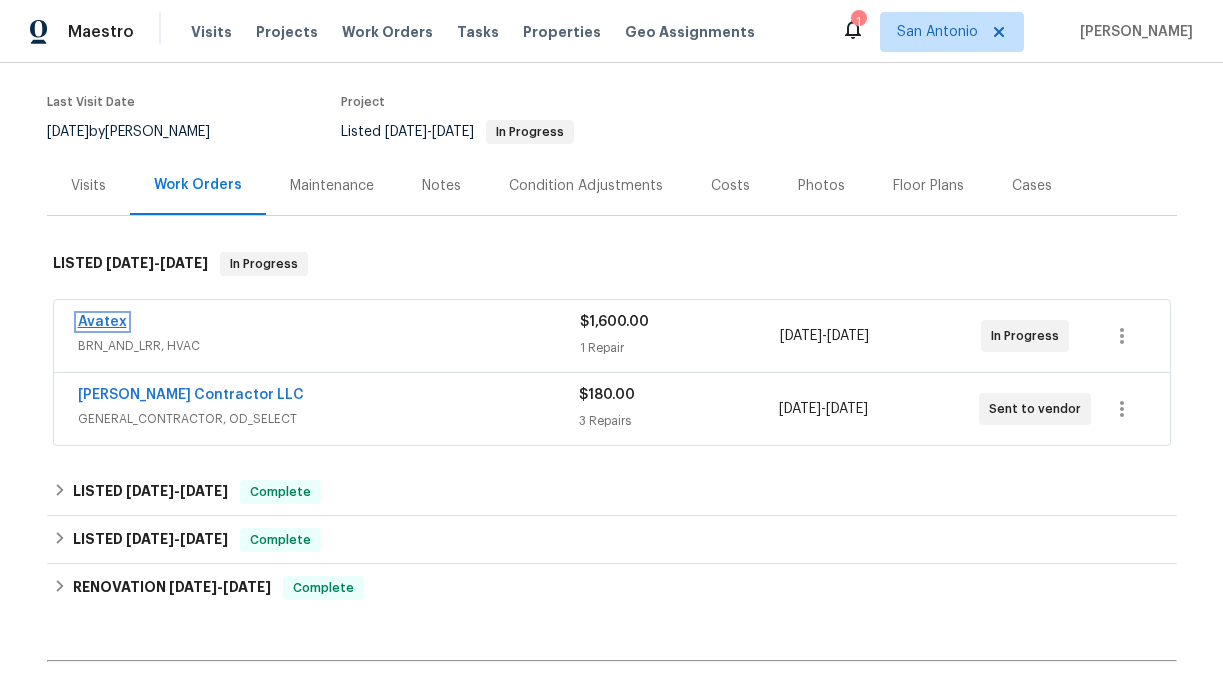 click on "Avatex" at bounding box center [102, 322] 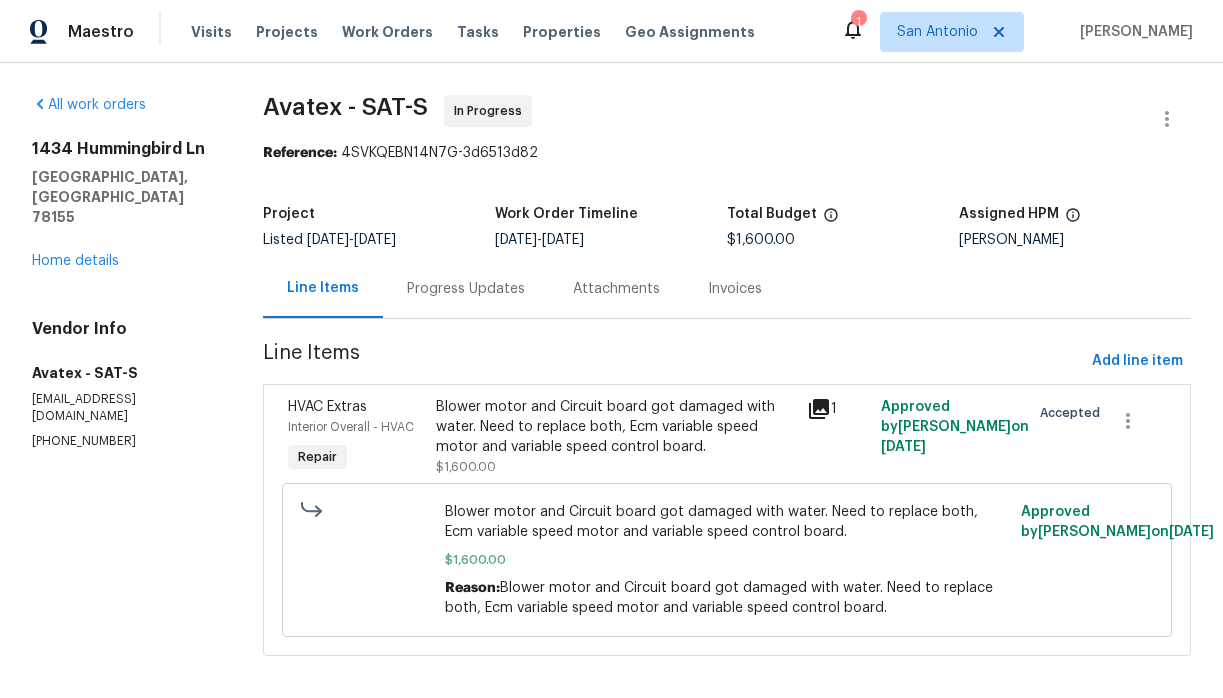 click on "Progress Updates" at bounding box center [466, 289] 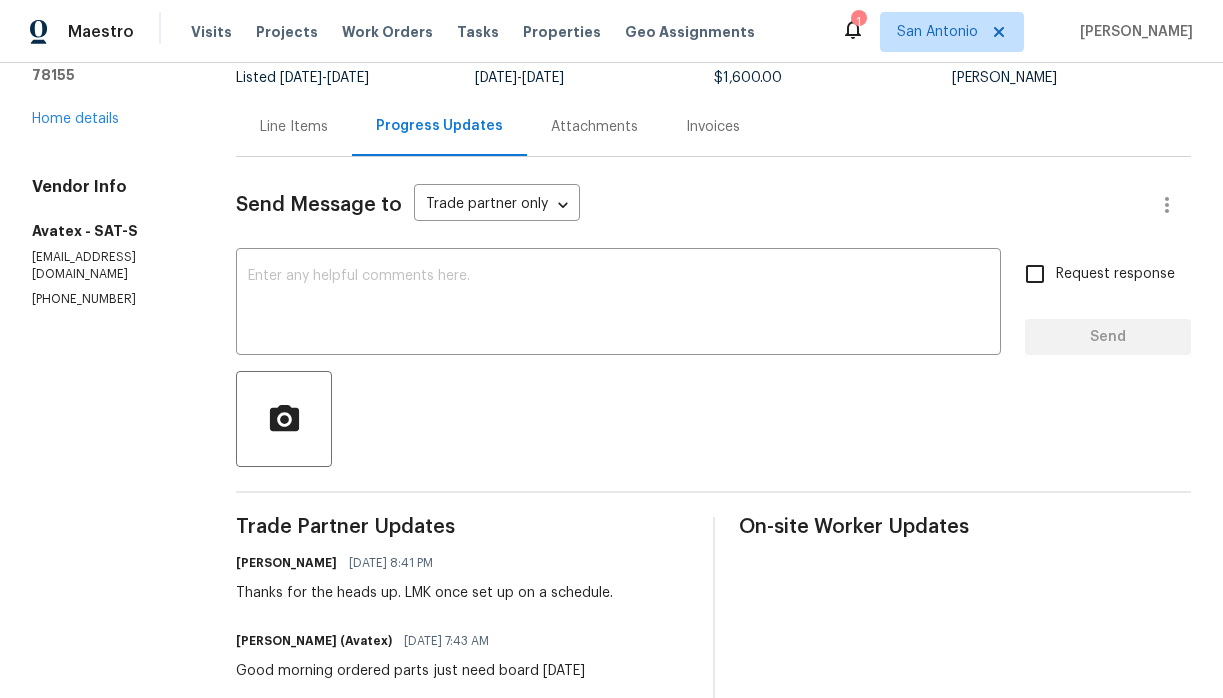 scroll, scrollTop: 143, scrollLeft: 0, axis: vertical 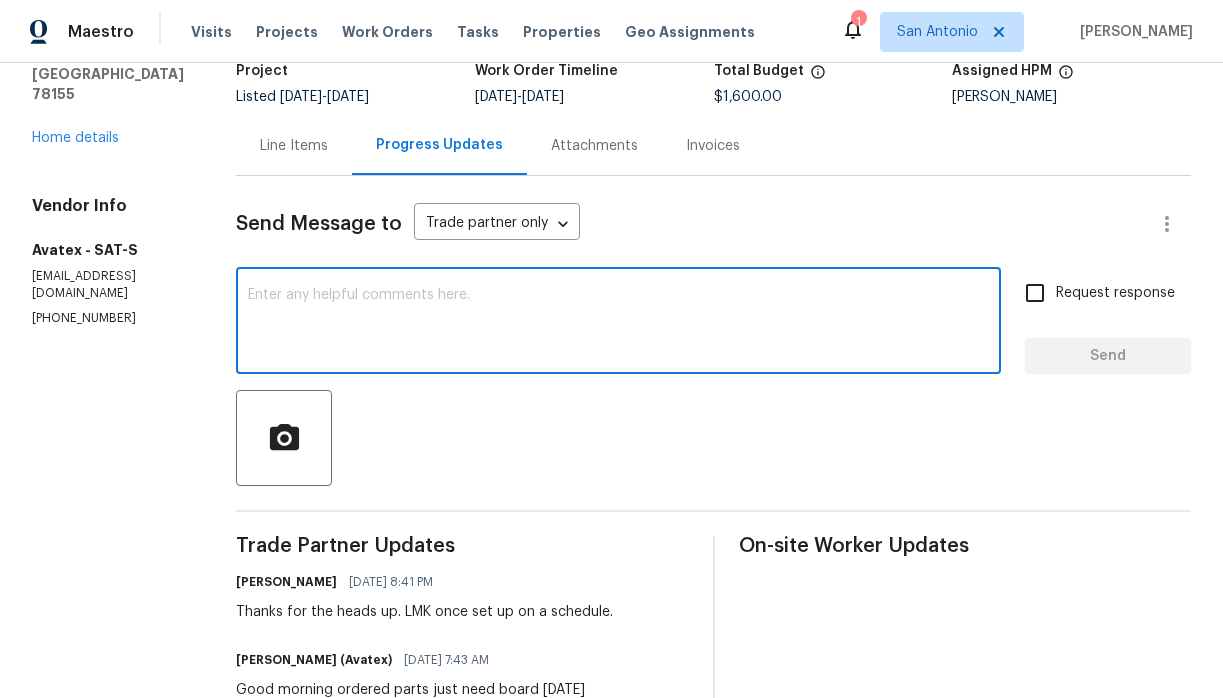 click at bounding box center [618, 323] 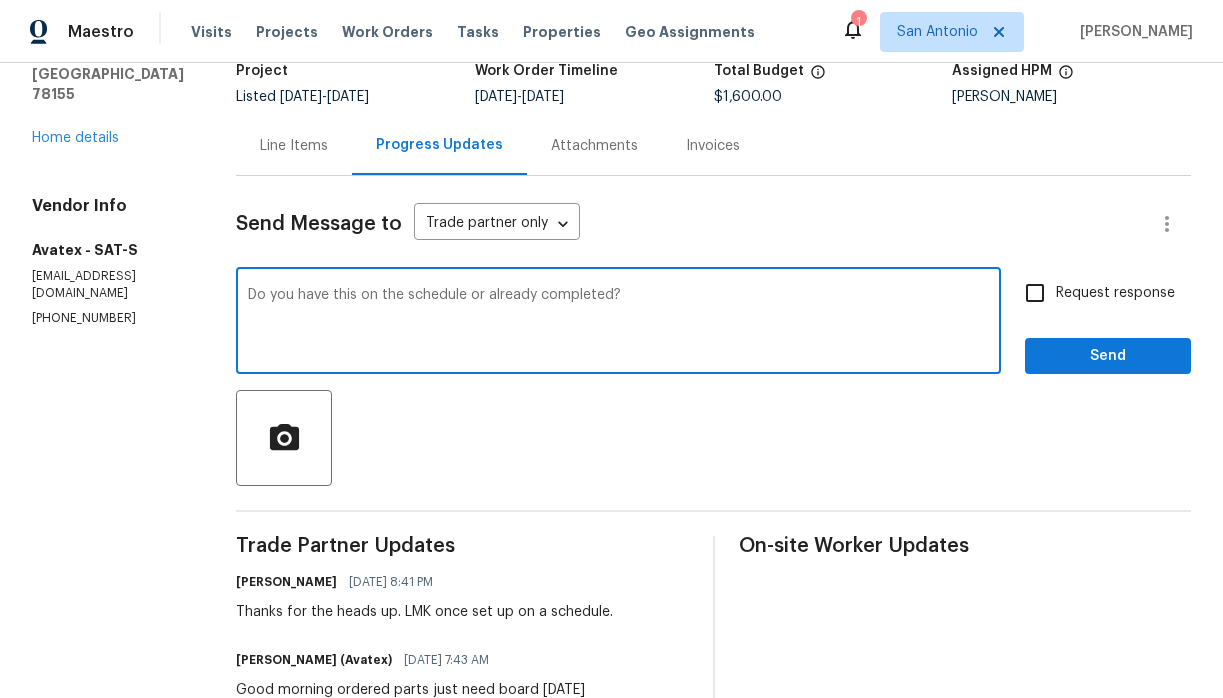 type on "Do you have this on the schedule or already completed?" 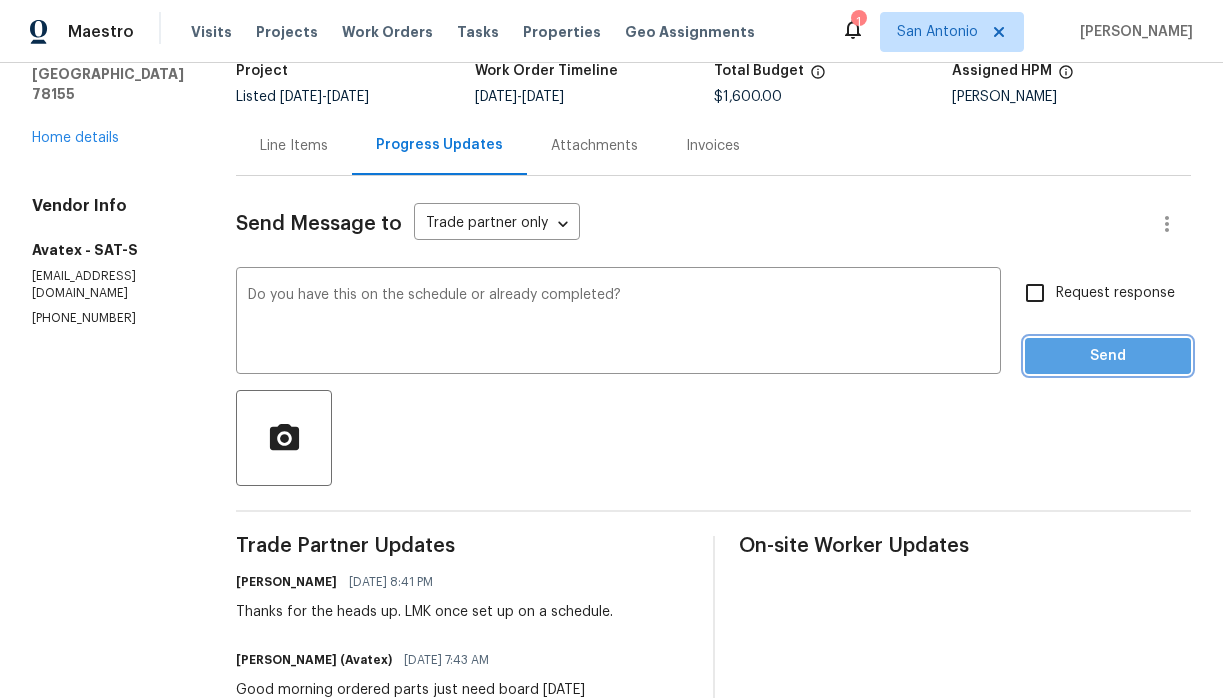 click on "Send" at bounding box center [1108, 356] 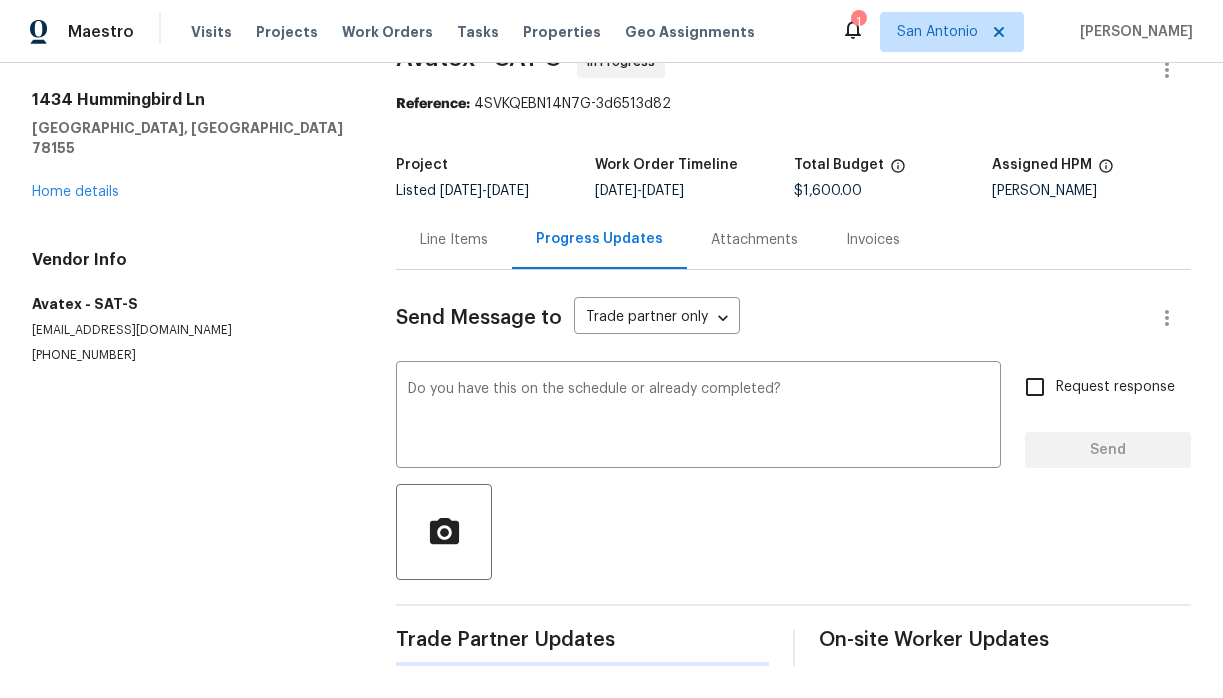 type 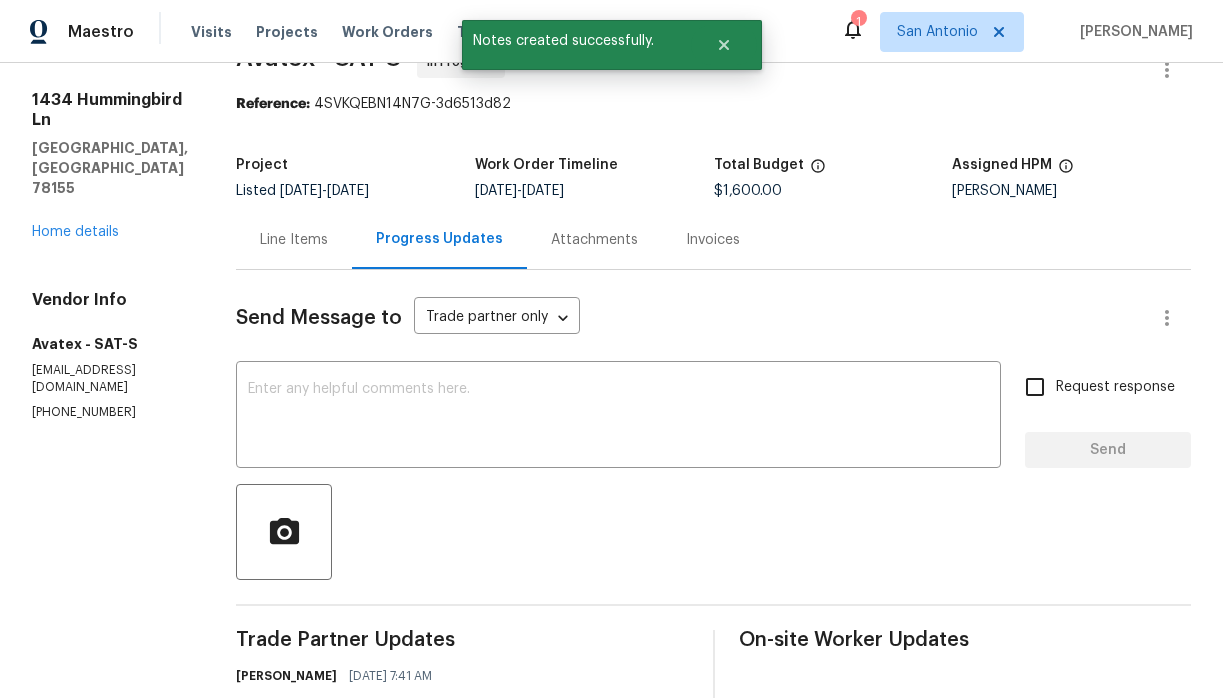scroll, scrollTop: 143, scrollLeft: 0, axis: vertical 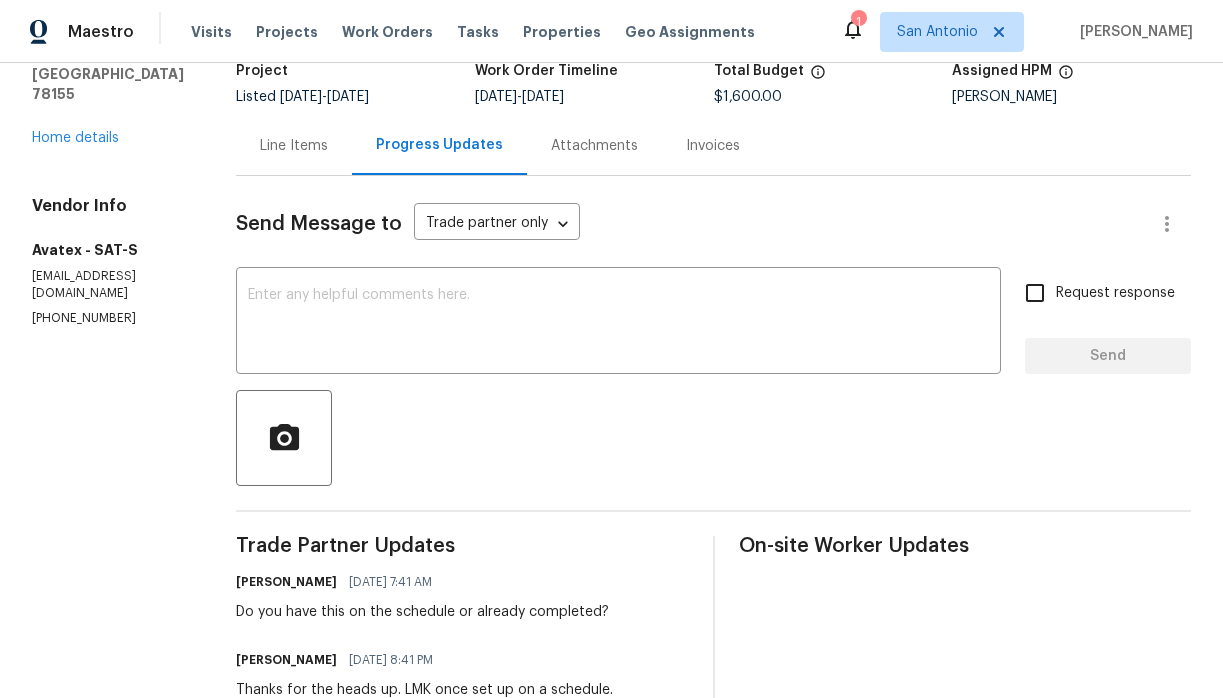 click on "All work orders 1434 Hummingbird [GEOGRAPHIC_DATA] Home details Vendor Info Avatex - SAT-S [EMAIL_ADDRESS][DOMAIN_NAME] [PHONE_NUMBER]" at bounding box center [110, 651] 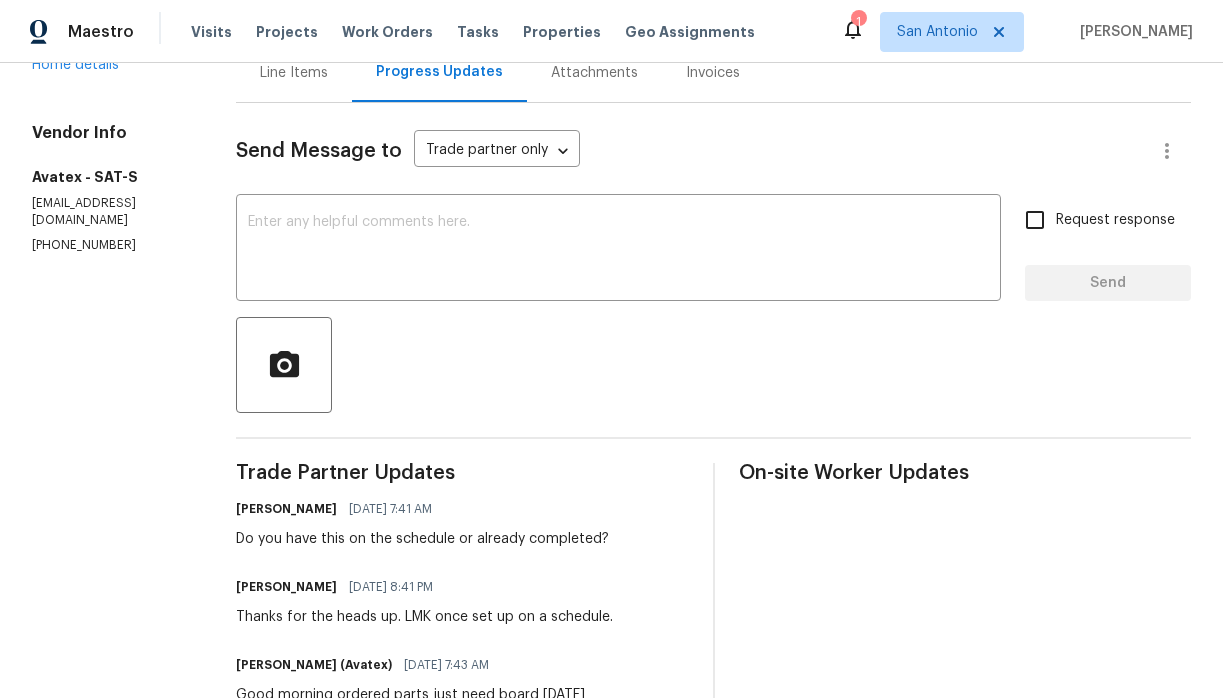 scroll, scrollTop: 0, scrollLeft: 0, axis: both 